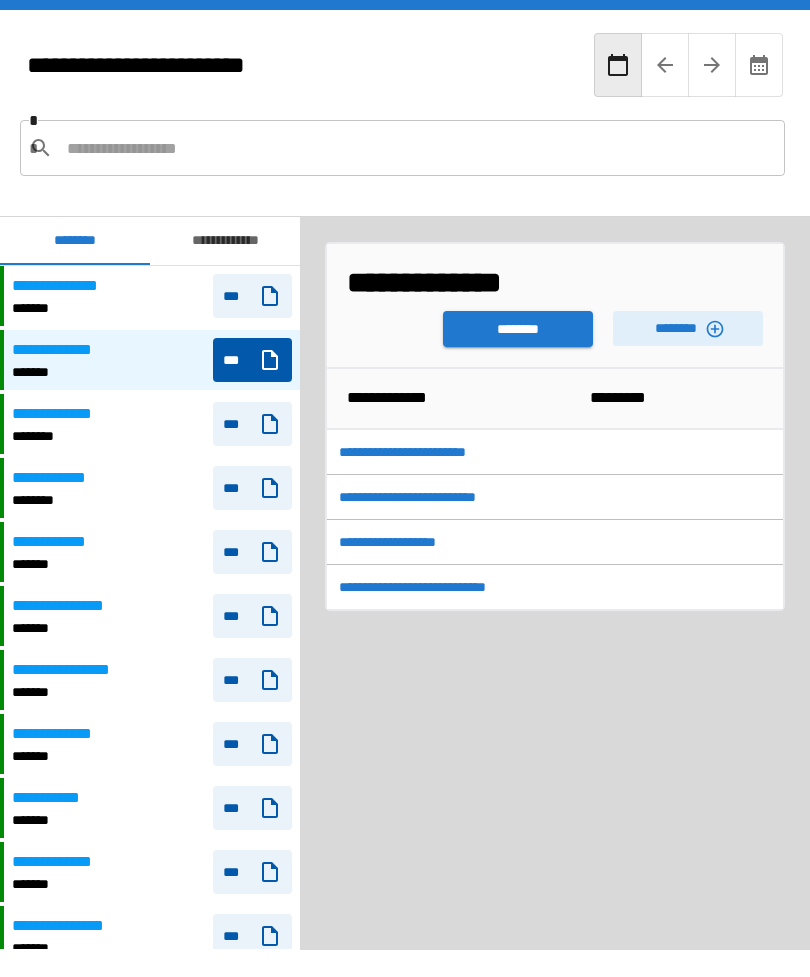 scroll, scrollTop: 0, scrollLeft: 0, axis: both 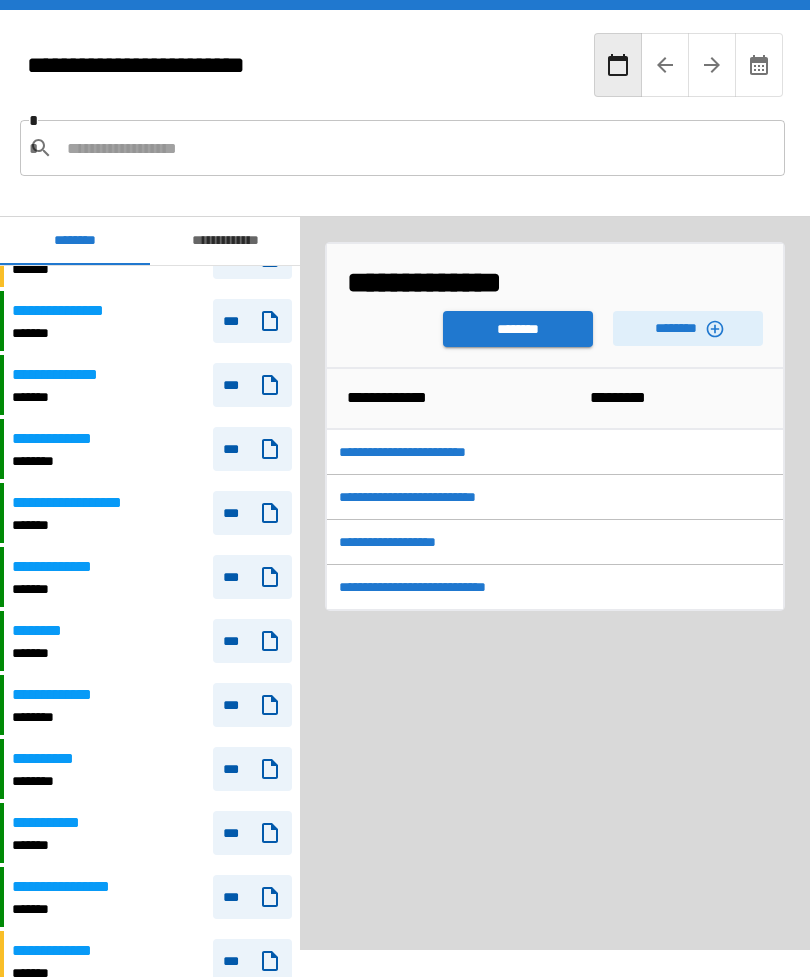 click on "***" at bounding box center (252, 769) 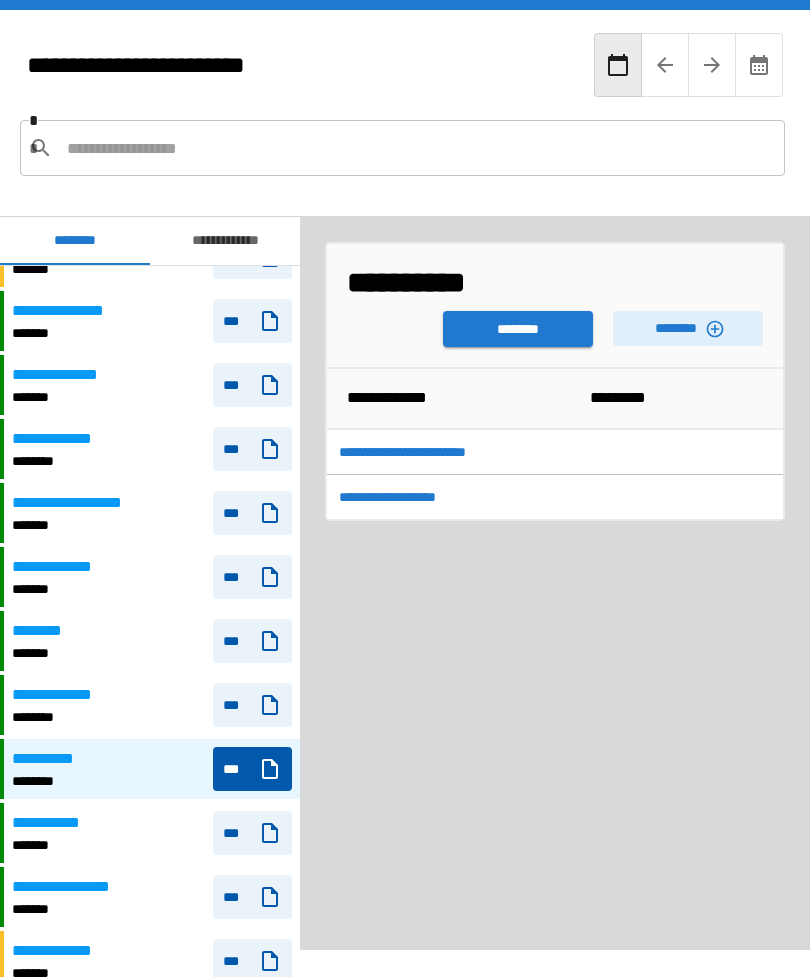 click on "********" at bounding box center (518, 329) 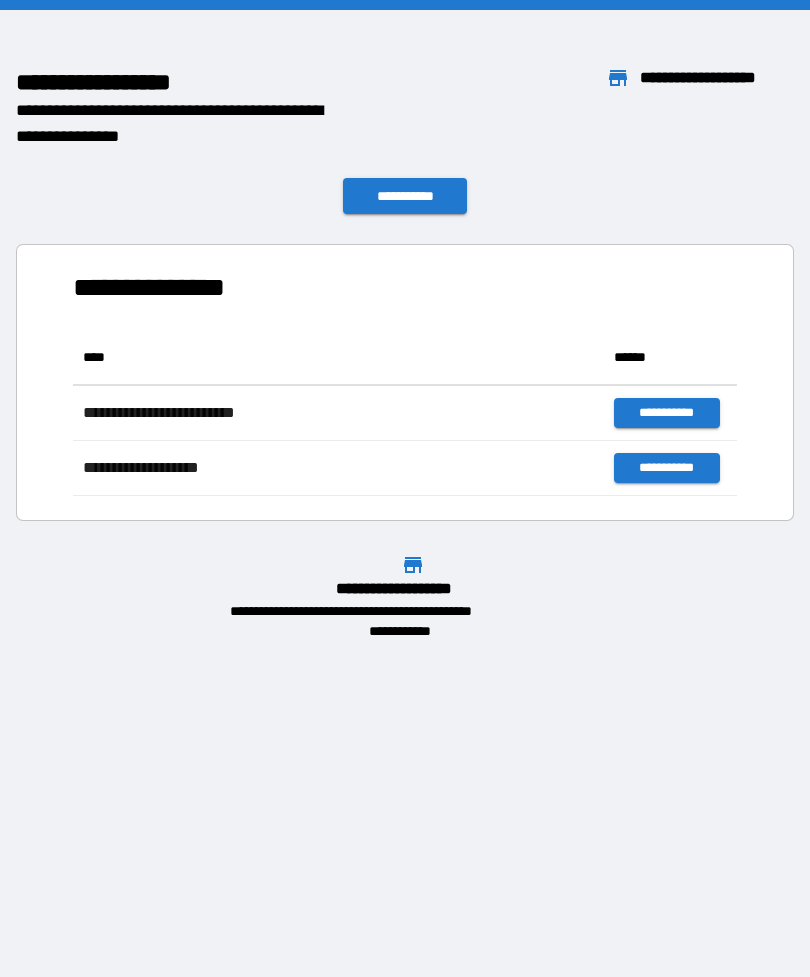 scroll, scrollTop: 166, scrollLeft: 664, axis: both 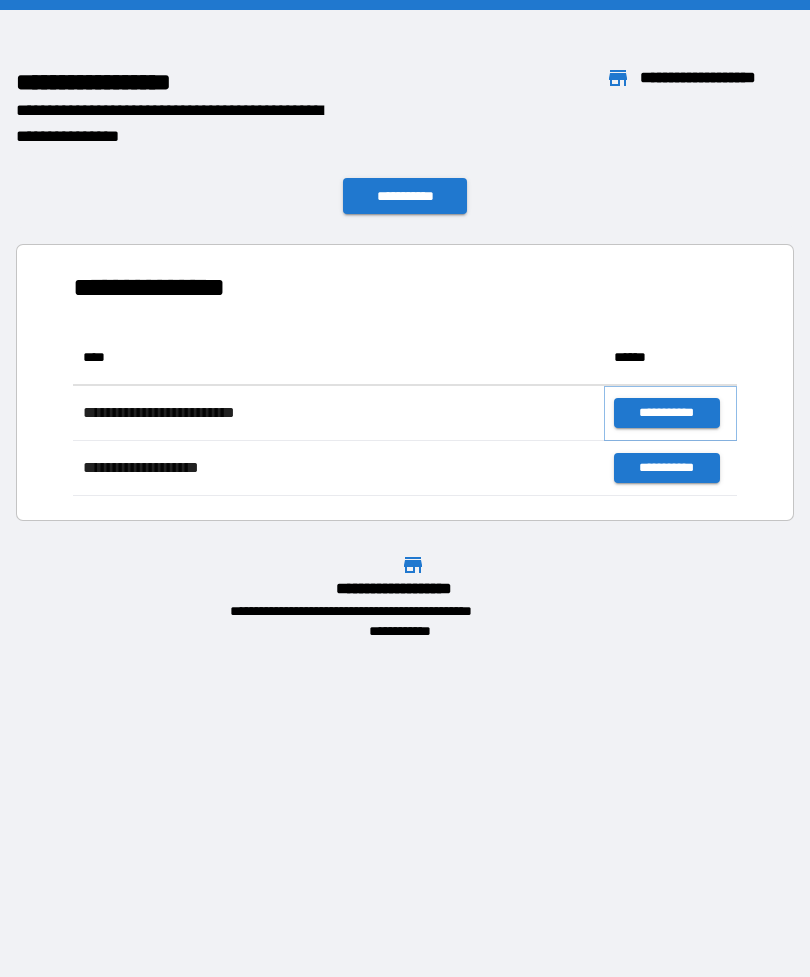 click on "**********" at bounding box center (666, 413) 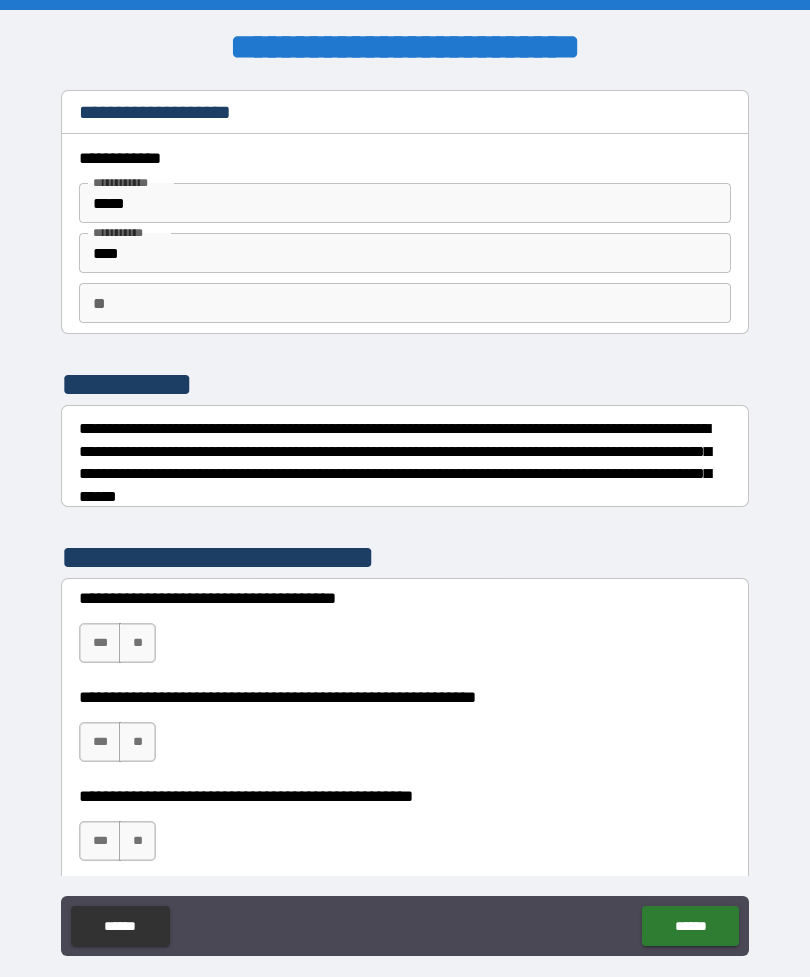 click on "**" at bounding box center (137, 643) 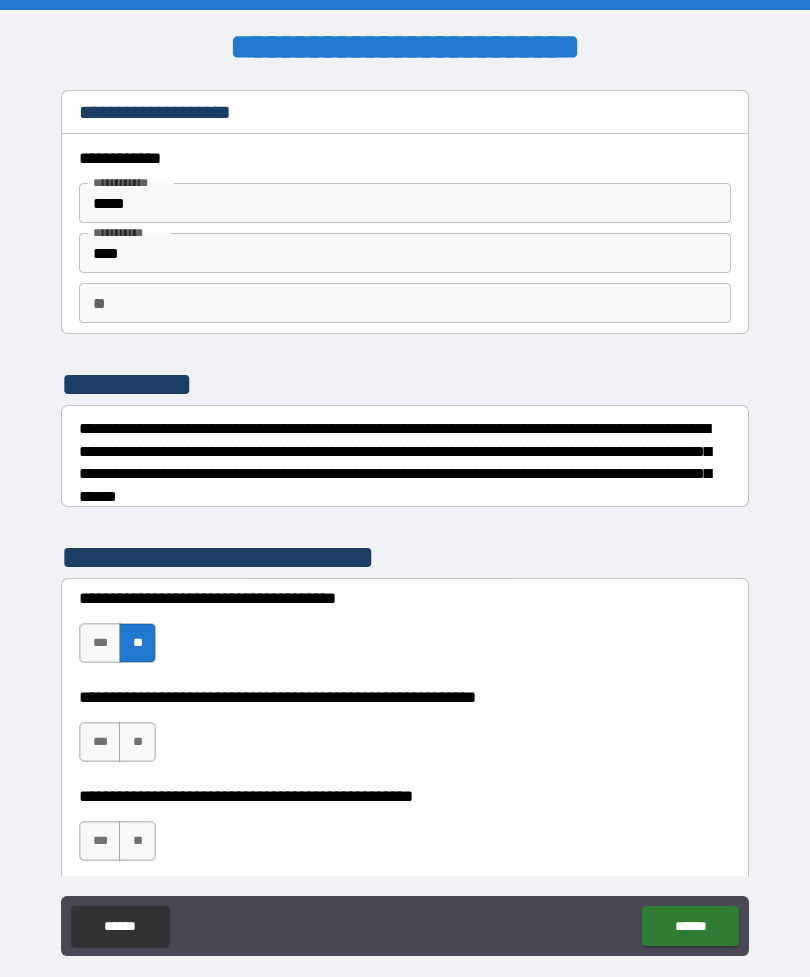 click on "**" at bounding box center [137, 841] 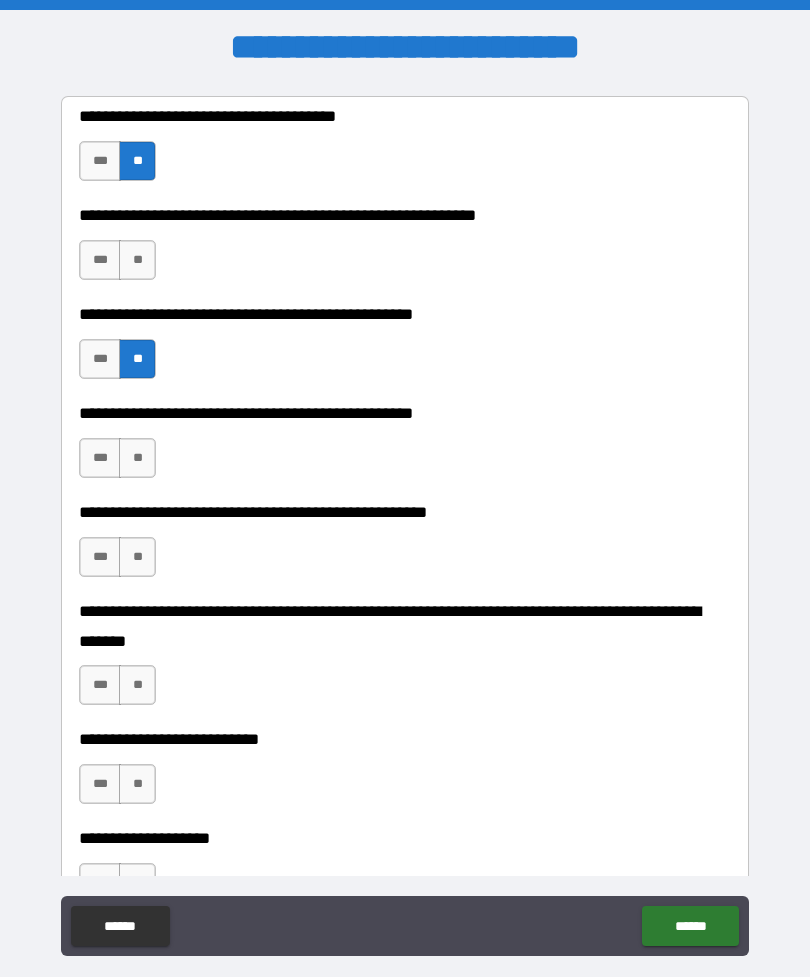scroll, scrollTop: 513, scrollLeft: 0, axis: vertical 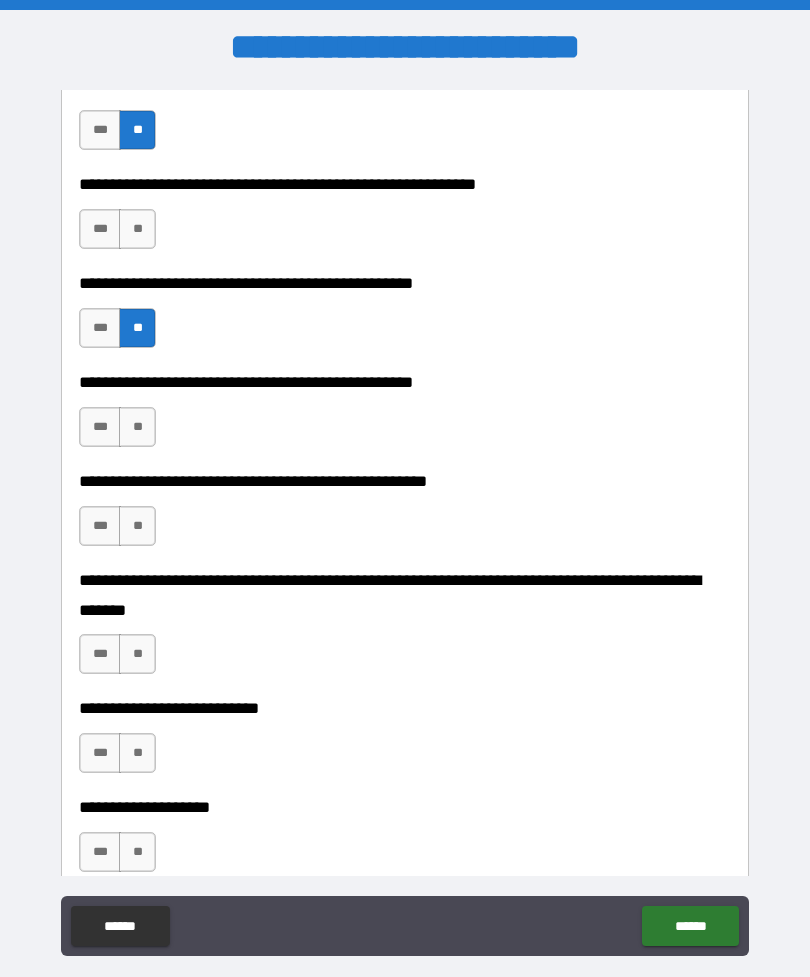 click on "***" at bounding box center [100, 427] 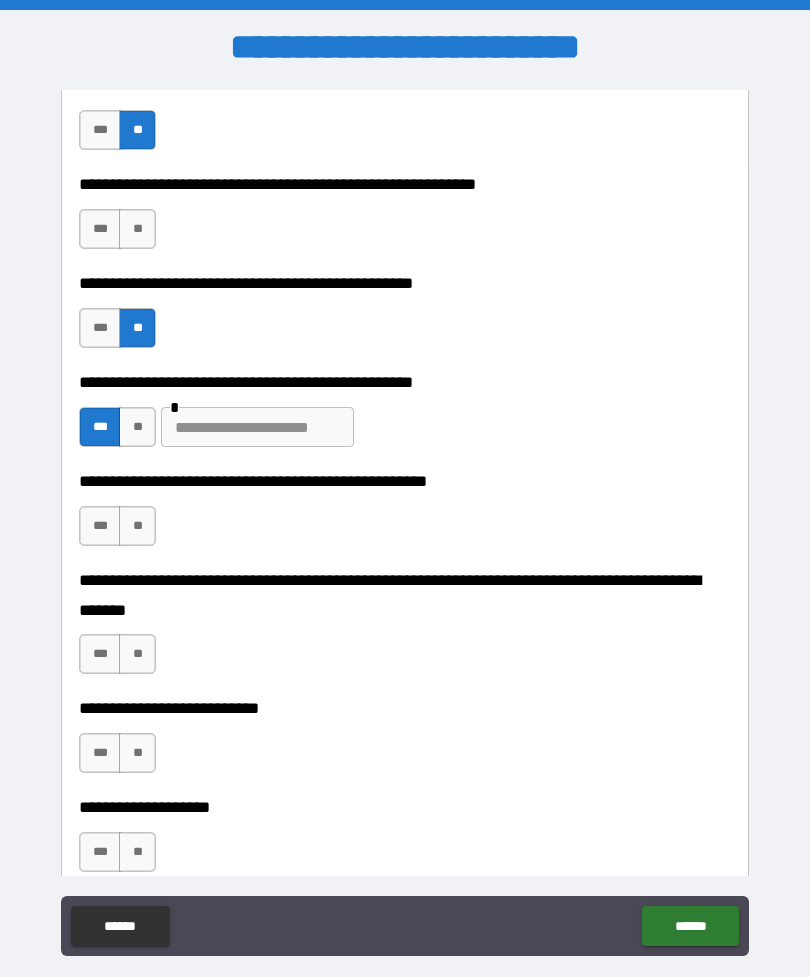 click on "**" at bounding box center [137, 526] 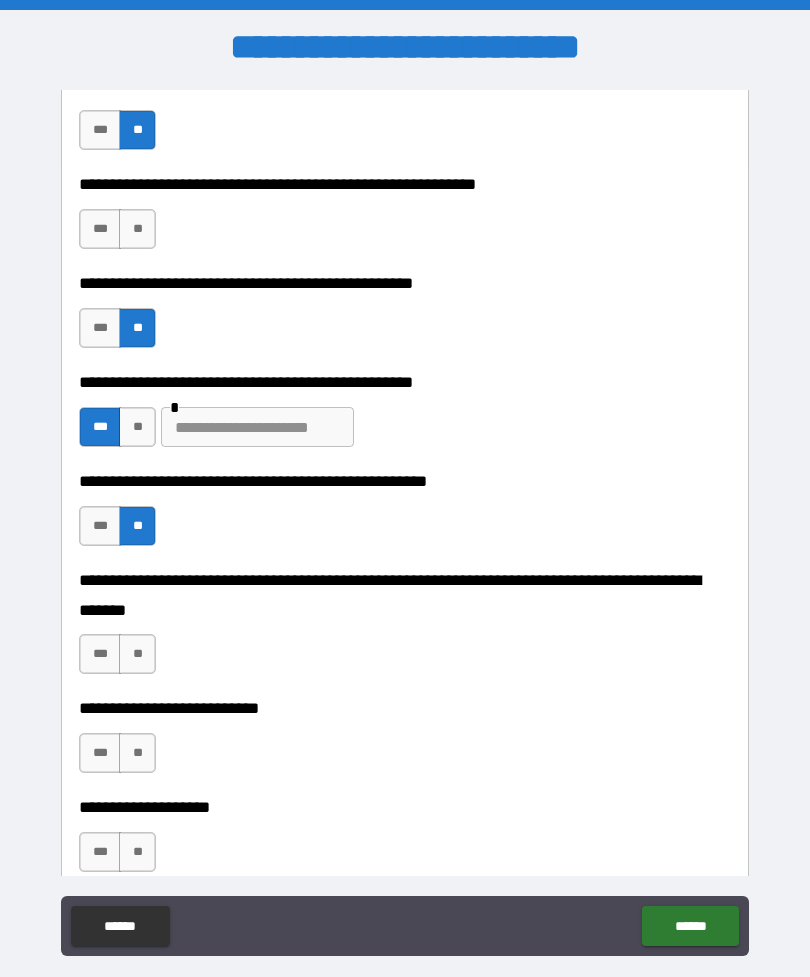 click on "***" at bounding box center (100, 654) 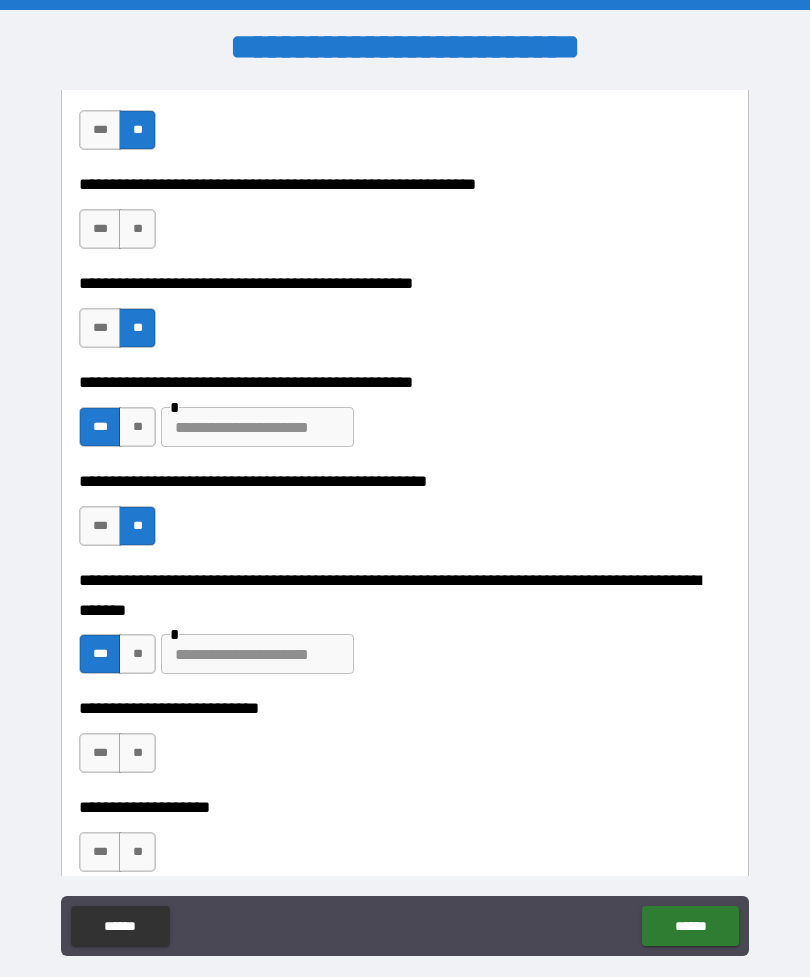 click on "***" at bounding box center [100, 753] 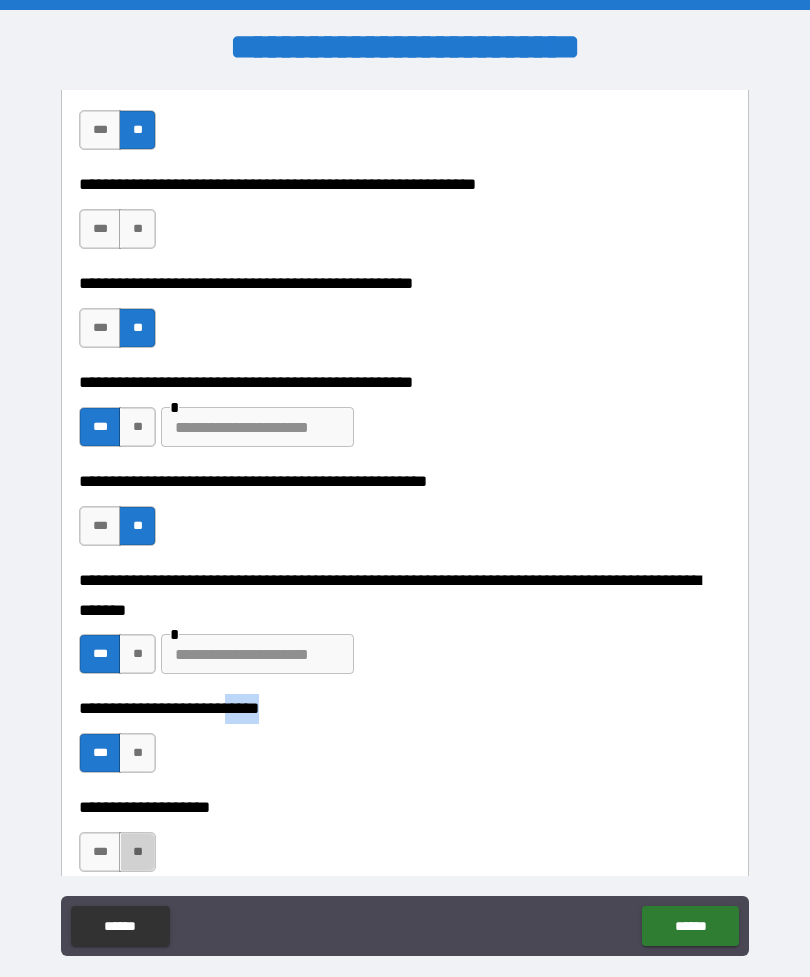 click on "**" at bounding box center [137, 852] 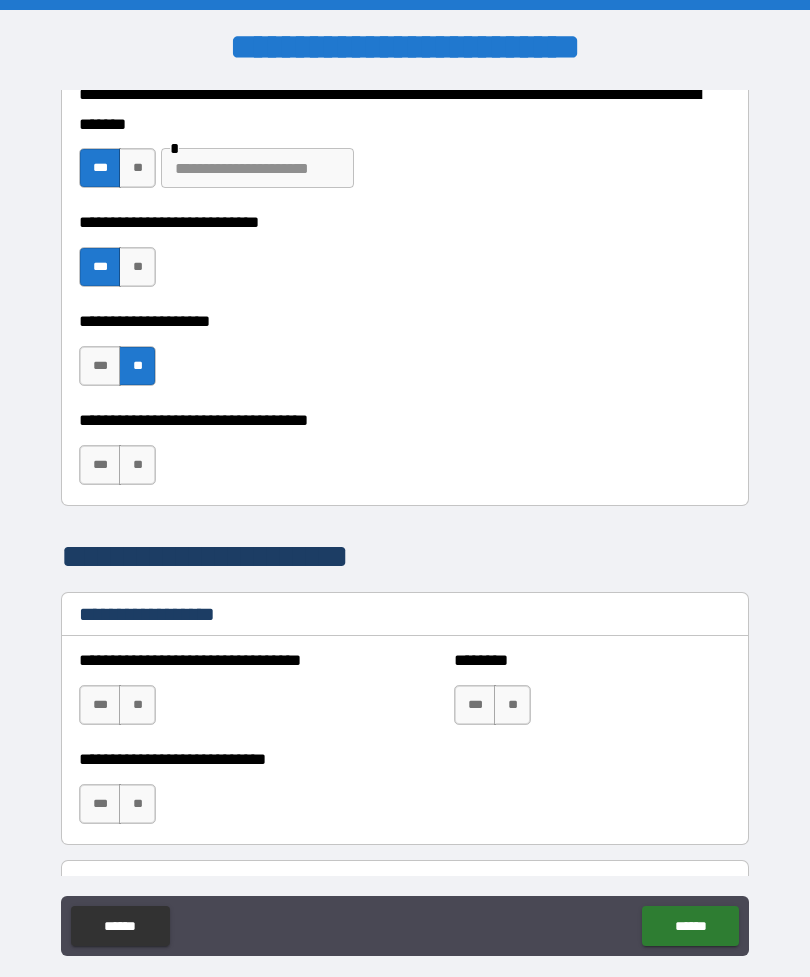 scroll, scrollTop: 1005, scrollLeft: 0, axis: vertical 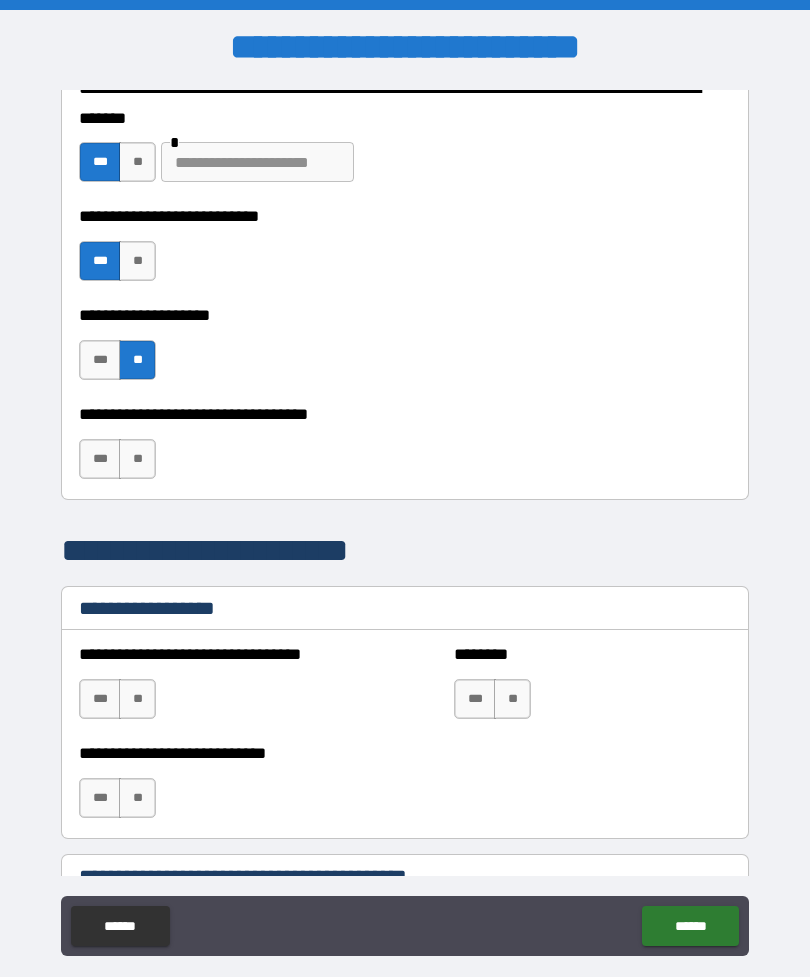 click on "**" at bounding box center [137, 459] 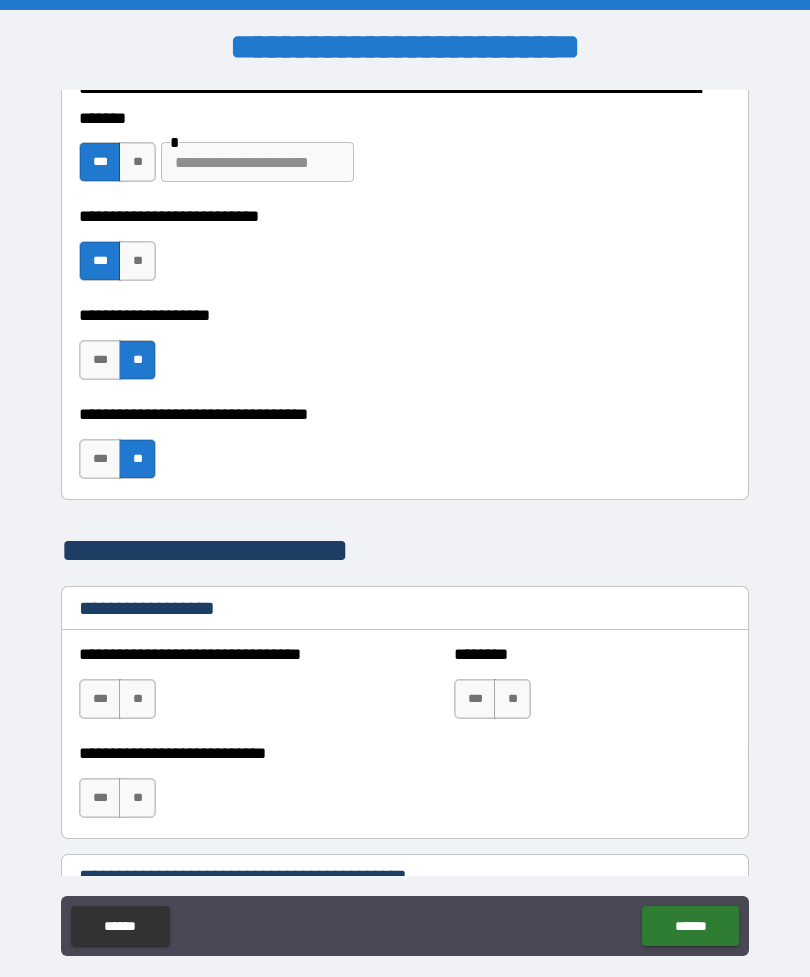 click on "**" at bounding box center (137, 699) 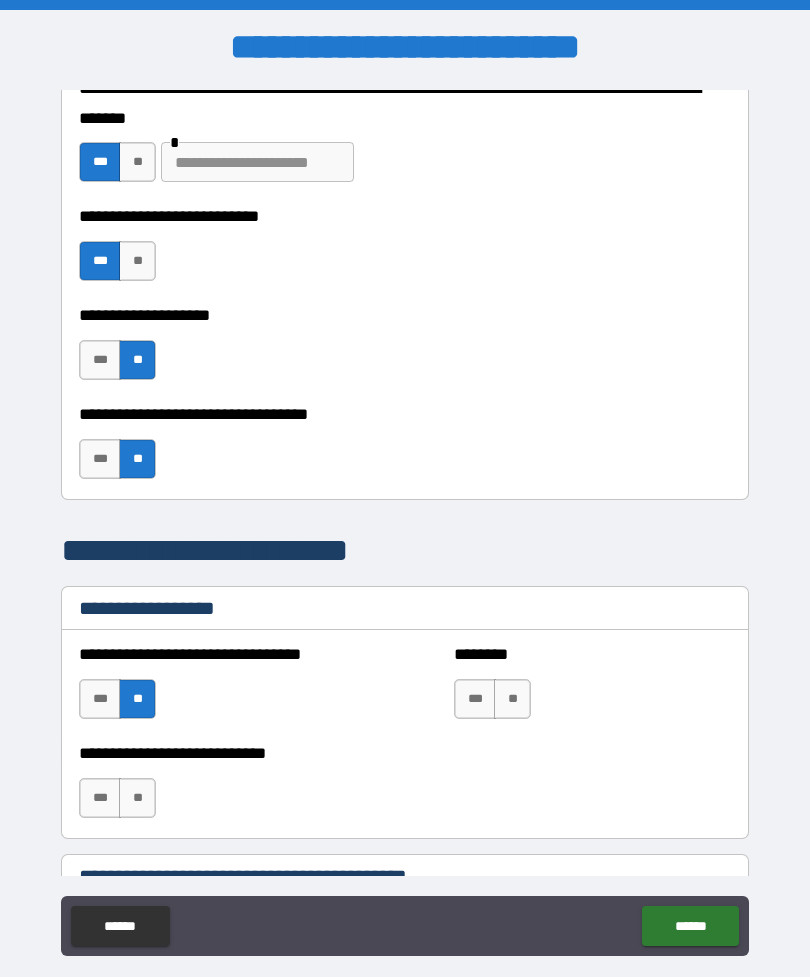 click on "**" at bounding box center [137, 798] 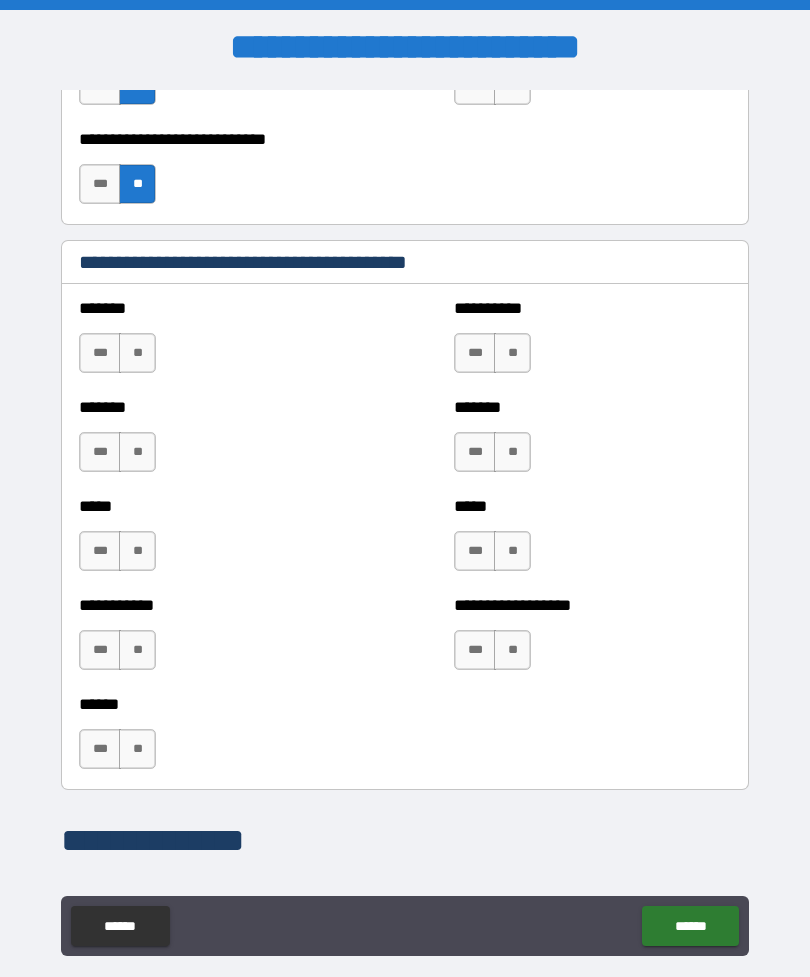 scroll, scrollTop: 1620, scrollLeft: 0, axis: vertical 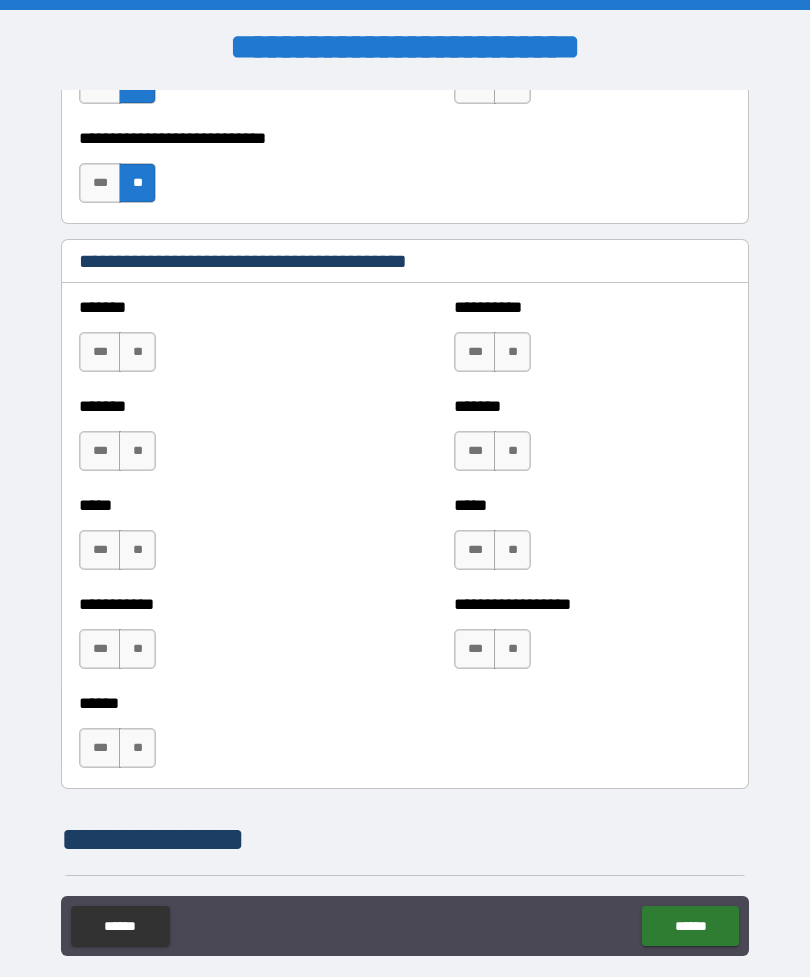 click on "***" at bounding box center (475, 352) 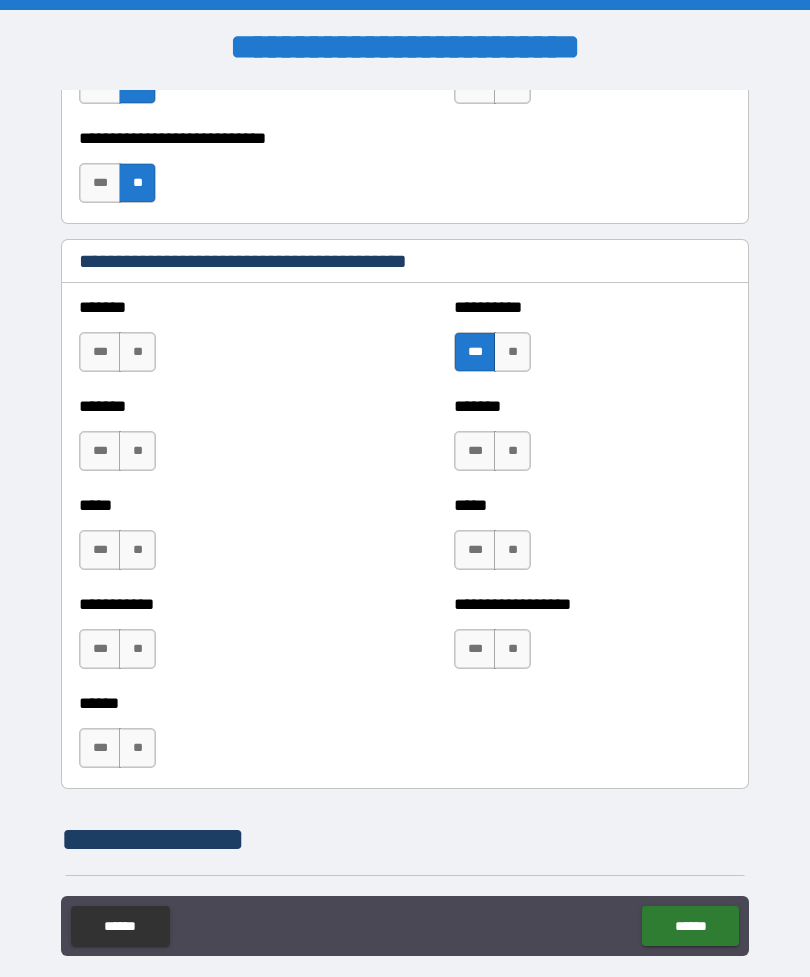 click on "**" at bounding box center [137, 352] 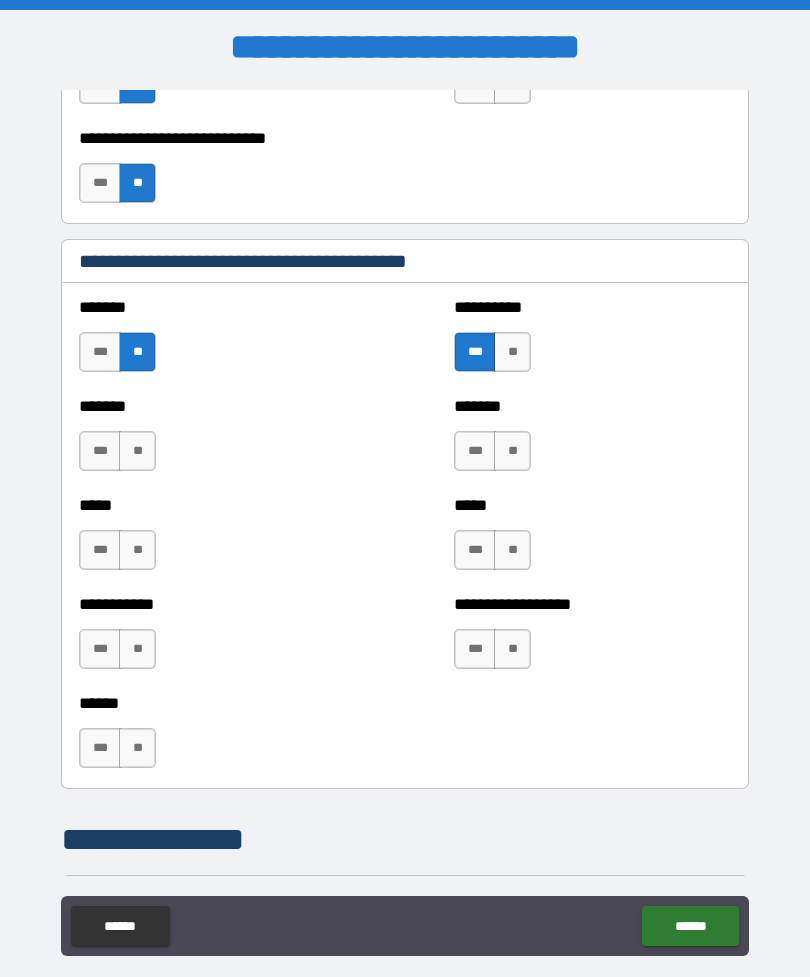 click on "**" at bounding box center [137, 451] 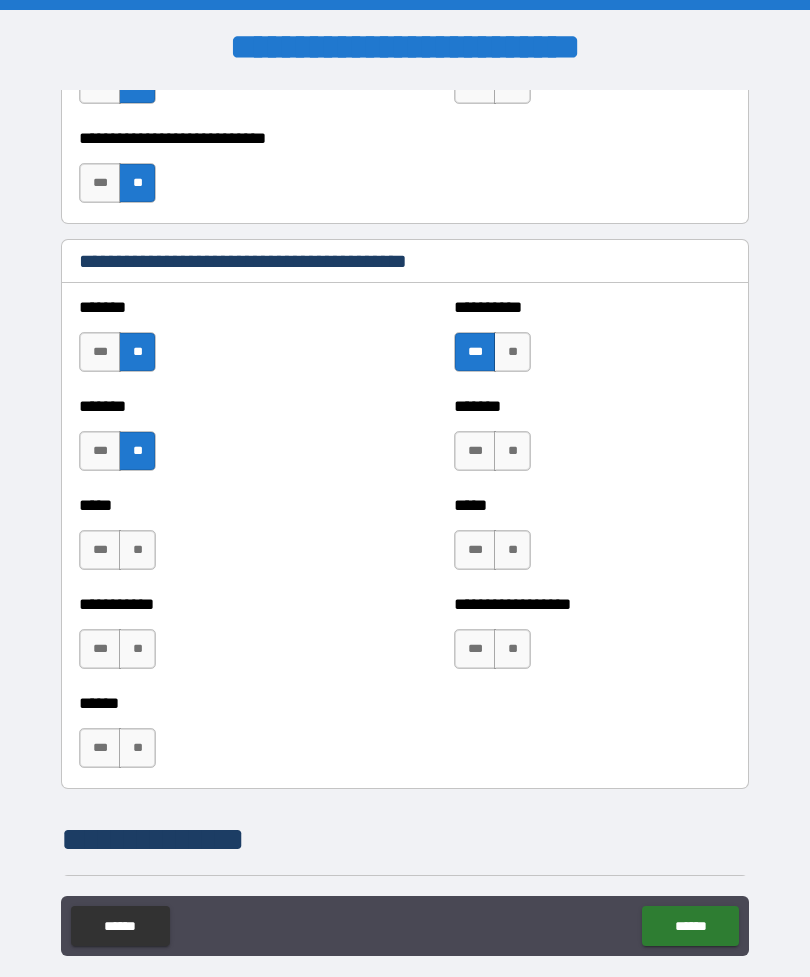 click on "**" at bounding box center (137, 550) 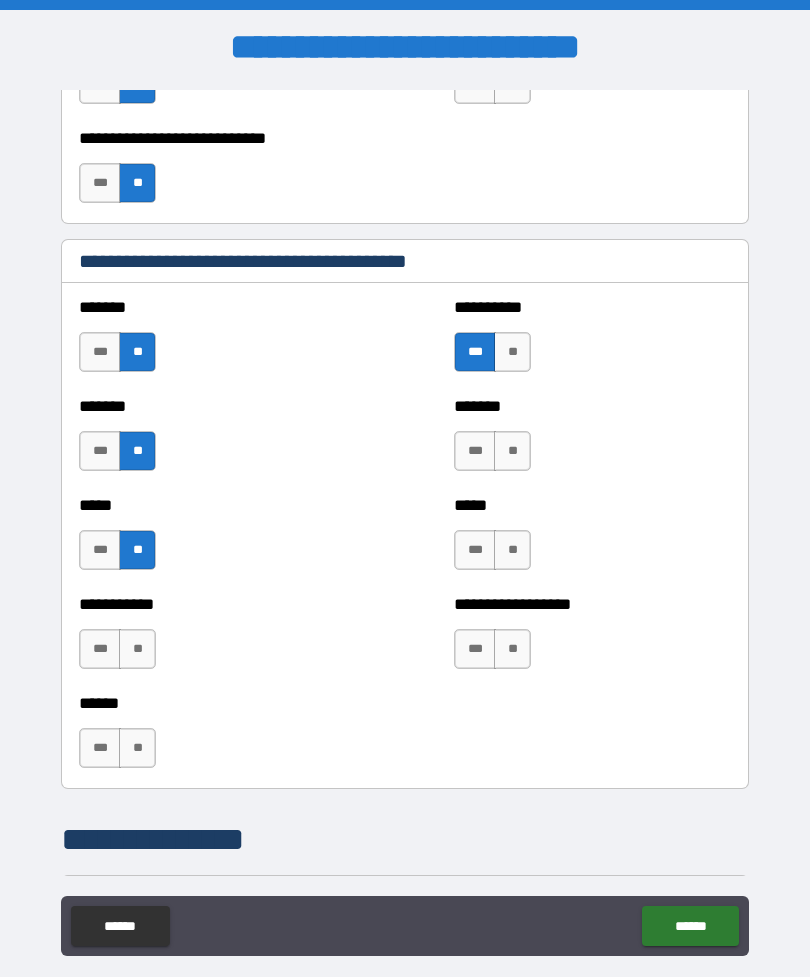 click on "**" at bounding box center [137, 649] 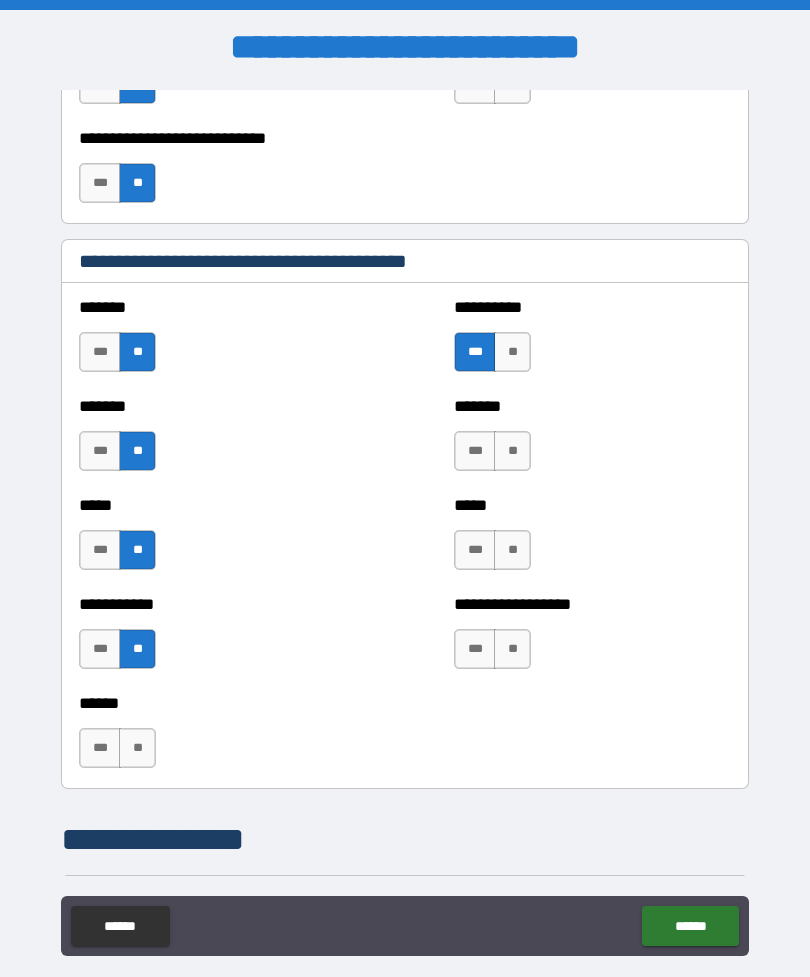 click on "**" at bounding box center (137, 748) 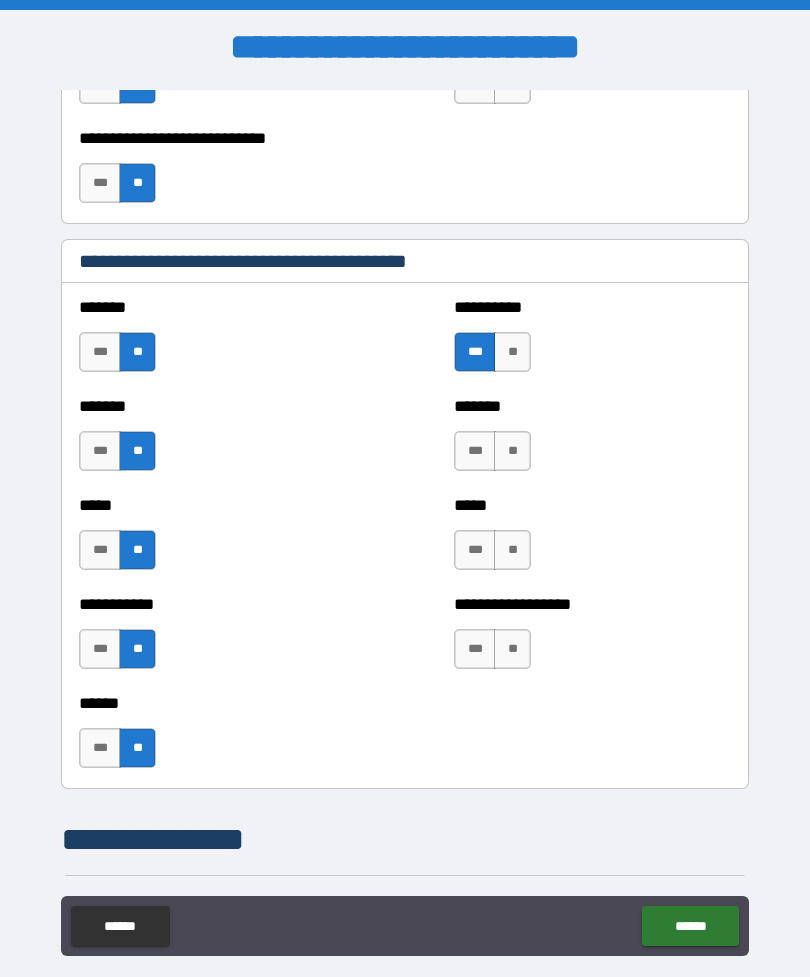 click on "**" at bounding box center [512, 451] 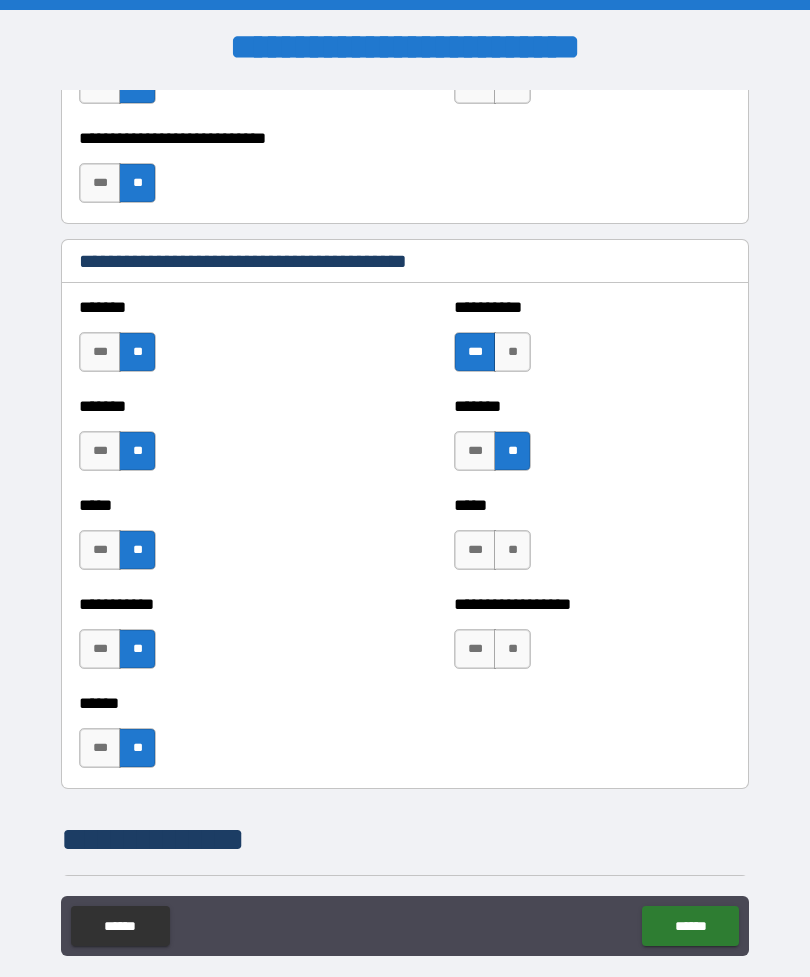 click on "**" at bounding box center [512, 550] 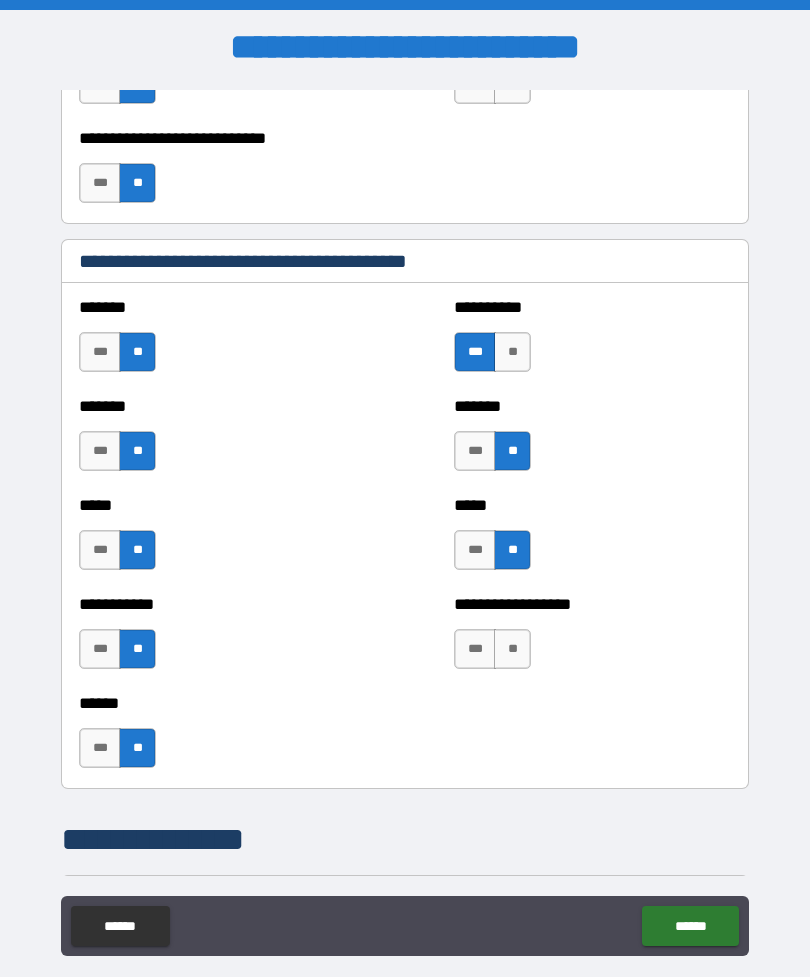 click on "**" at bounding box center (512, 649) 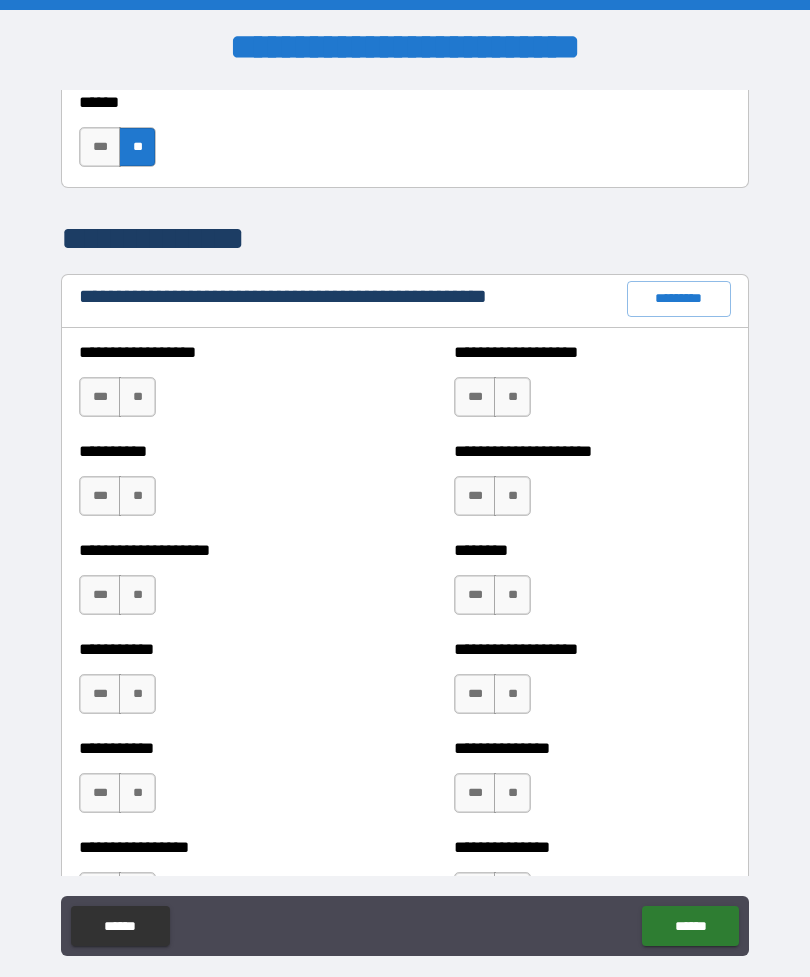scroll, scrollTop: 2223, scrollLeft: 0, axis: vertical 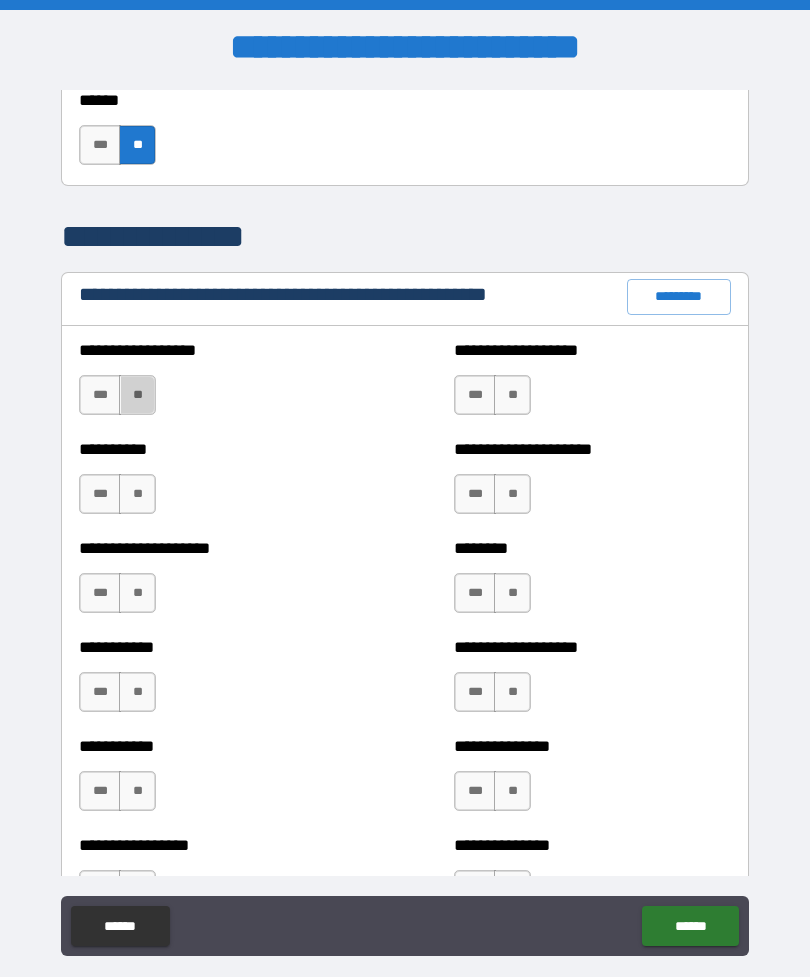 click on "**" at bounding box center (137, 395) 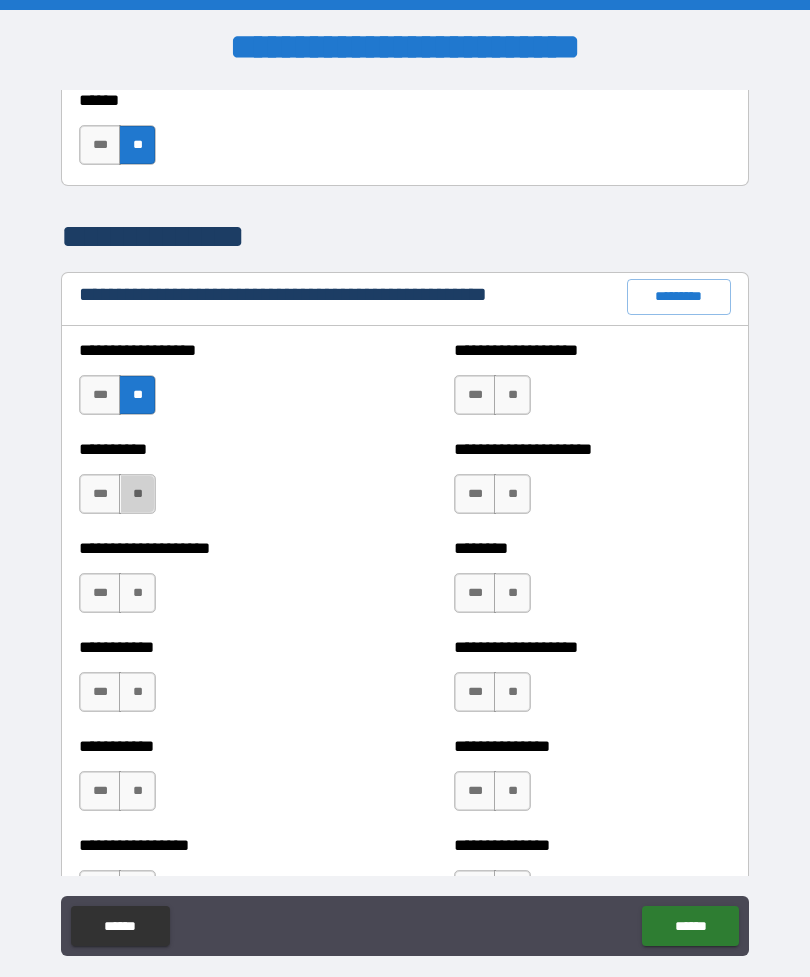 click on "**" at bounding box center [137, 494] 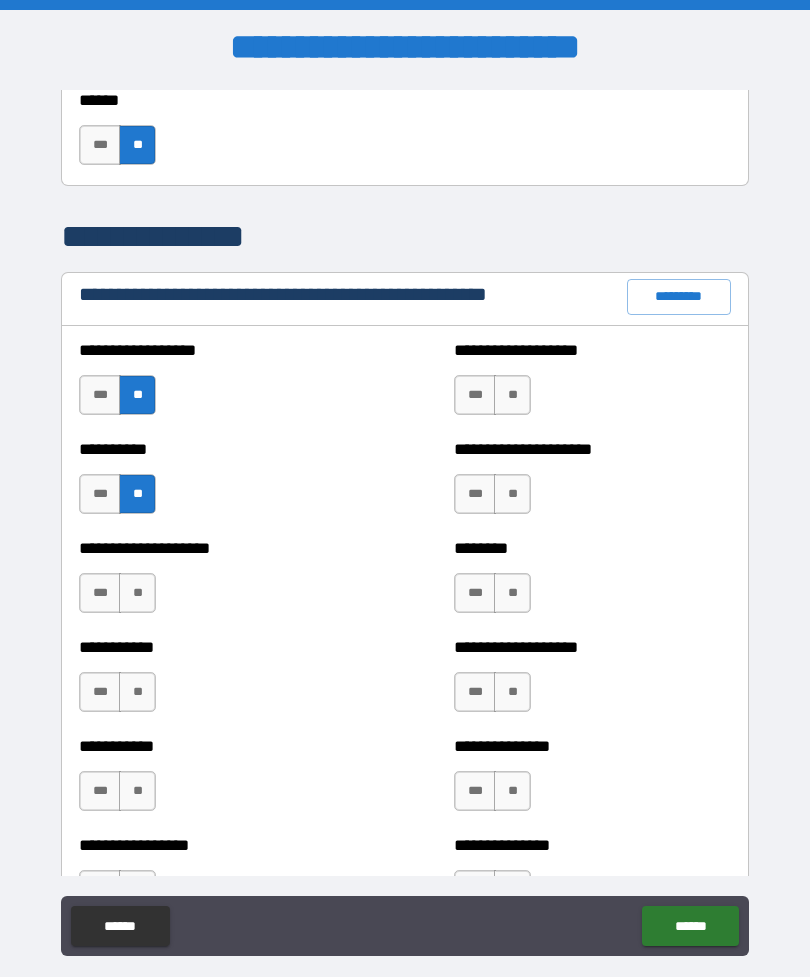 click on "**" at bounding box center [137, 593] 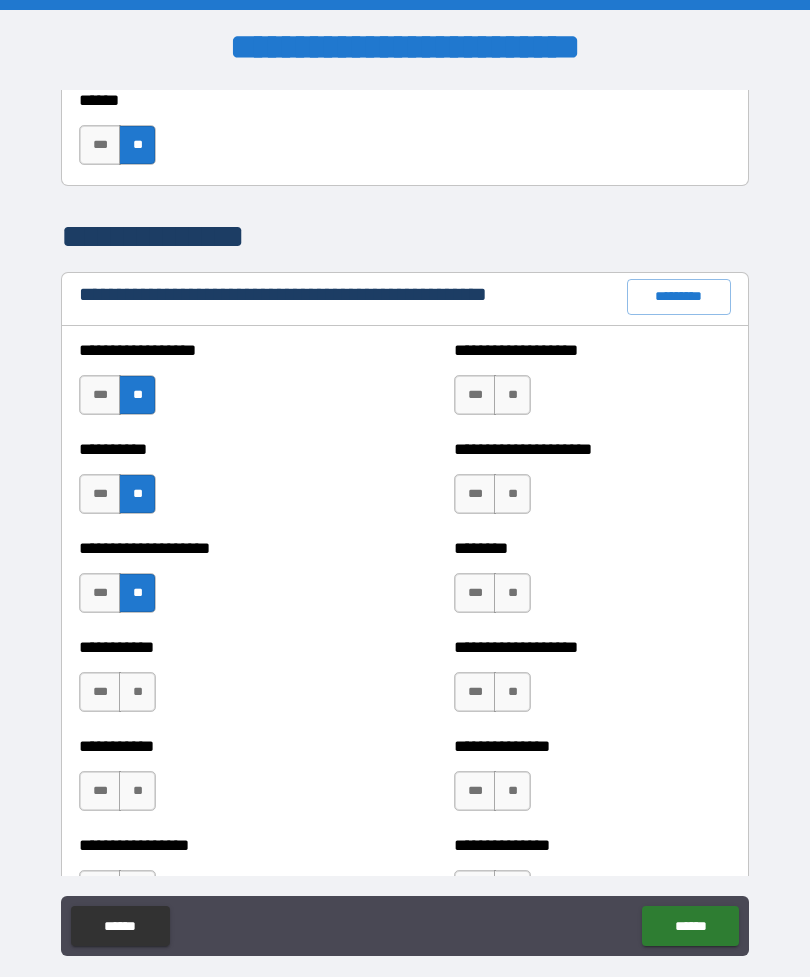 click on "**" at bounding box center [137, 692] 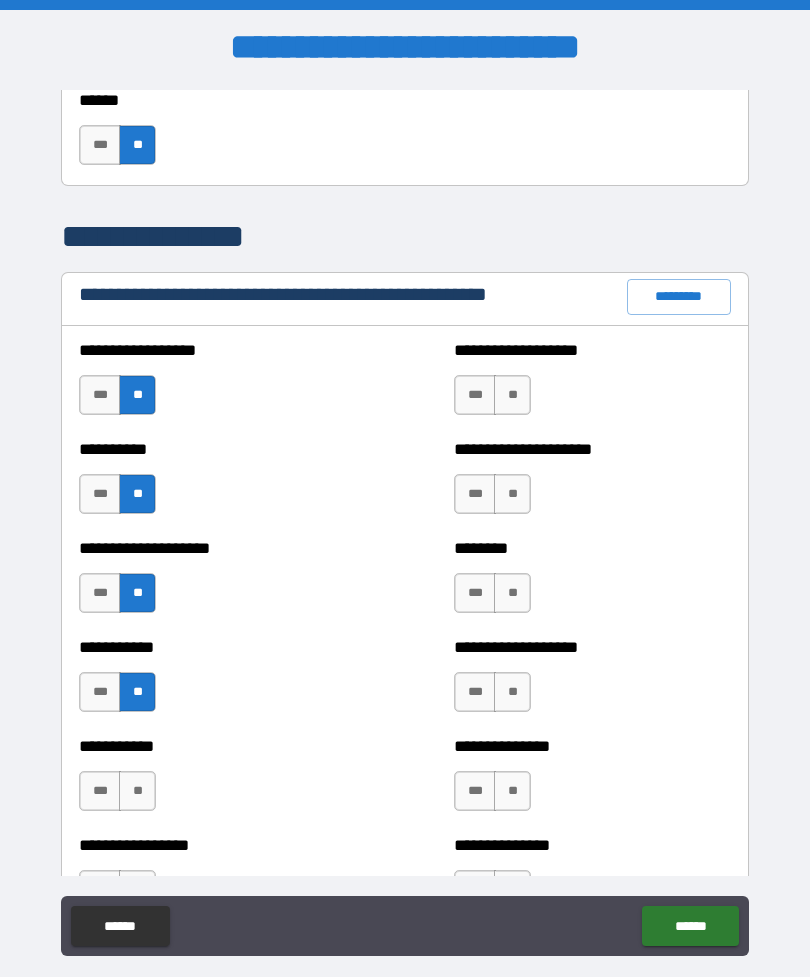 click on "**" at bounding box center (137, 791) 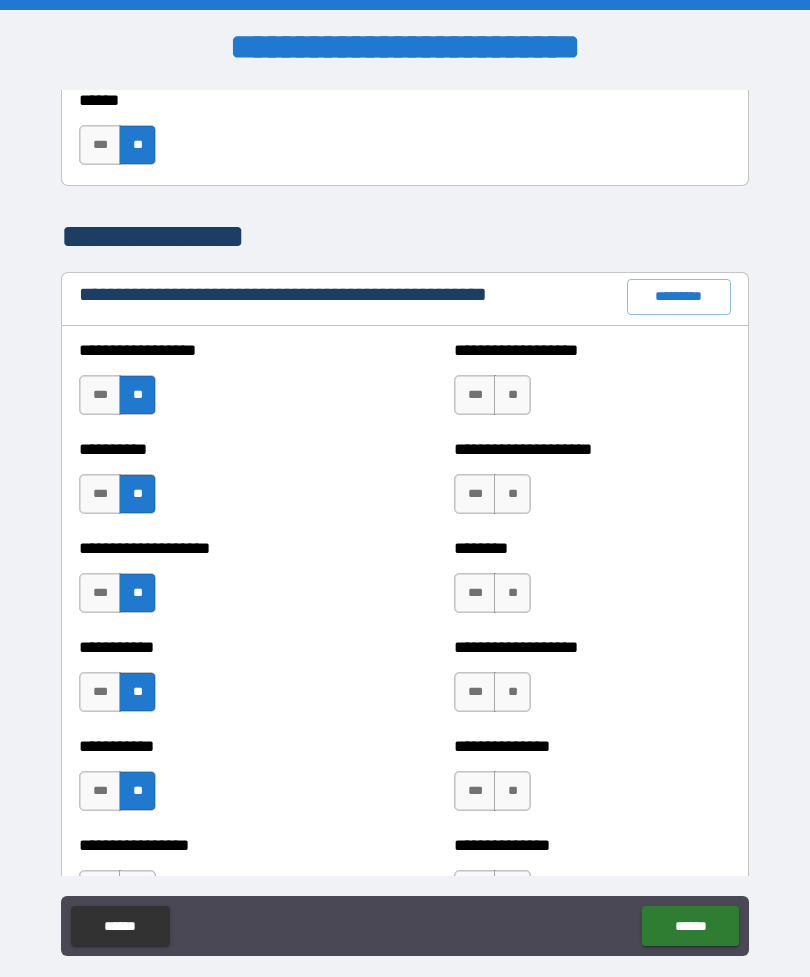 click on "**" at bounding box center [512, 395] 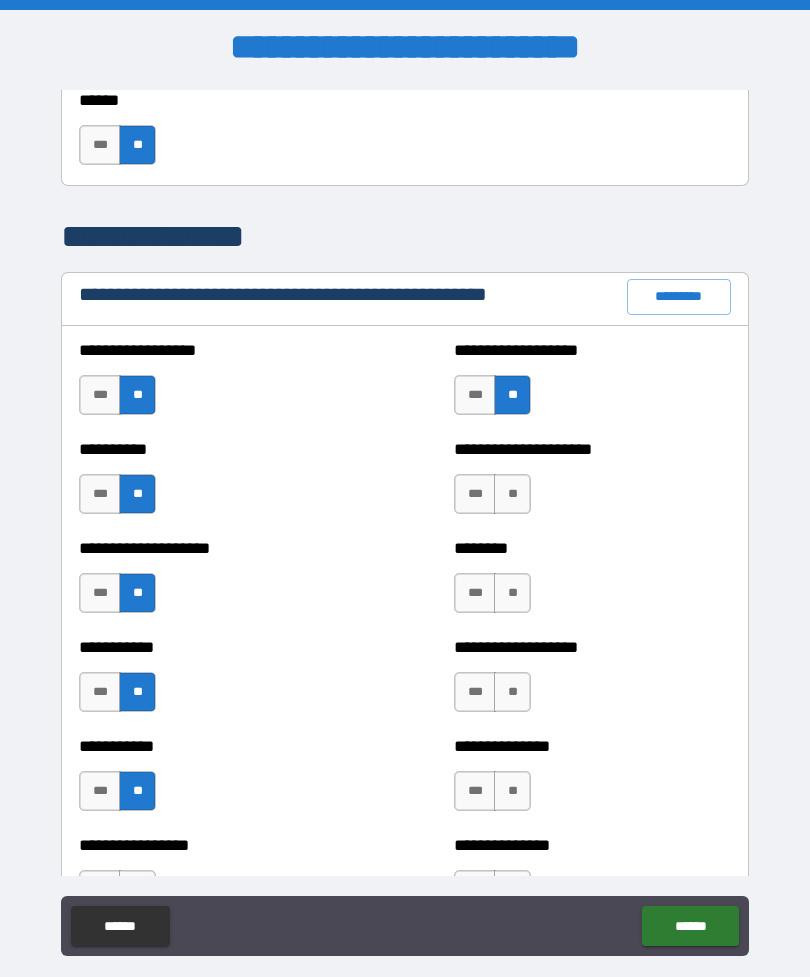click on "**" at bounding box center (512, 494) 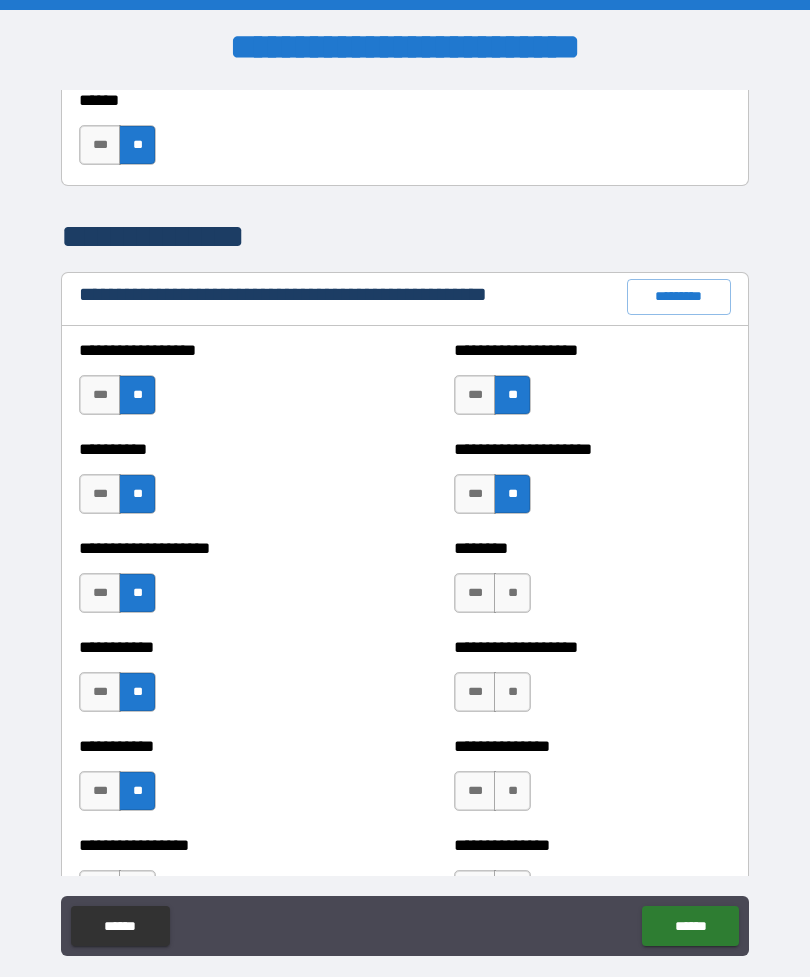 click on "**" at bounding box center [512, 593] 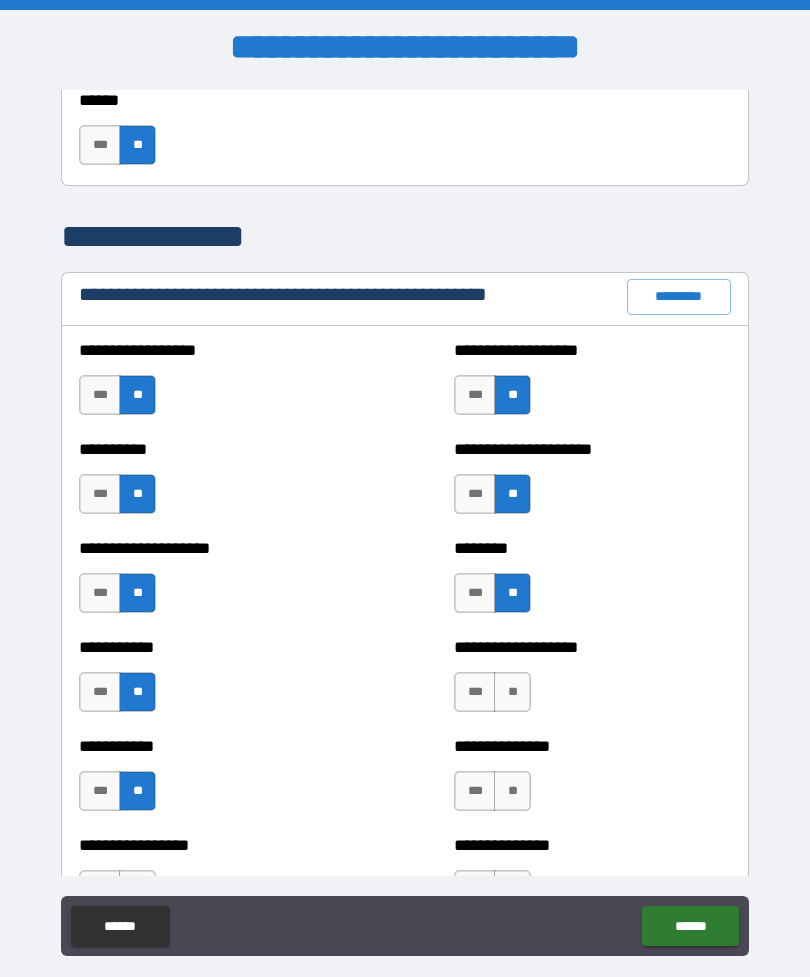 click on "**" at bounding box center (512, 692) 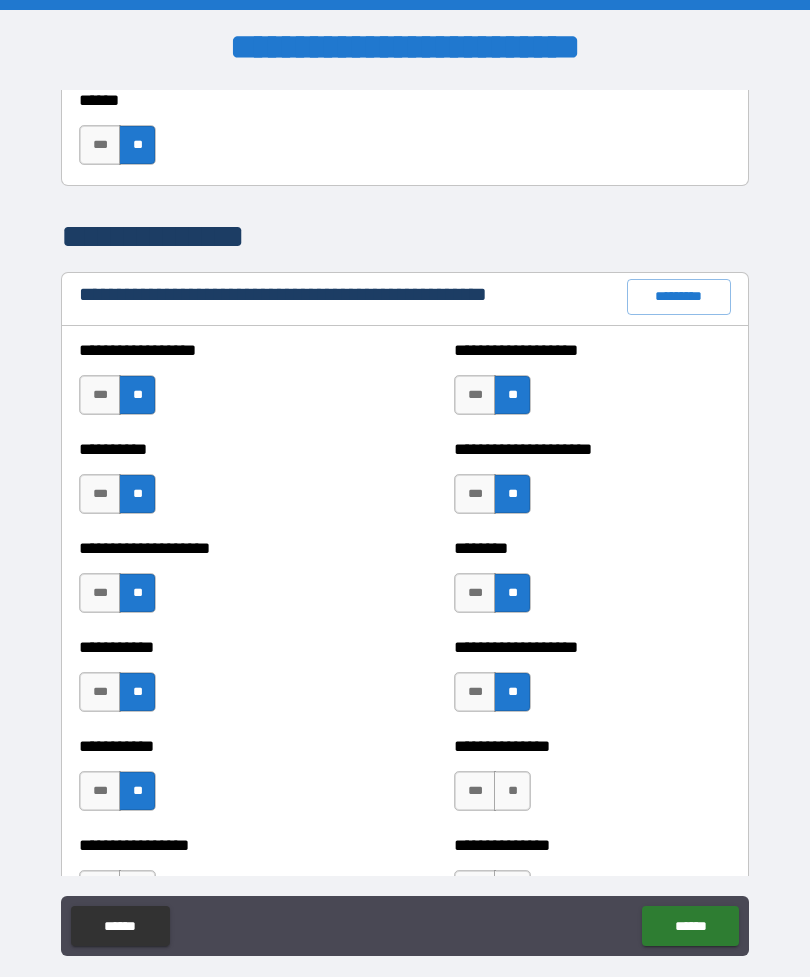 click on "**" at bounding box center (512, 791) 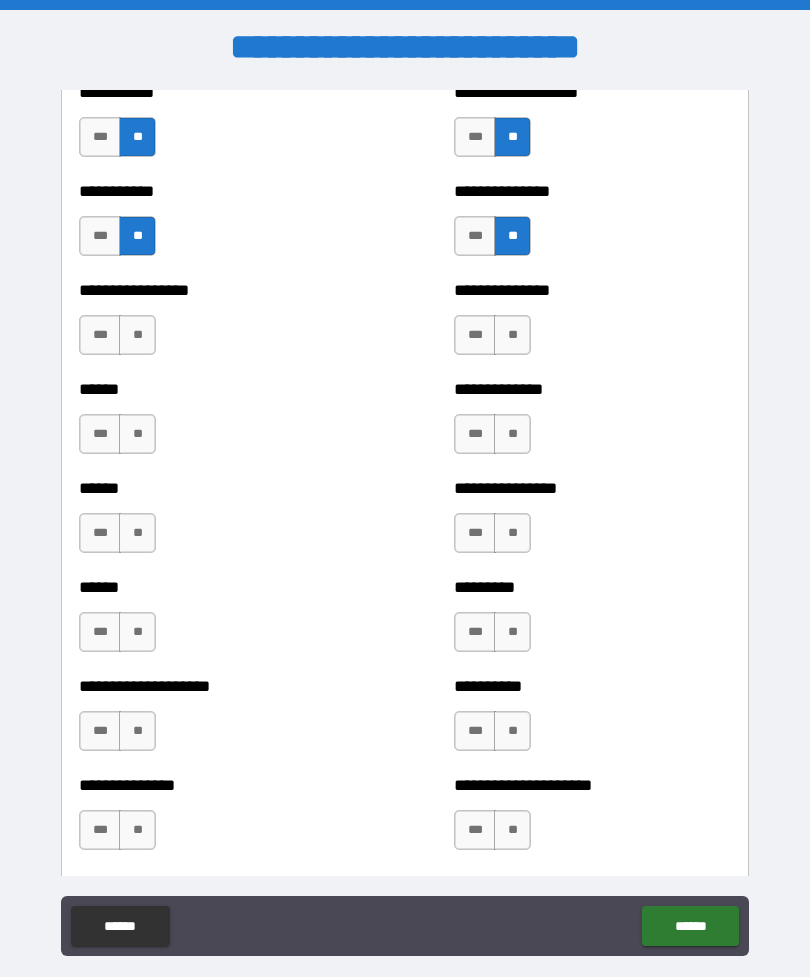 scroll, scrollTop: 2784, scrollLeft: 0, axis: vertical 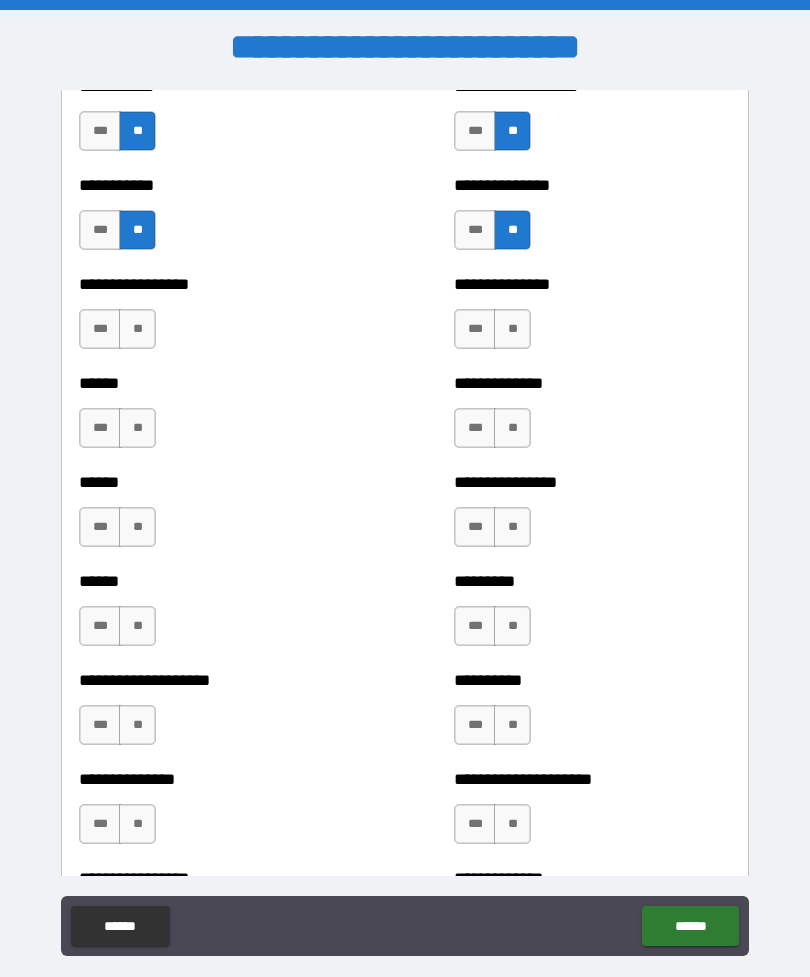 click on "**" at bounding box center [137, 329] 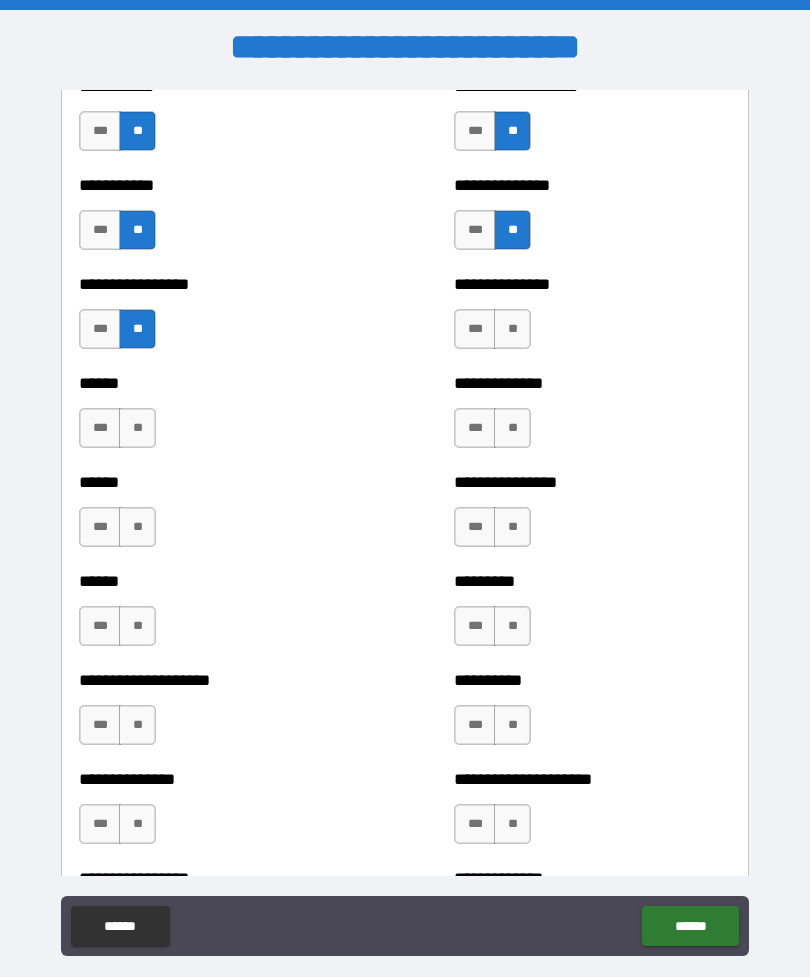 click on "**" at bounding box center [137, 428] 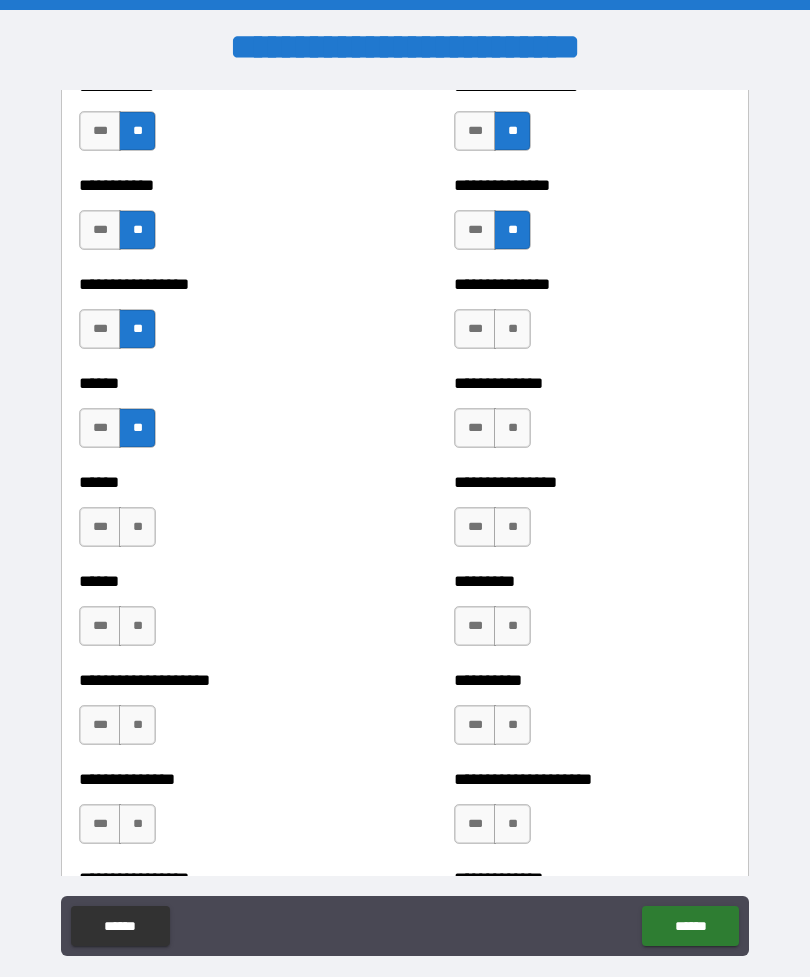 click on "**" at bounding box center (137, 527) 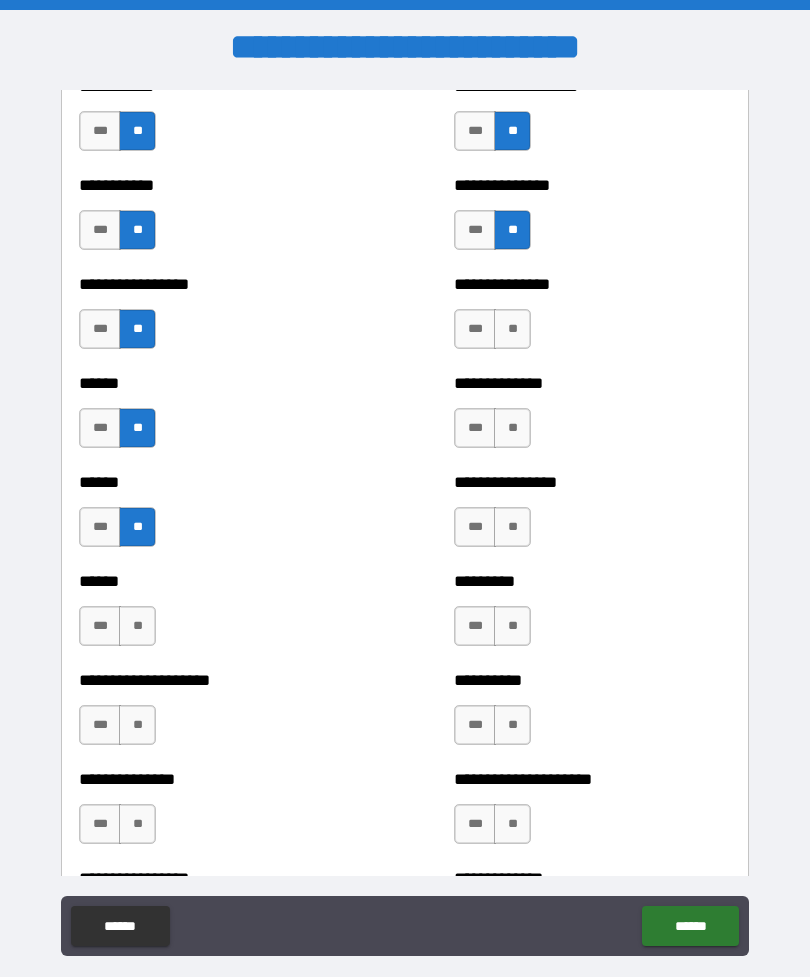 click on "**" at bounding box center [137, 626] 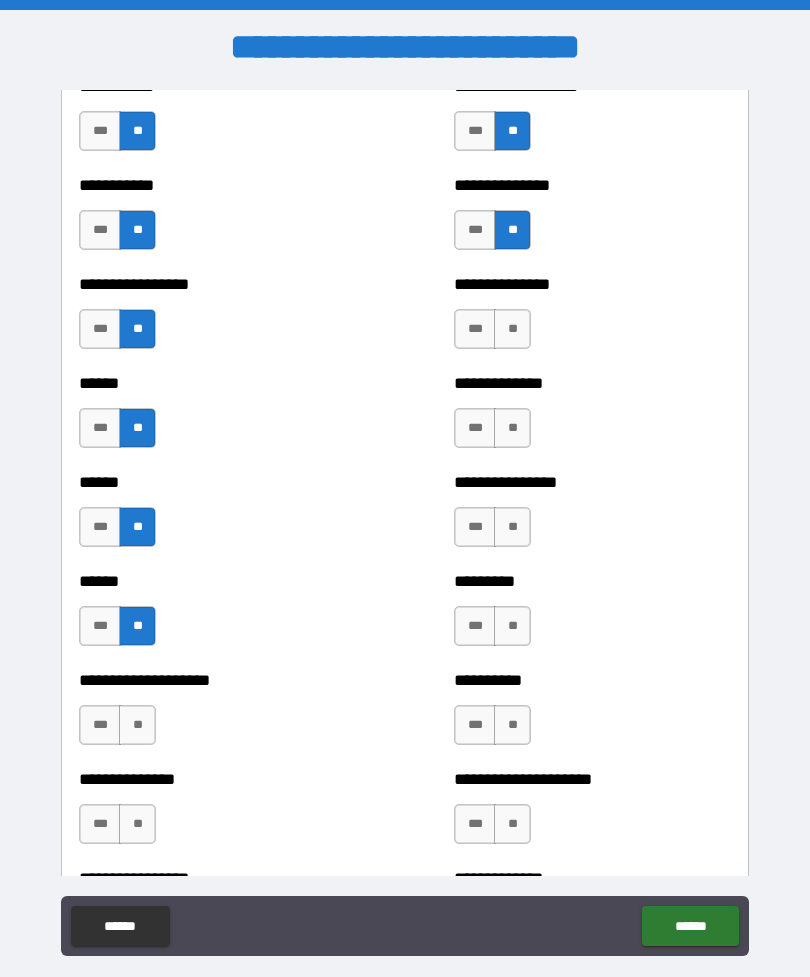 click on "***" at bounding box center [100, 725] 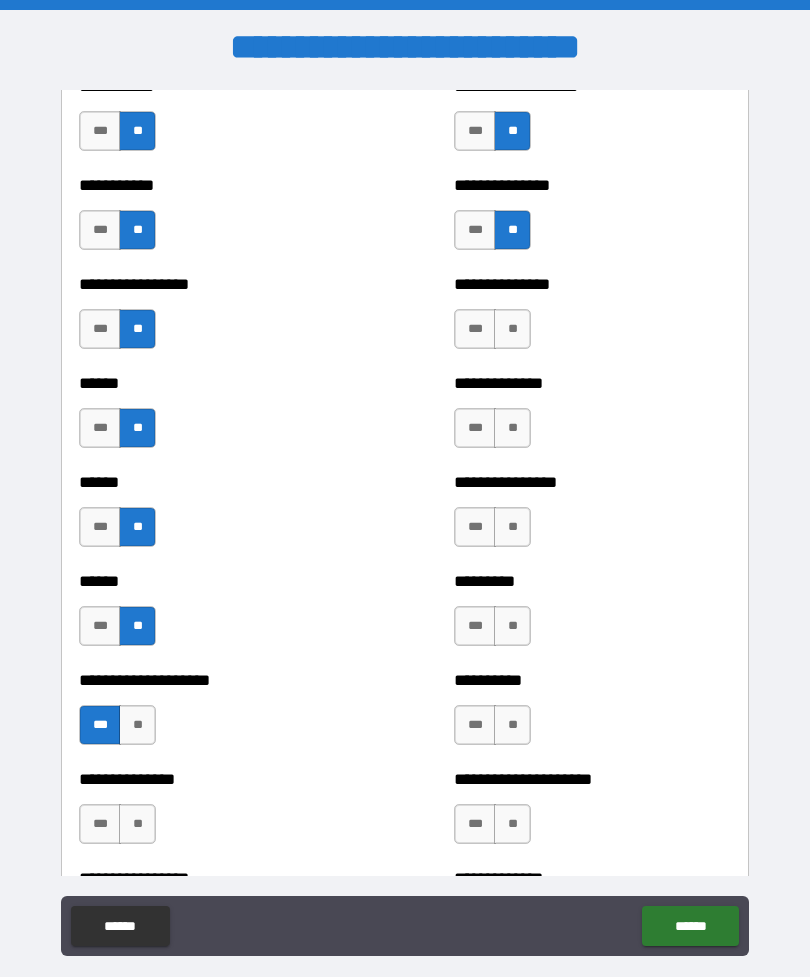click on "**" at bounding box center (137, 824) 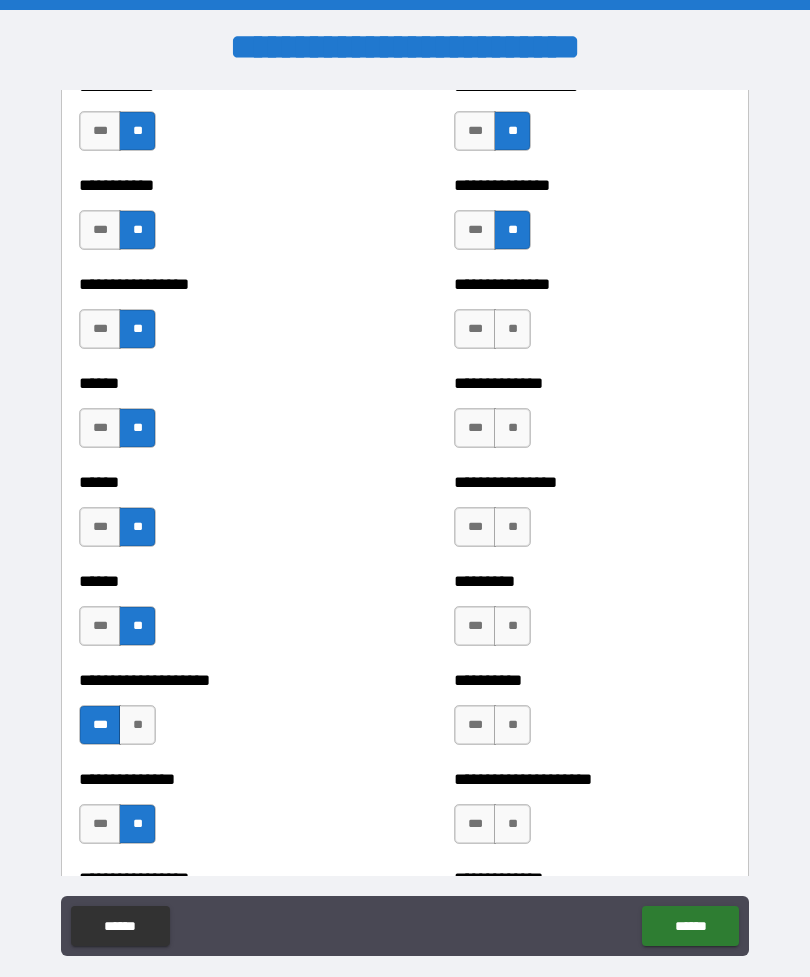 click on "**" at bounding box center [512, 329] 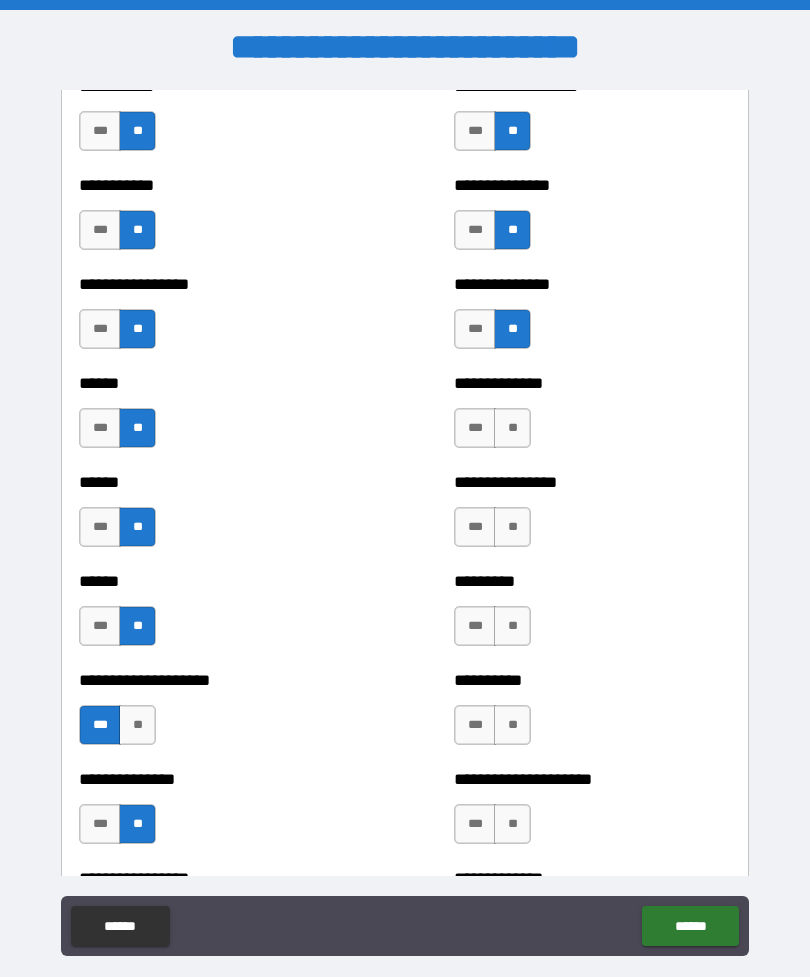 click on "**" at bounding box center (512, 428) 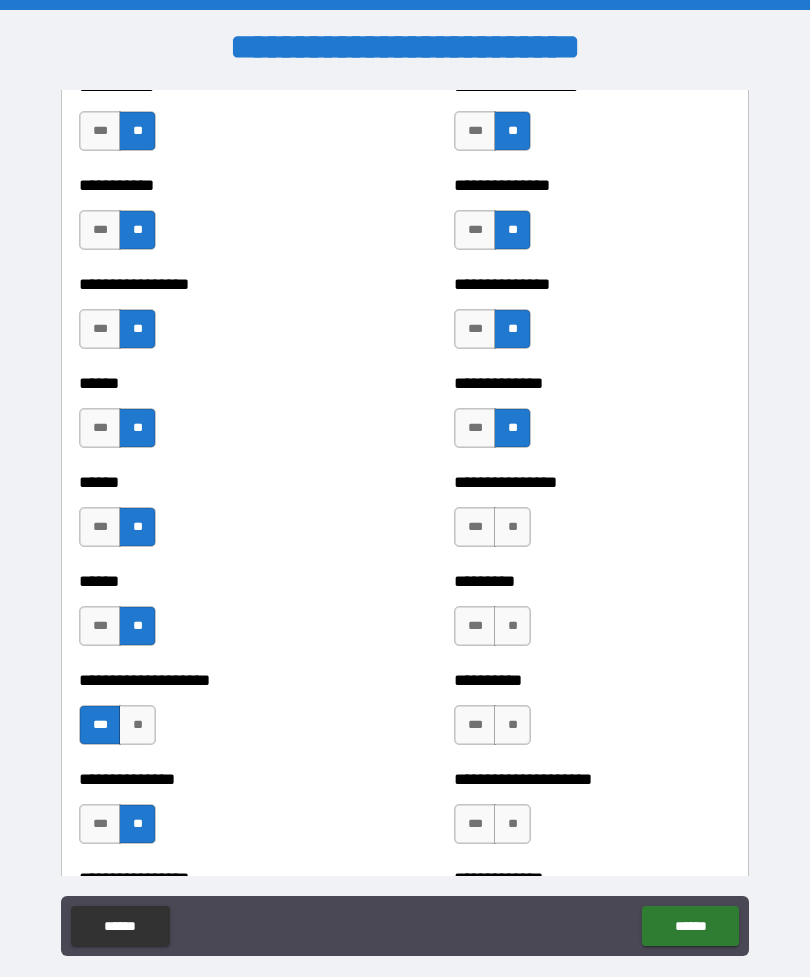 click on "**" at bounding box center (512, 527) 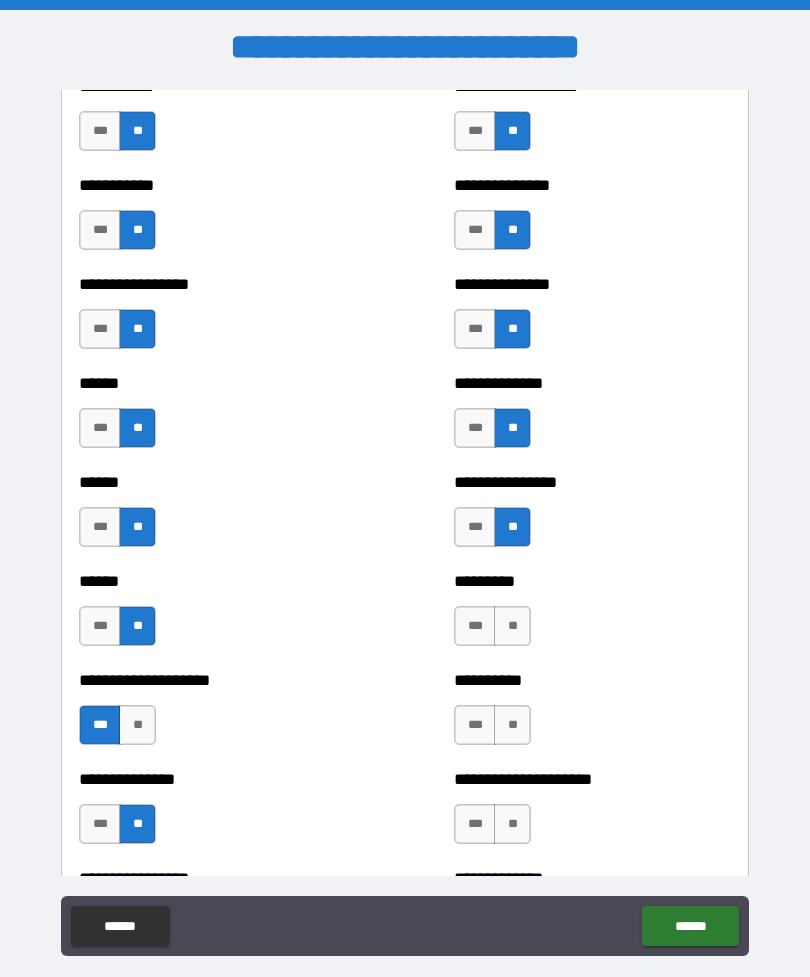 click on "**" at bounding box center (512, 626) 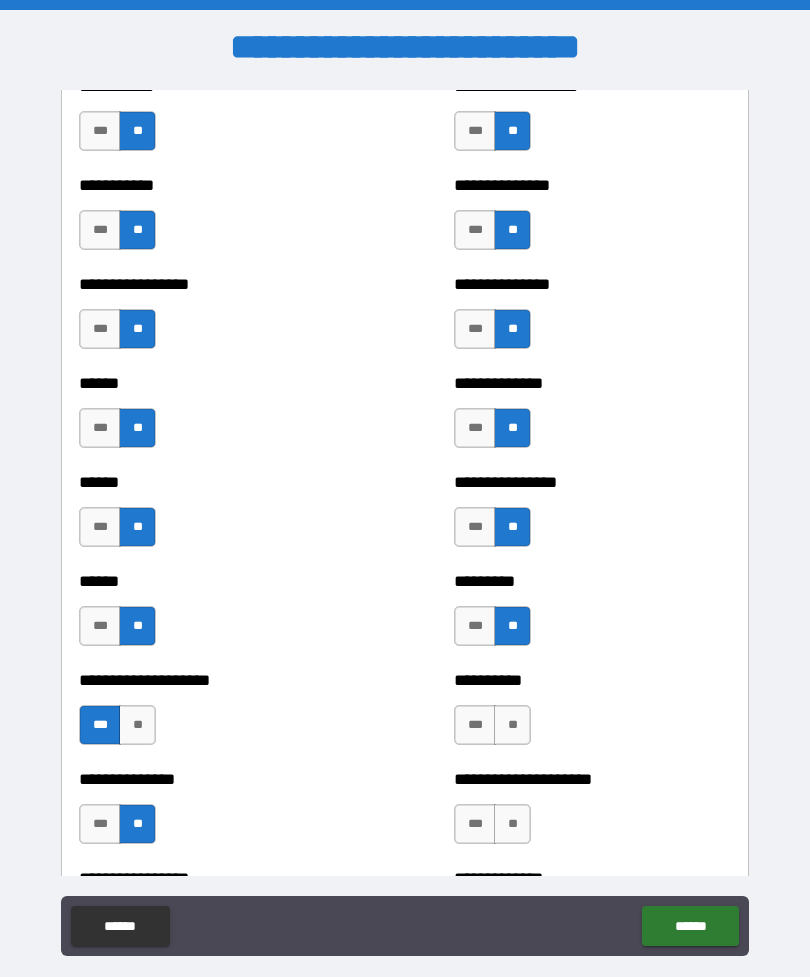 click on "**" at bounding box center (512, 725) 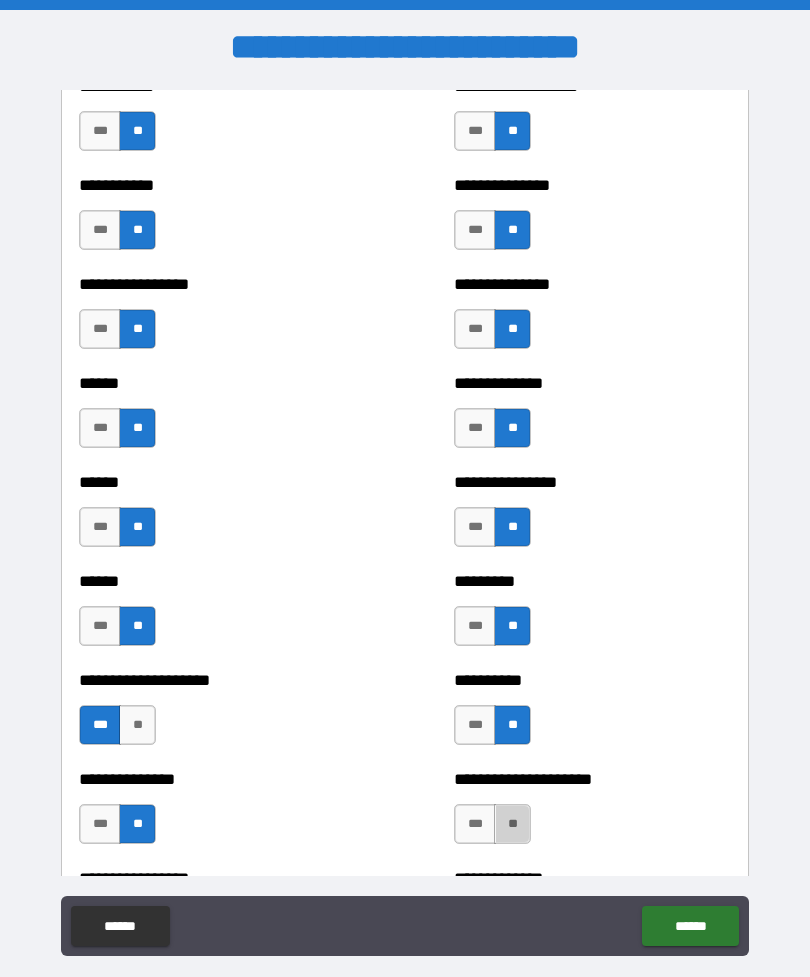 click on "**" at bounding box center [512, 824] 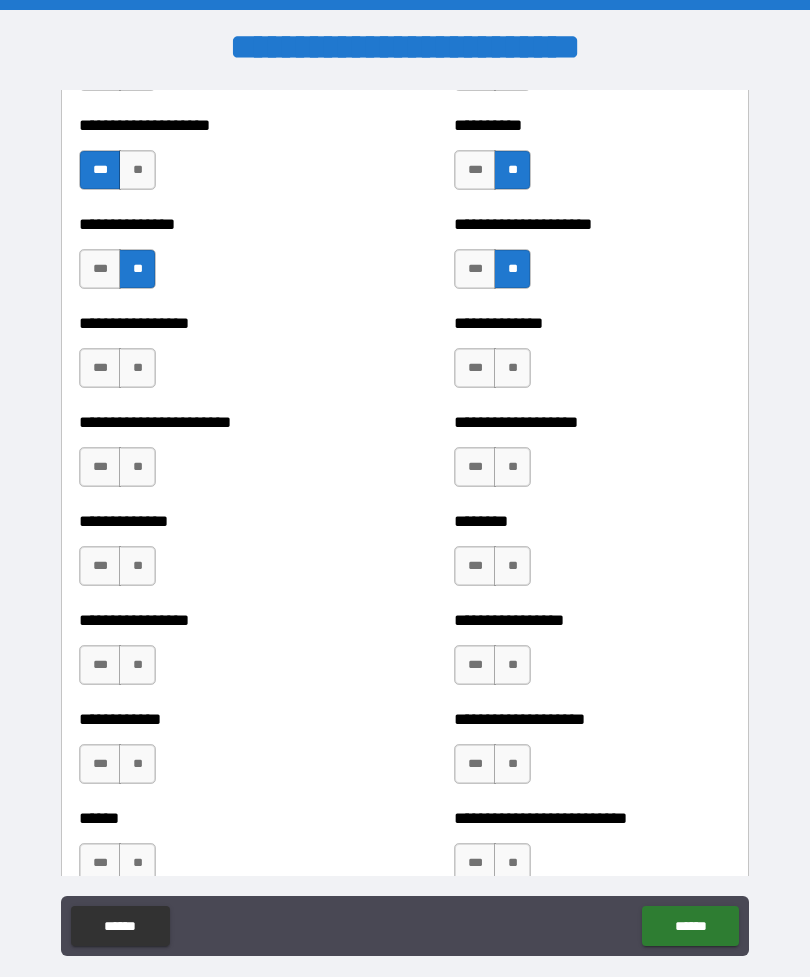 scroll, scrollTop: 3341, scrollLeft: 0, axis: vertical 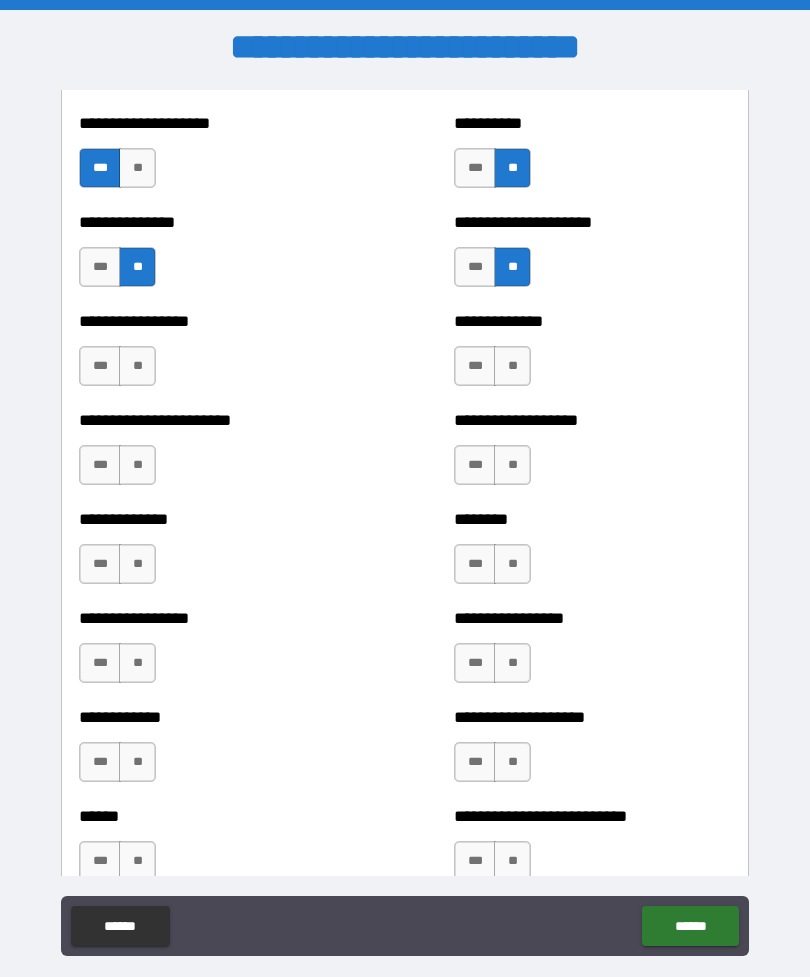 click on "***" at bounding box center [100, 366] 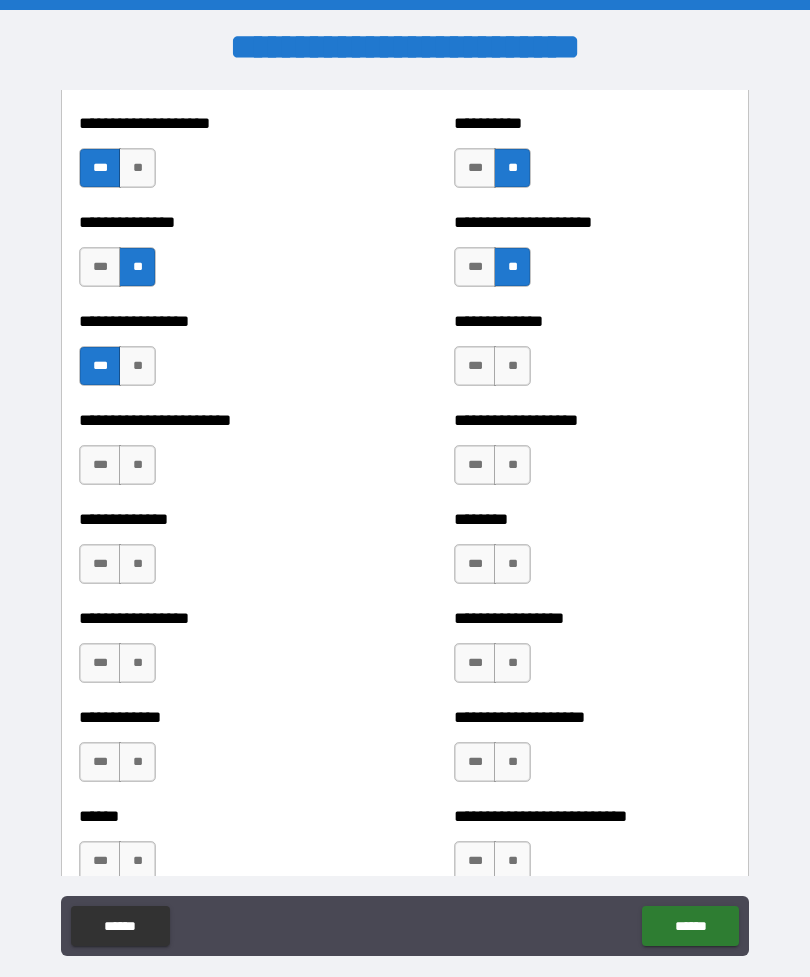 click on "**" at bounding box center [137, 465] 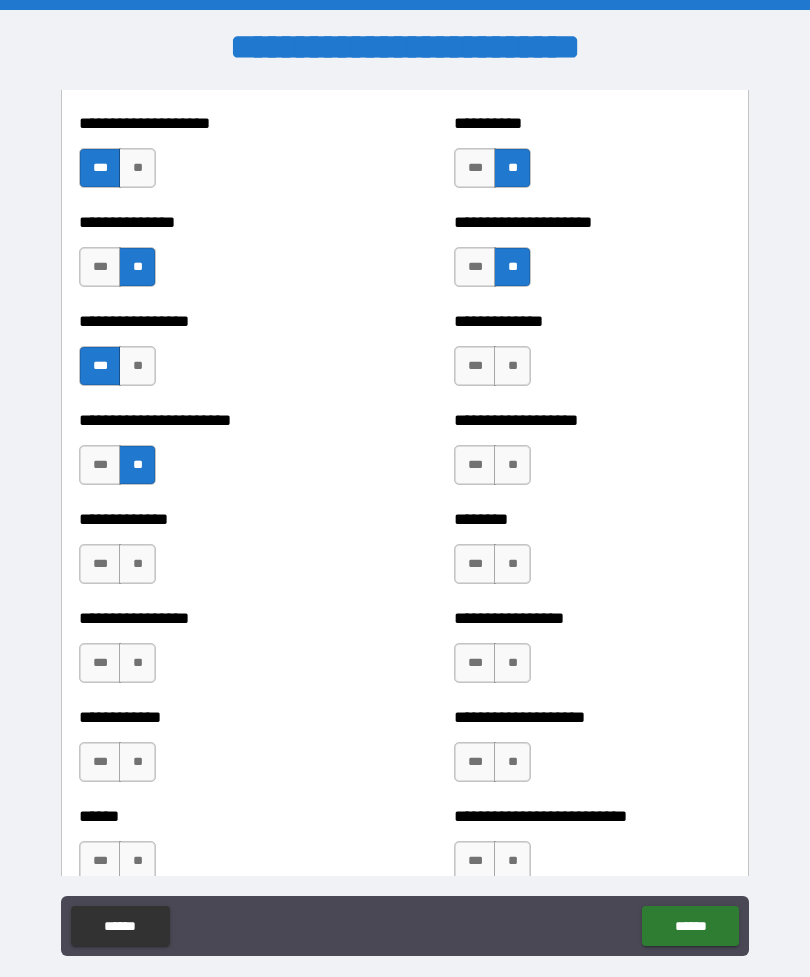 click on "**" at bounding box center [137, 564] 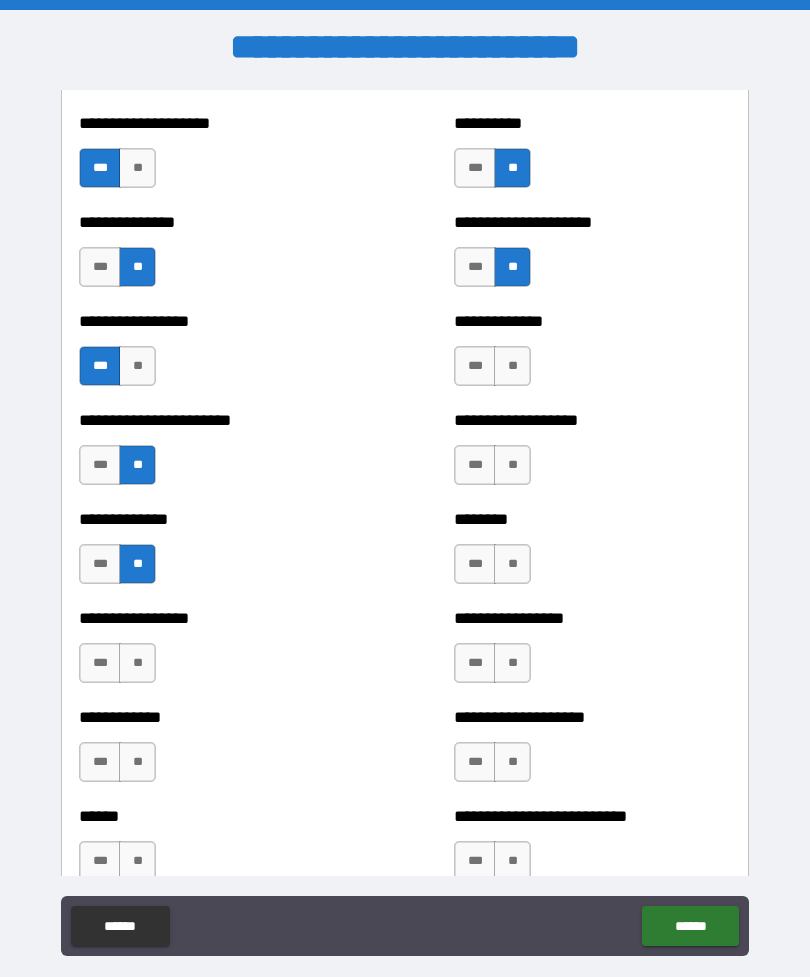 click on "**" at bounding box center [137, 663] 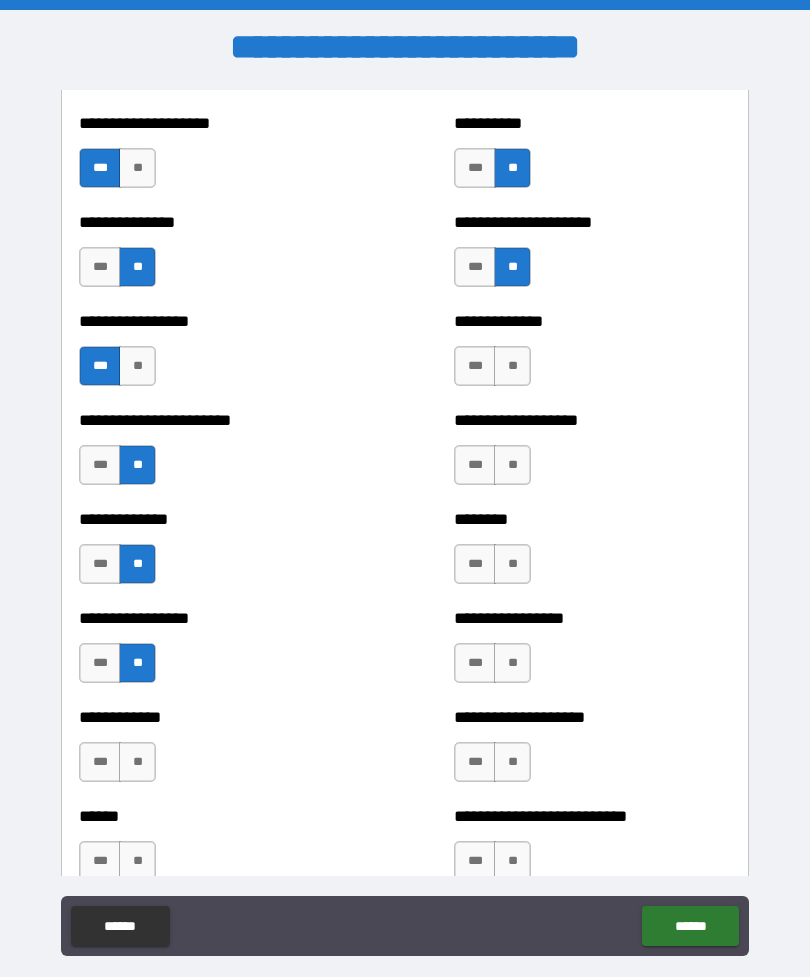 click on "**" at bounding box center [137, 762] 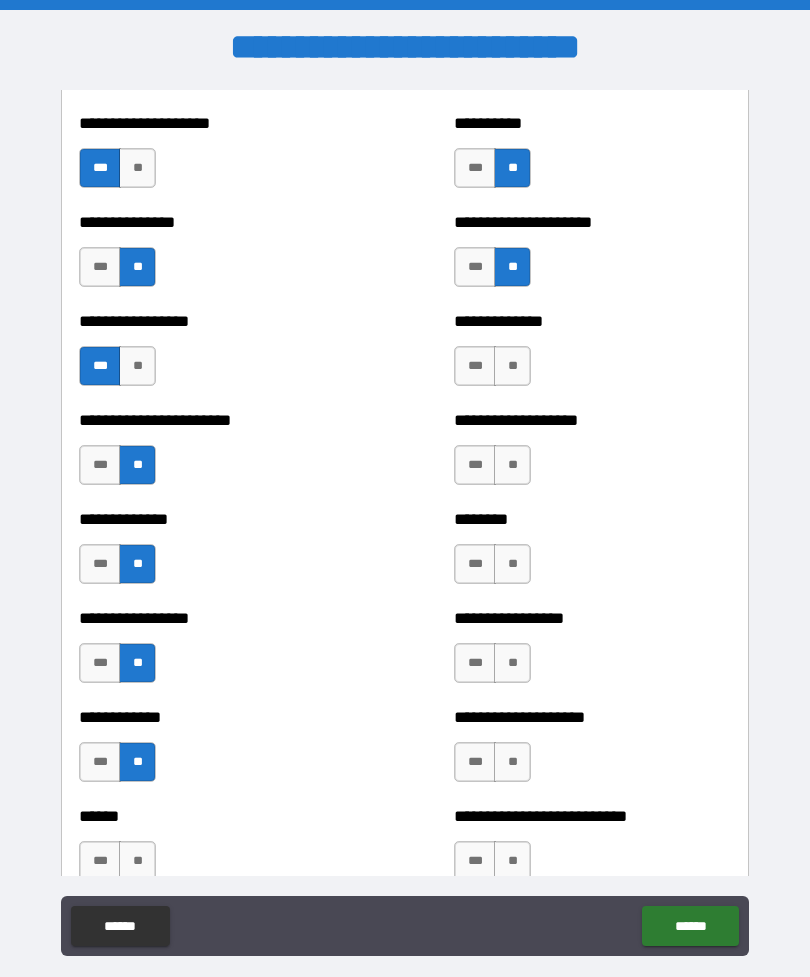 click on "**" at bounding box center (137, 861) 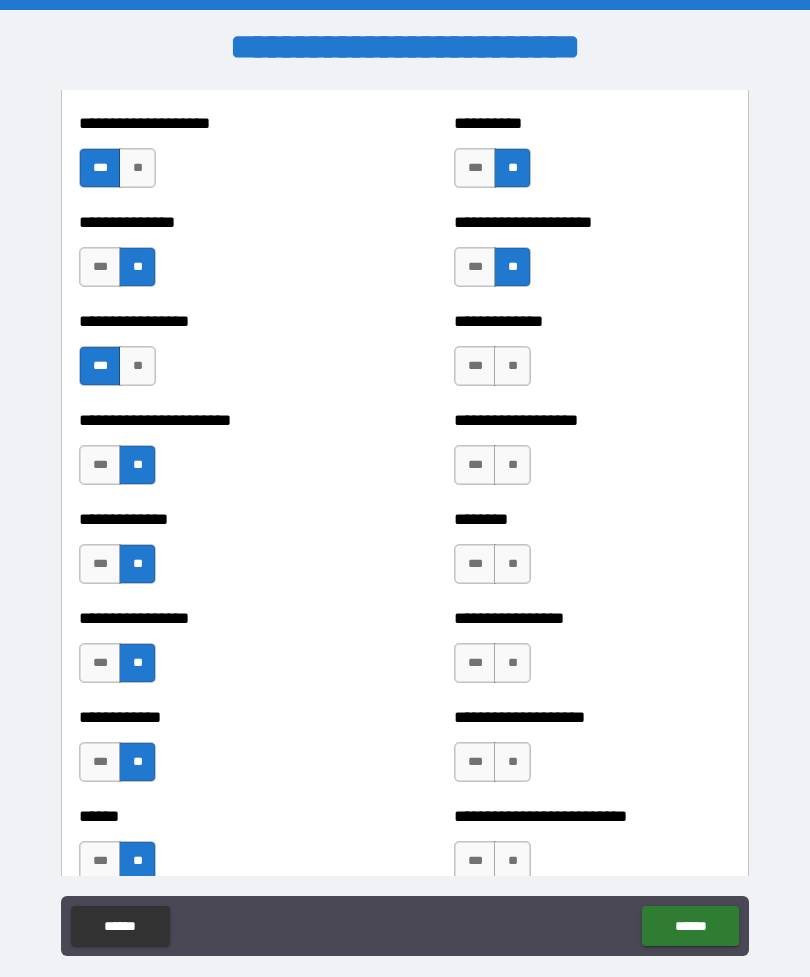 click on "**" at bounding box center (512, 366) 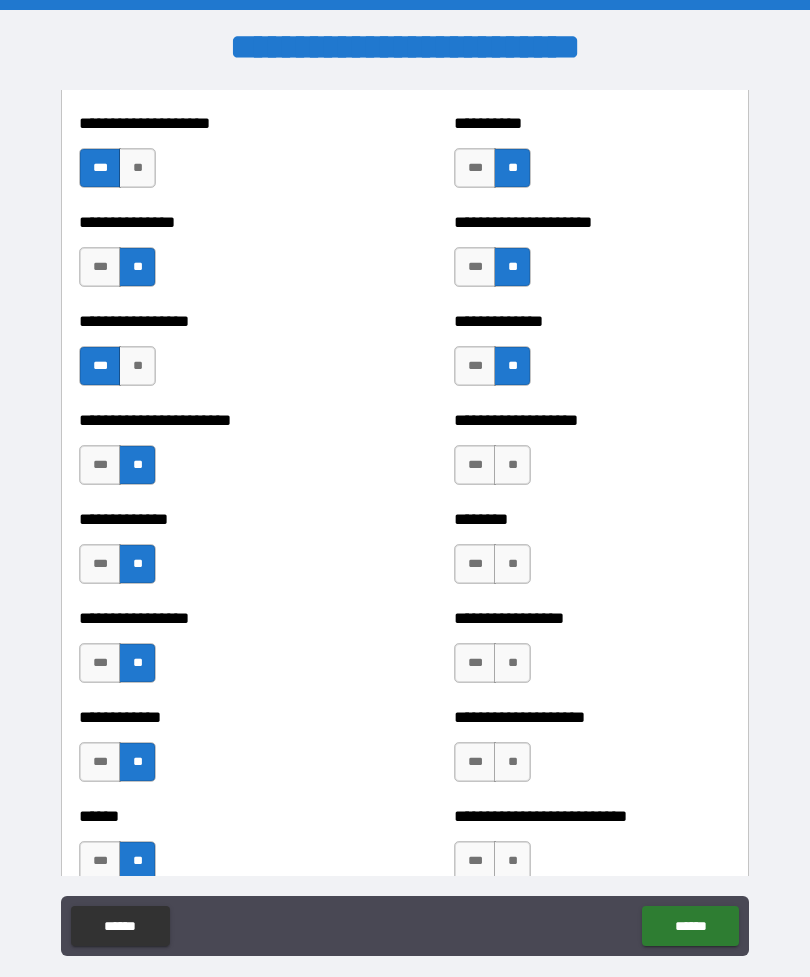 click on "**" at bounding box center [512, 465] 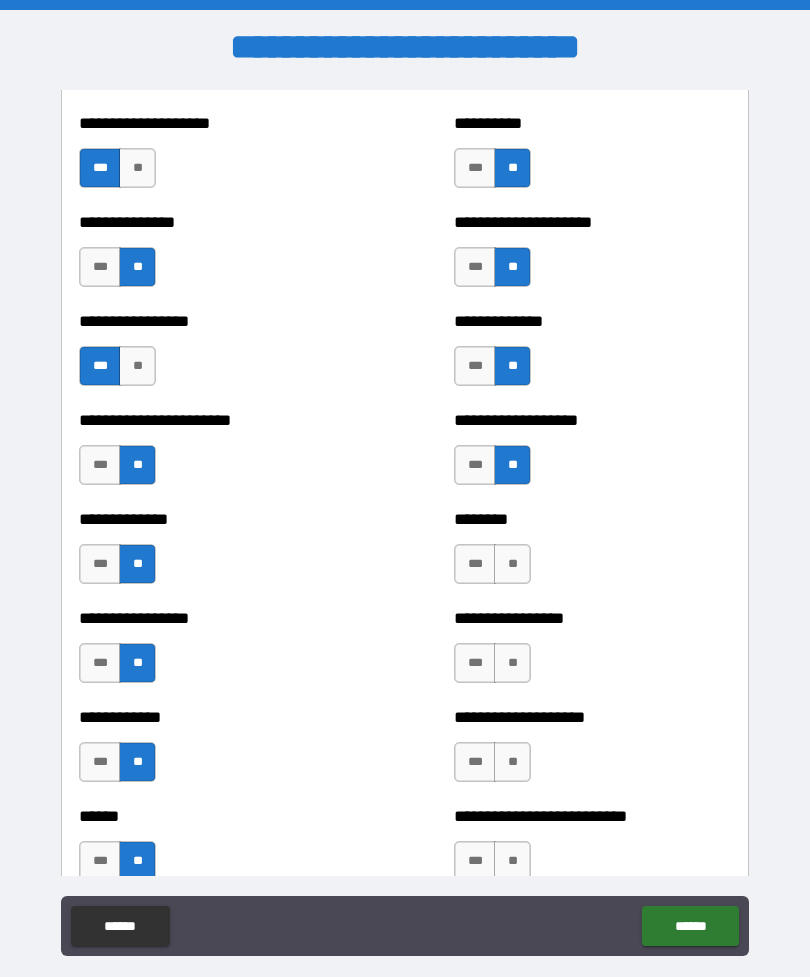 click on "**" at bounding box center [512, 564] 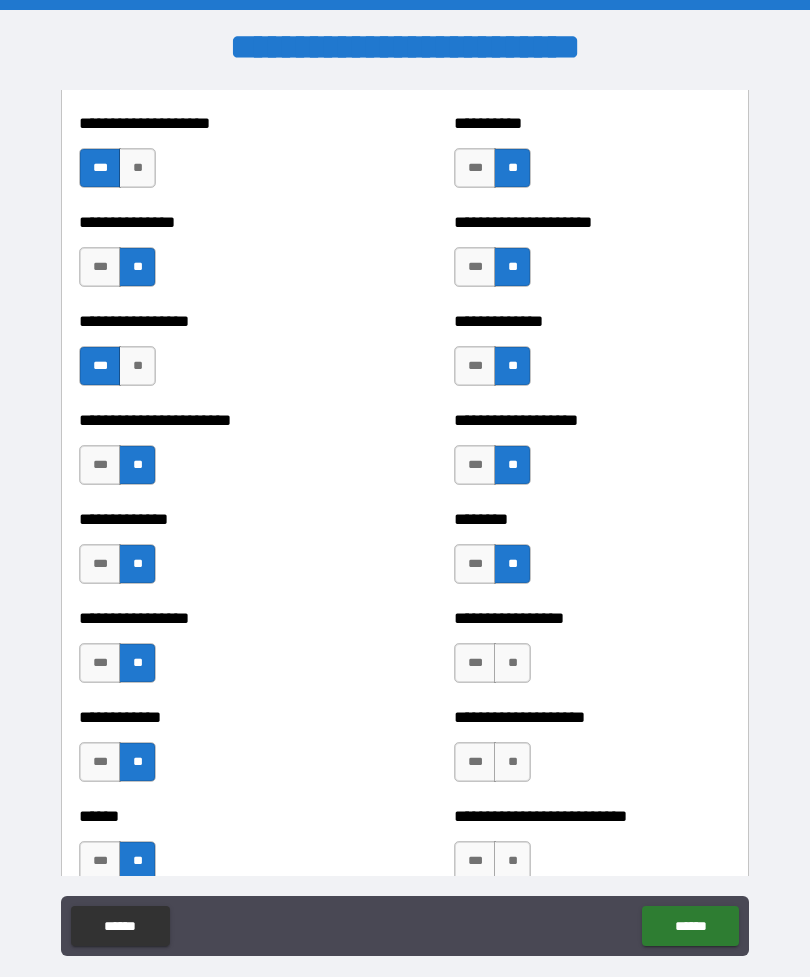click on "**" at bounding box center (512, 663) 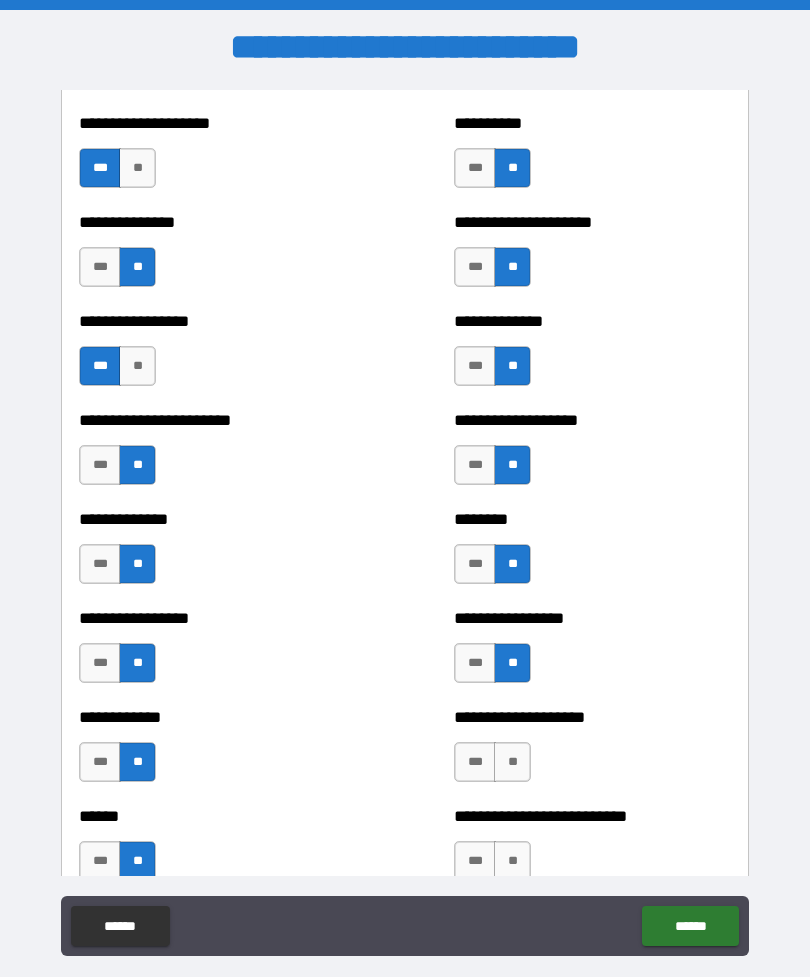 click on "**" at bounding box center [512, 762] 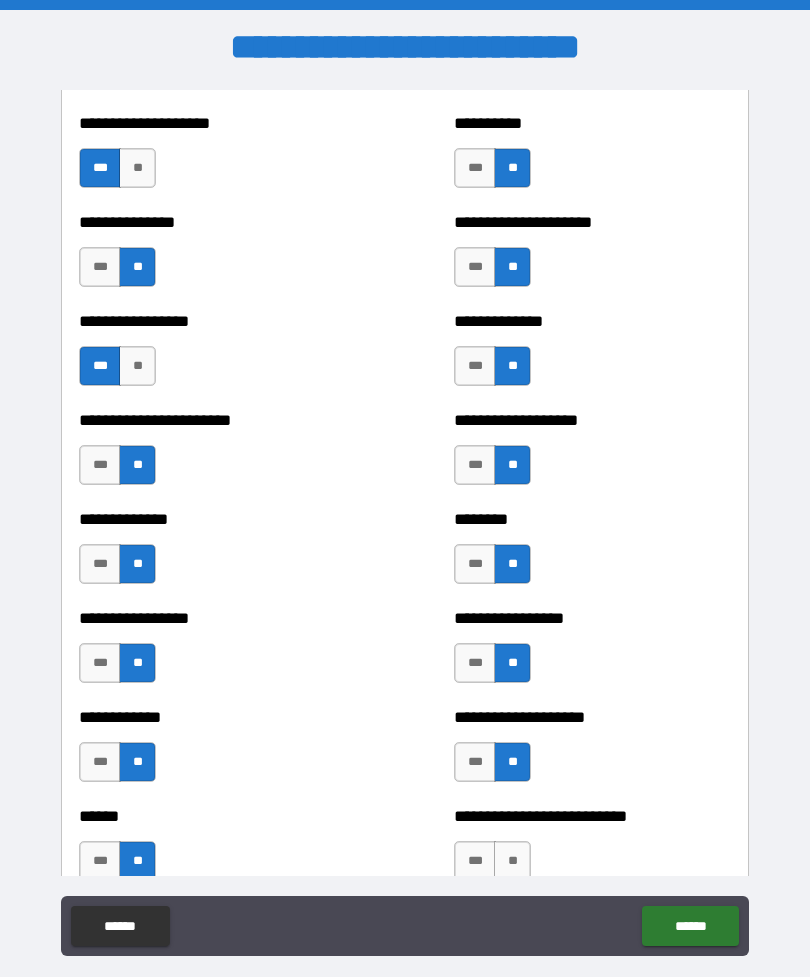 click on "**" at bounding box center [512, 861] 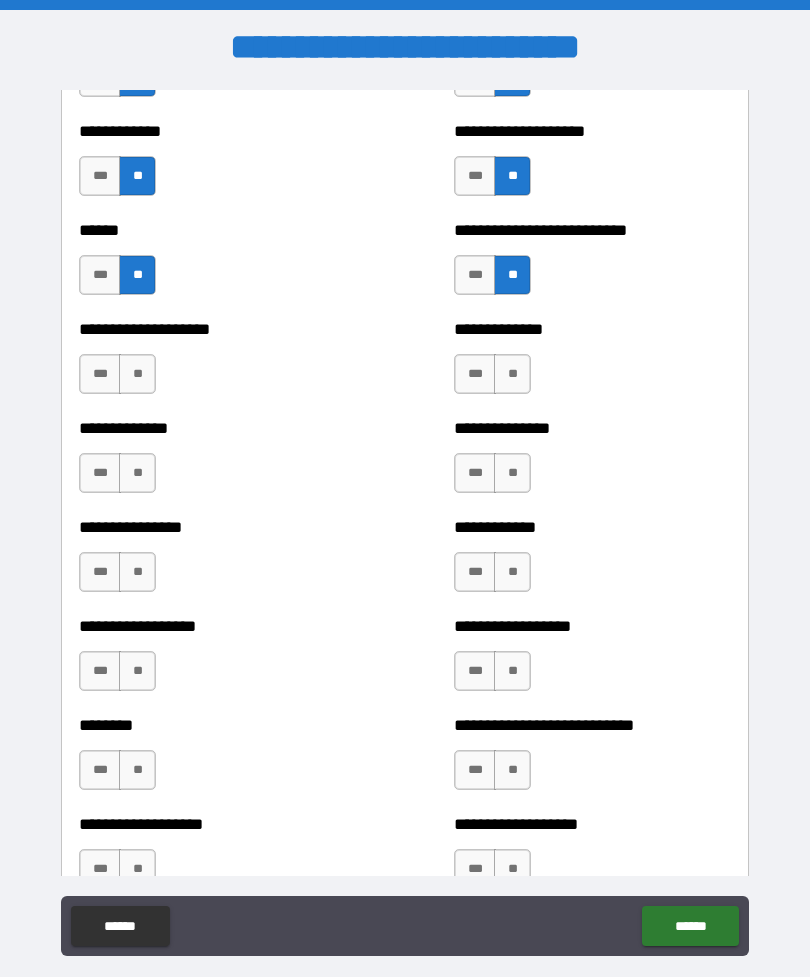 scroll, scrollTop: 3928, scrollLeft: 0, axis: vertical 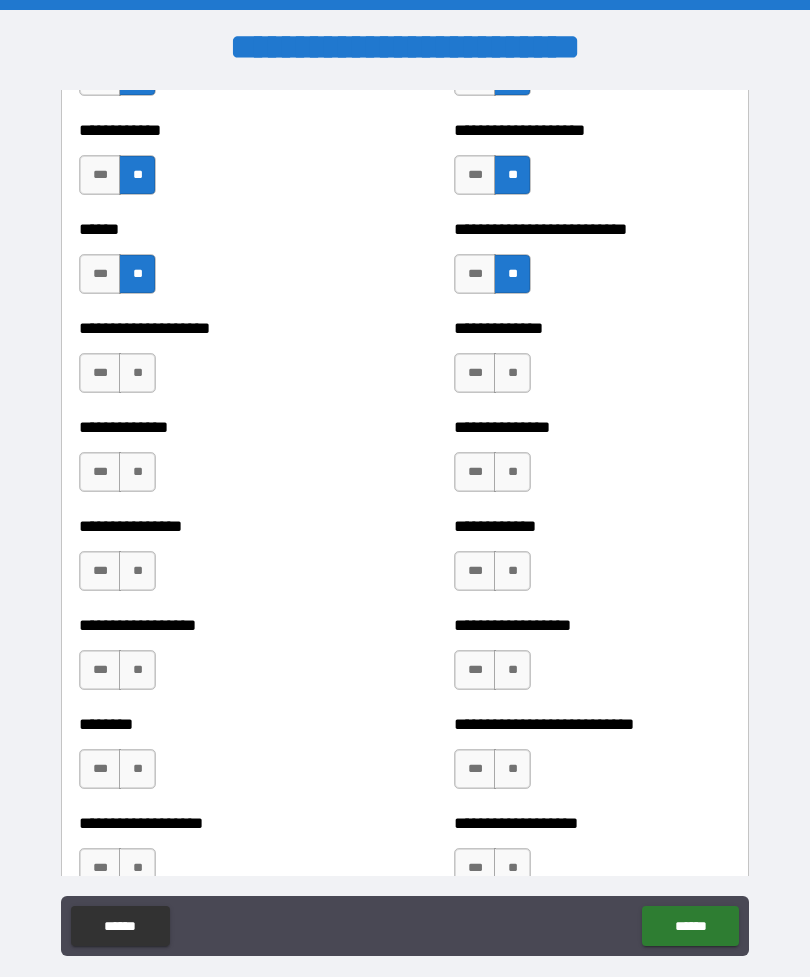 click on "**" at bounding box center (137, 373) 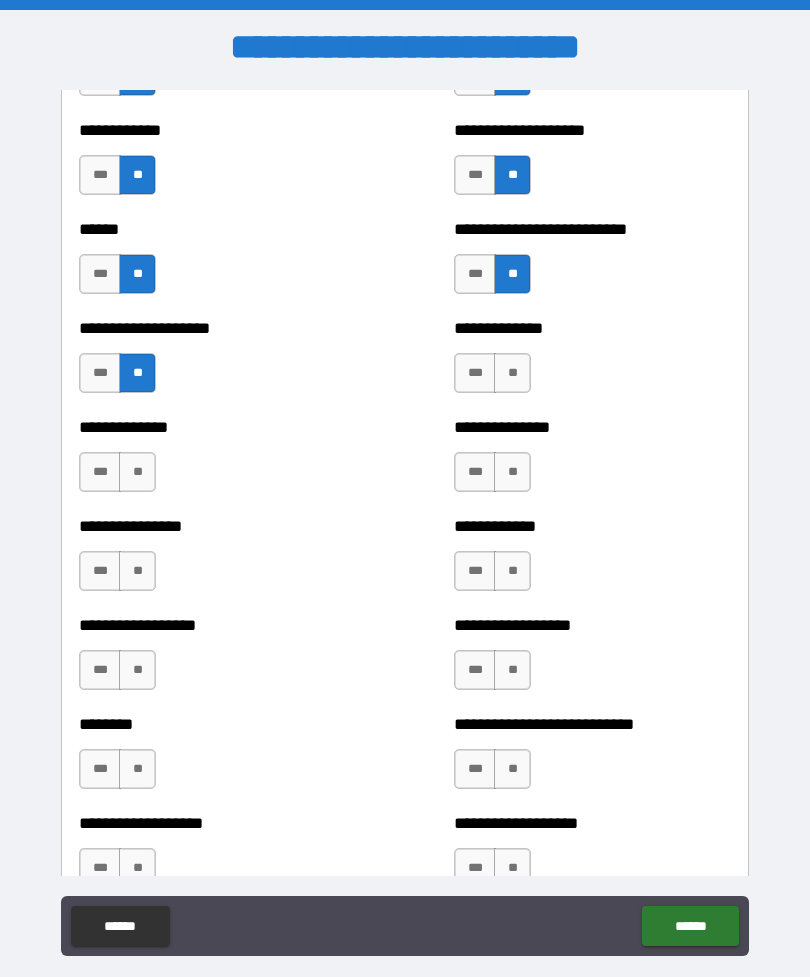 click on "**" at bounding box center [137, 472] 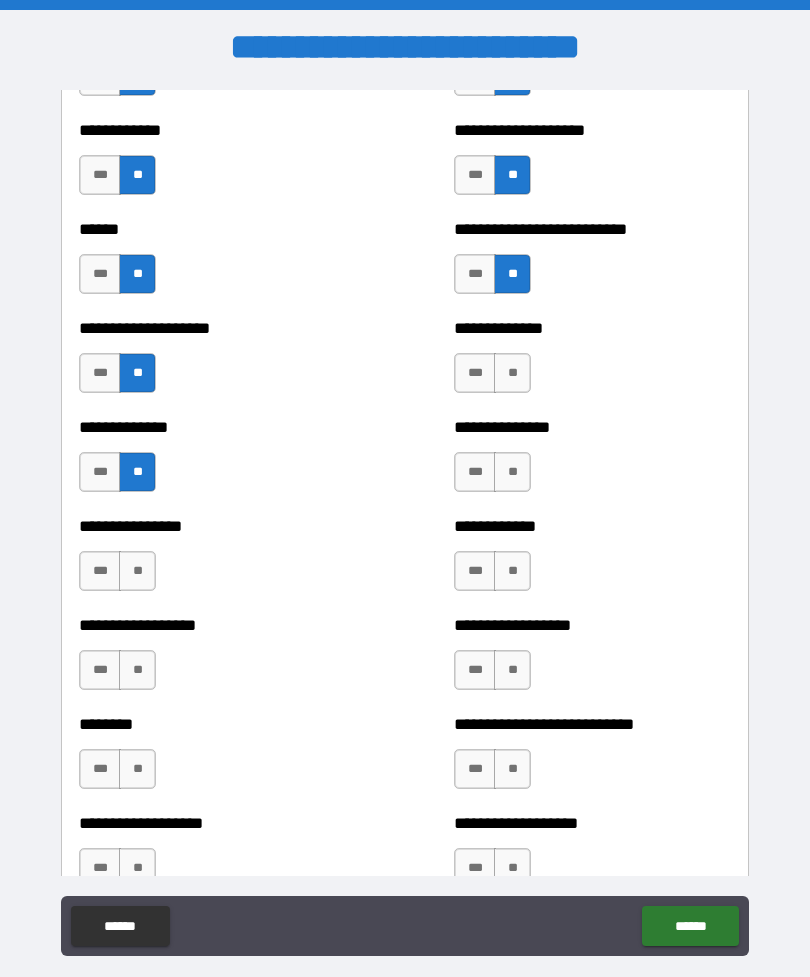 click on "**" at bounding box center (137, 571) 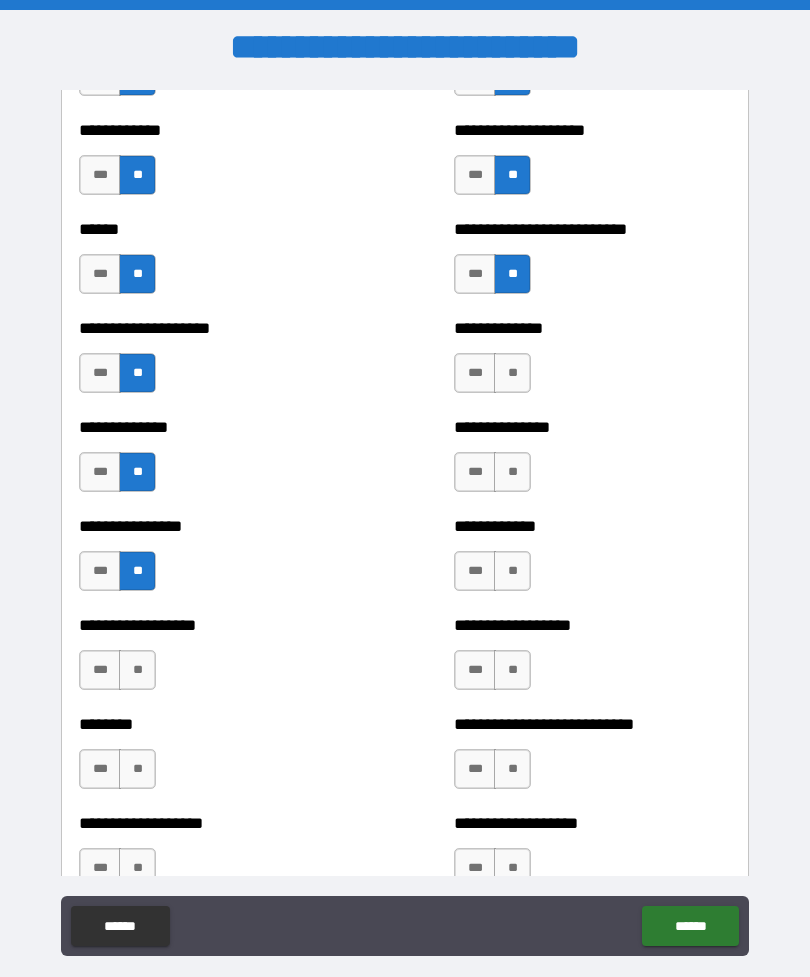 click on "**" at bounding box center (137, 670) 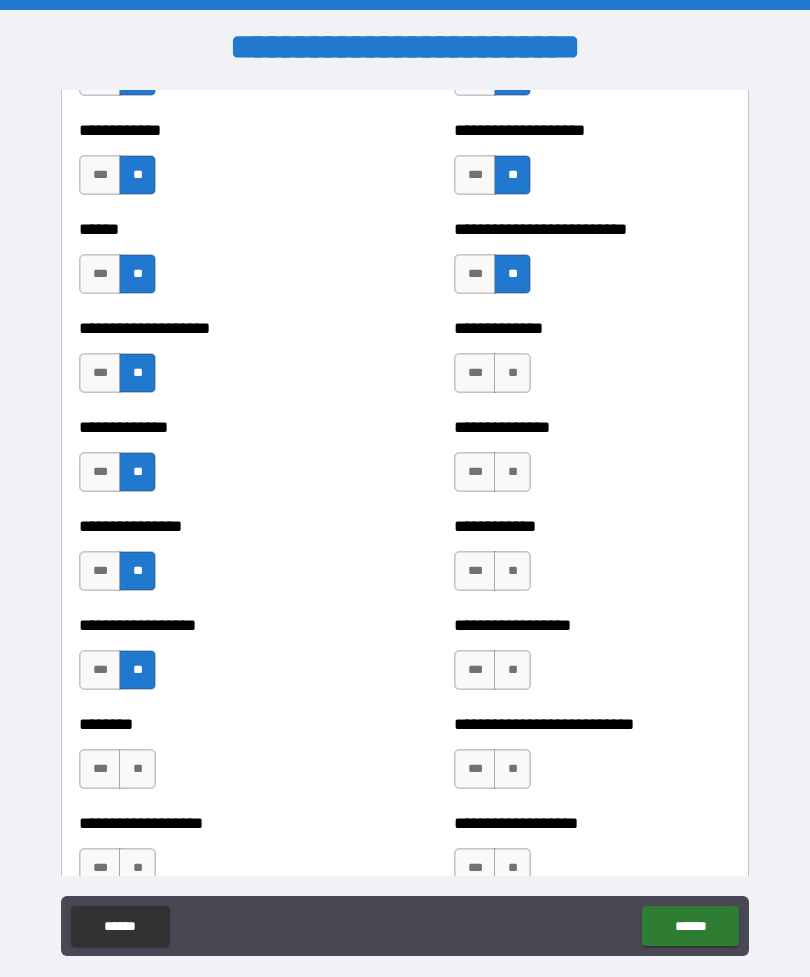 click on "**" at bounding box center [137, 769] 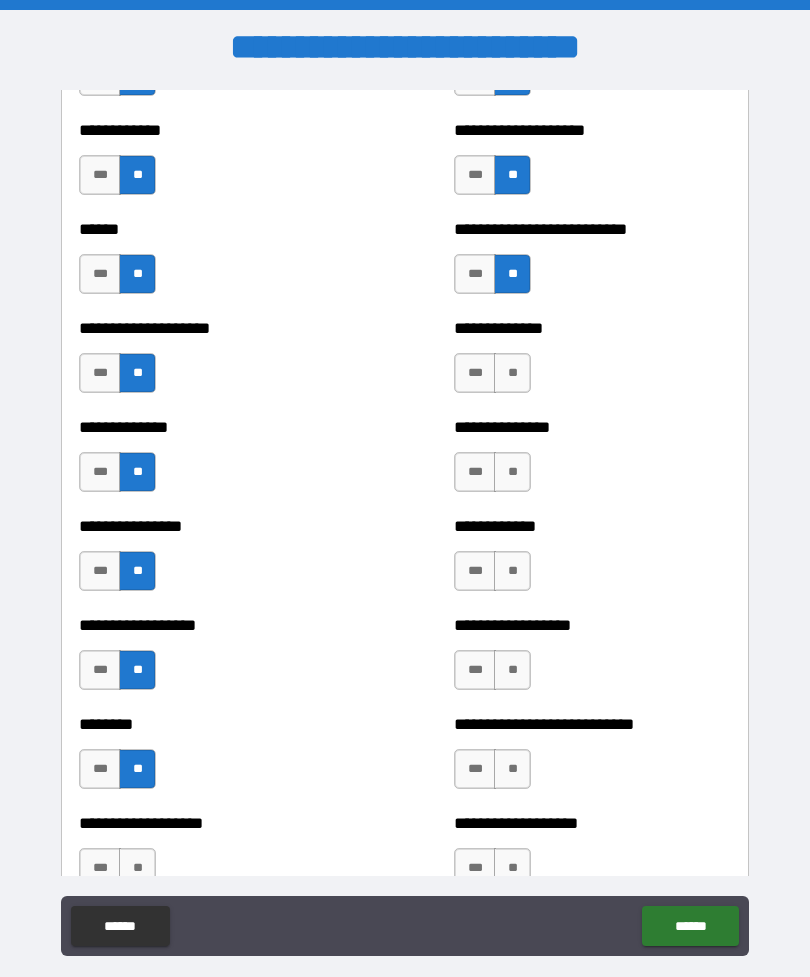 click on "**" at bounding box center (137, 868) 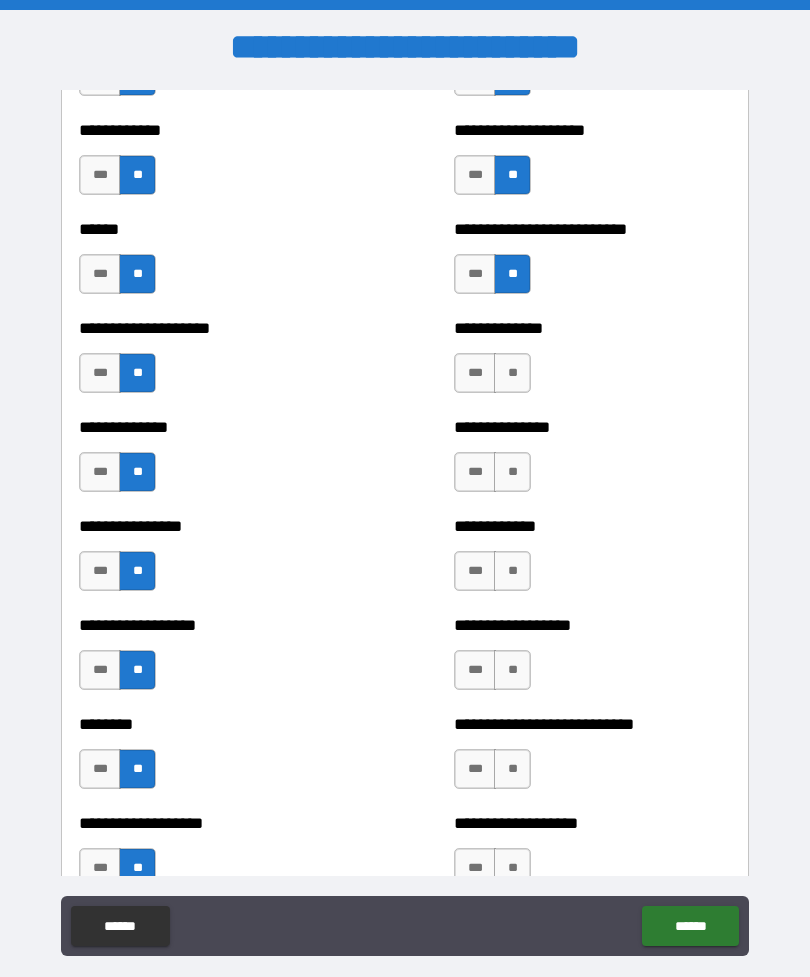 click on "**" at bounding box center (512, 373) 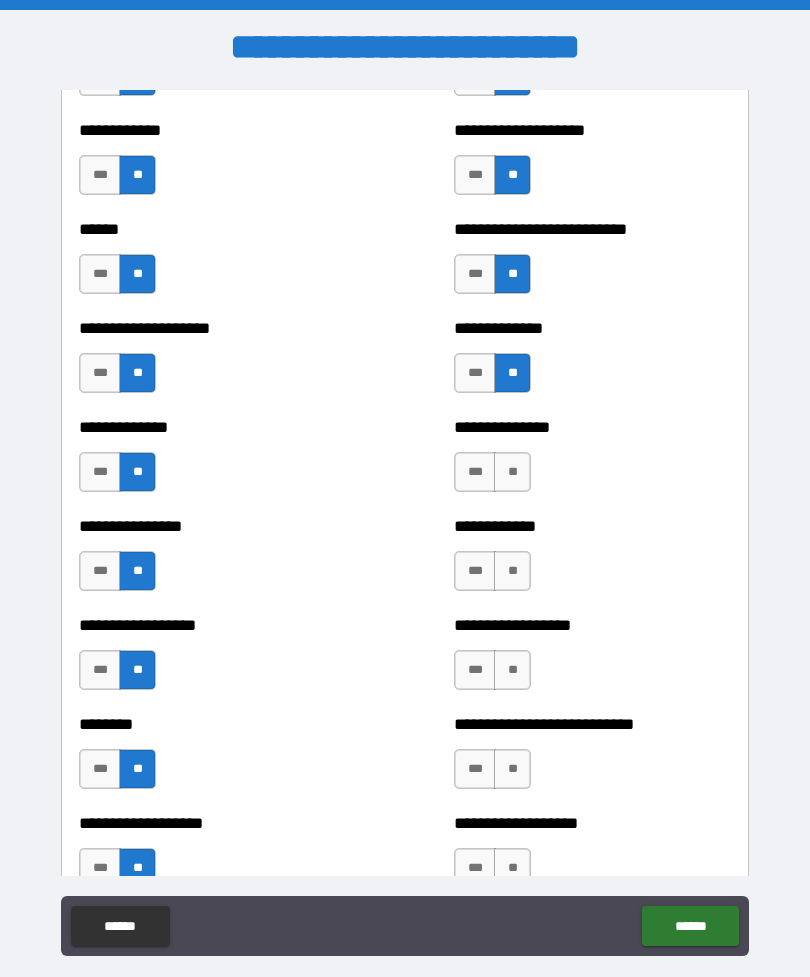 click on "**" at bounding box center (512, 472) 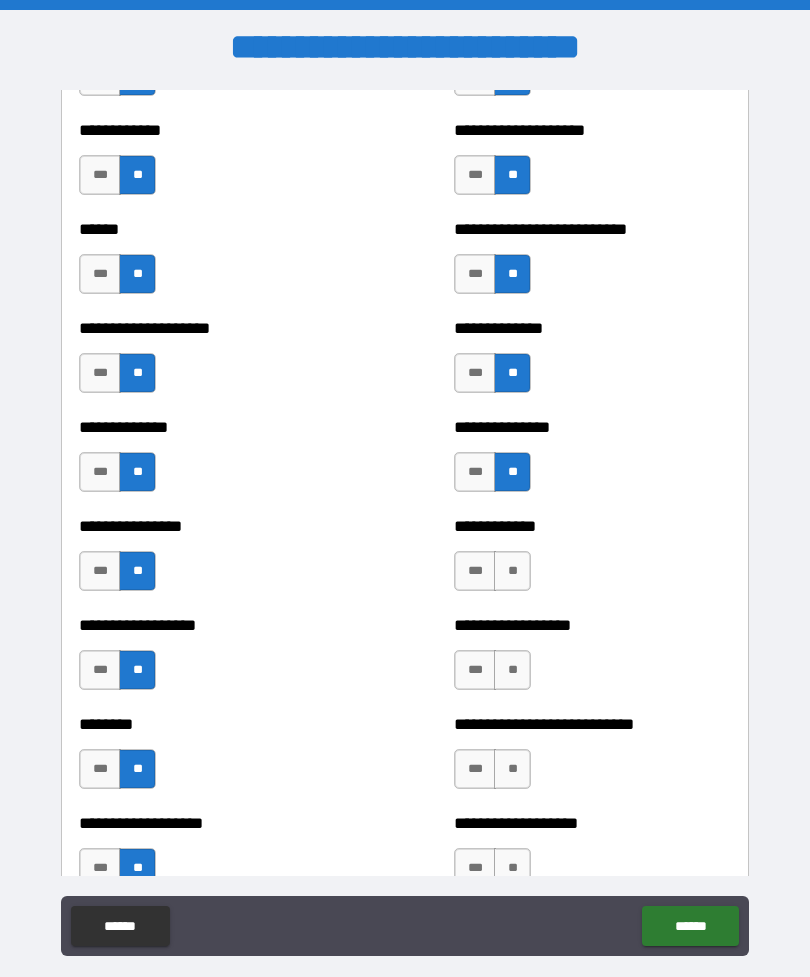 click on "***" at bounding box center (475, 373) 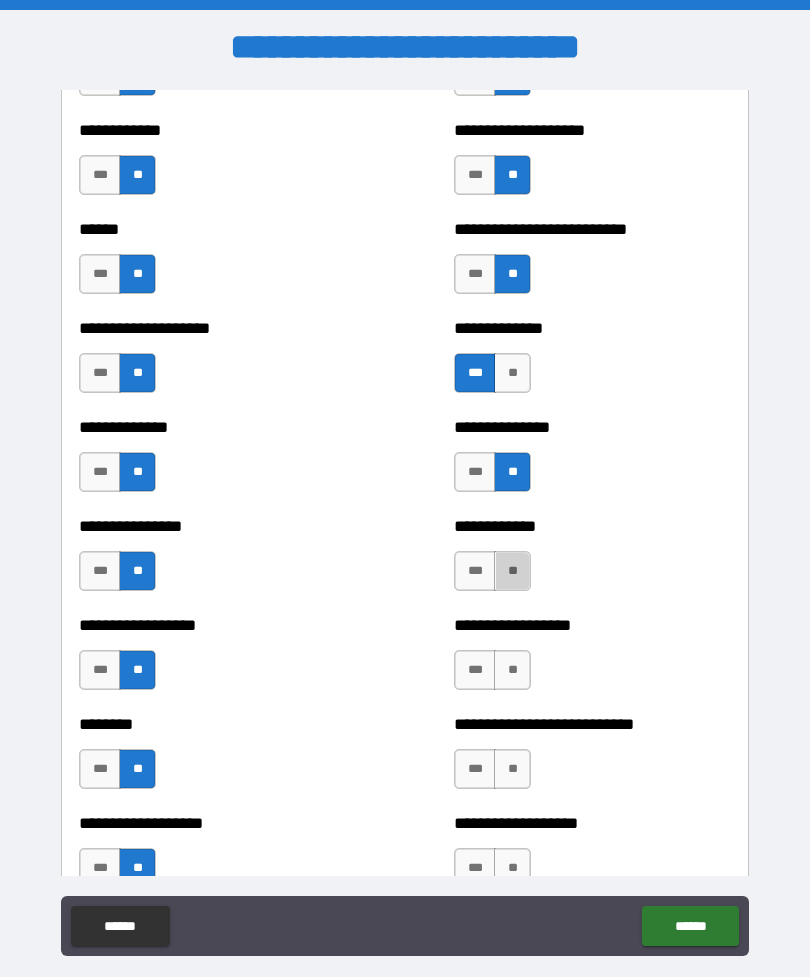 click on "**" at bounding box center (512, 571) 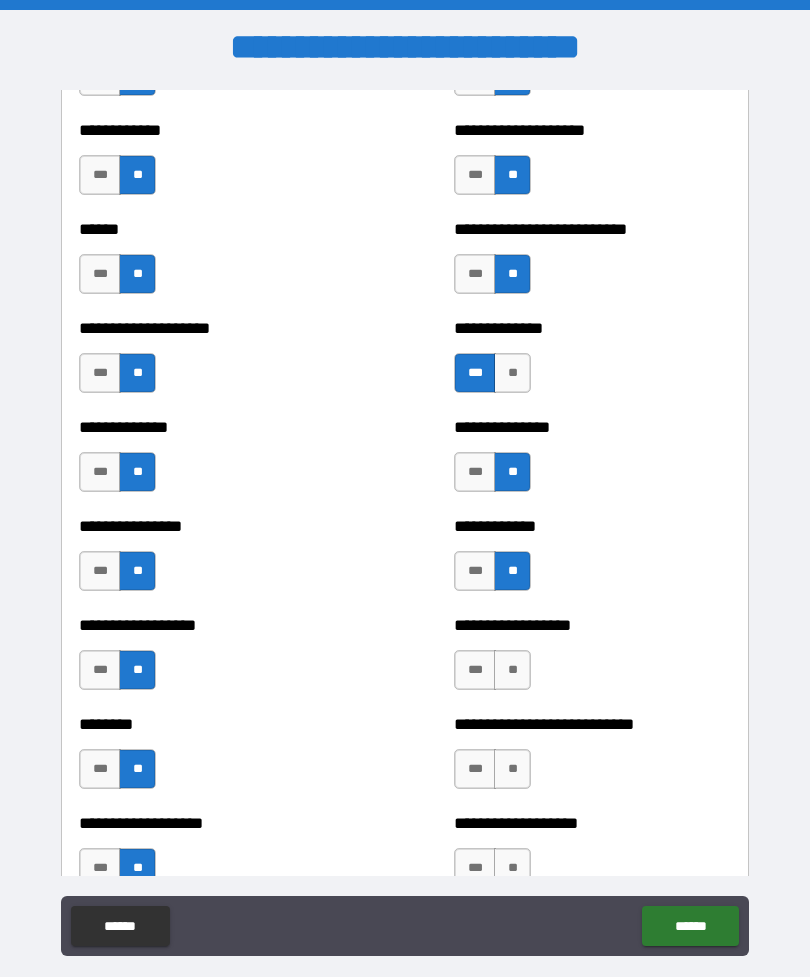 click on "**" at bounding box center (512, 670) 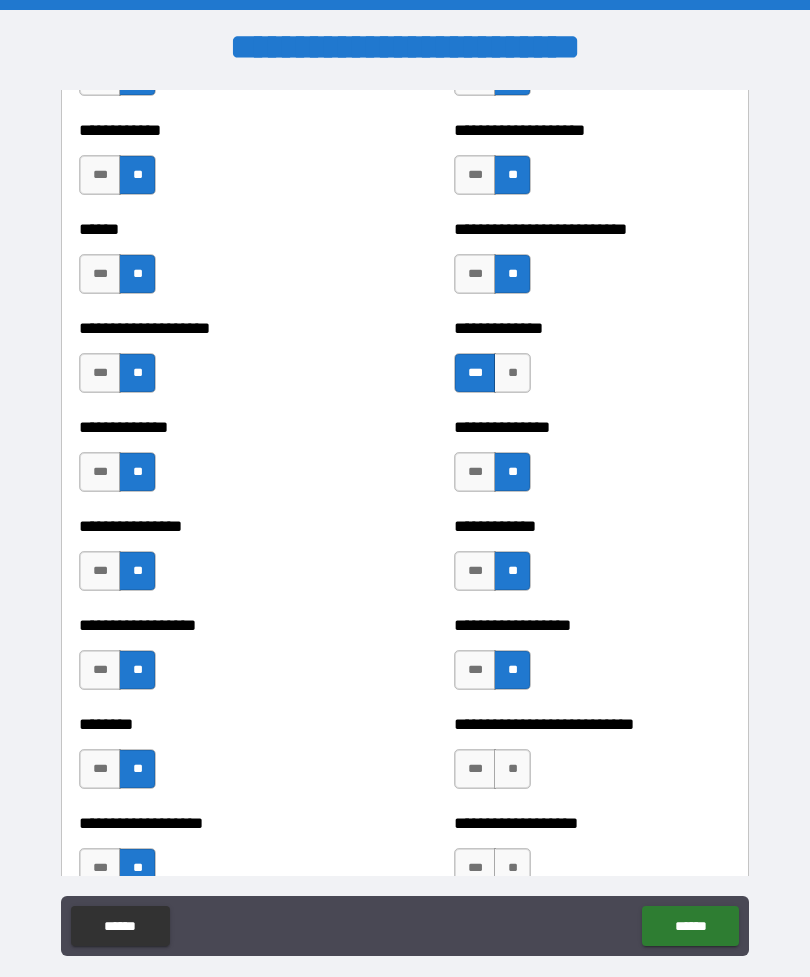 click on "**" at bounding box center (512, 769) 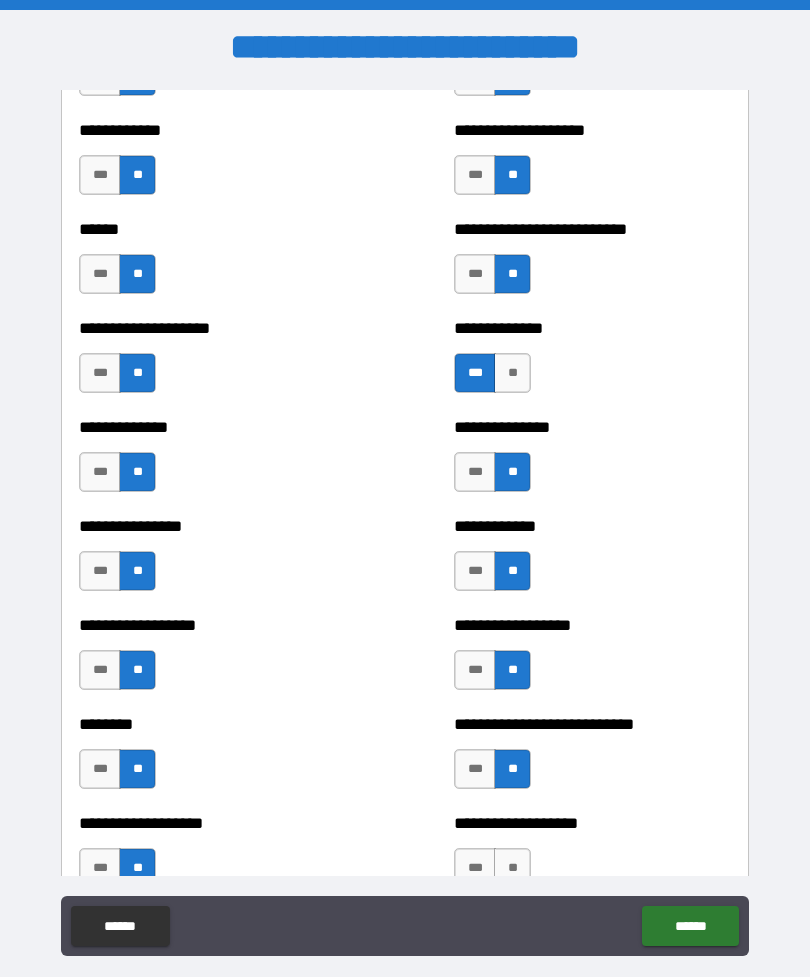 click on "**" at bounding box center (512, 868) 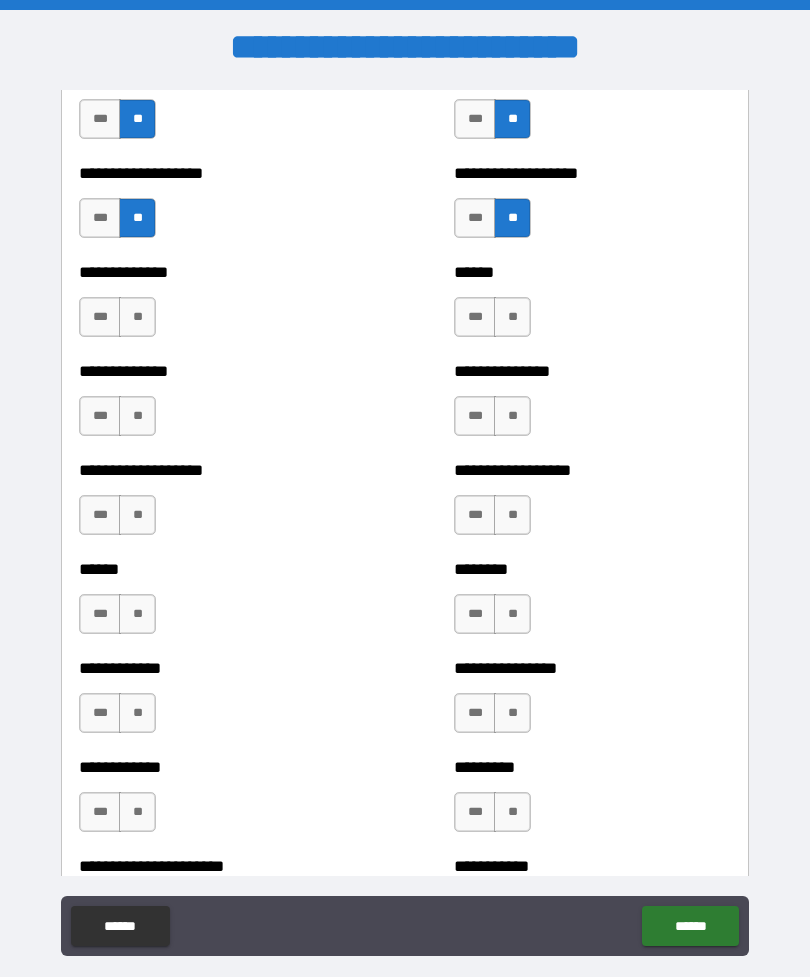 scroll, scrollTop: 4580, scrollLeft: 0, axis: vertical 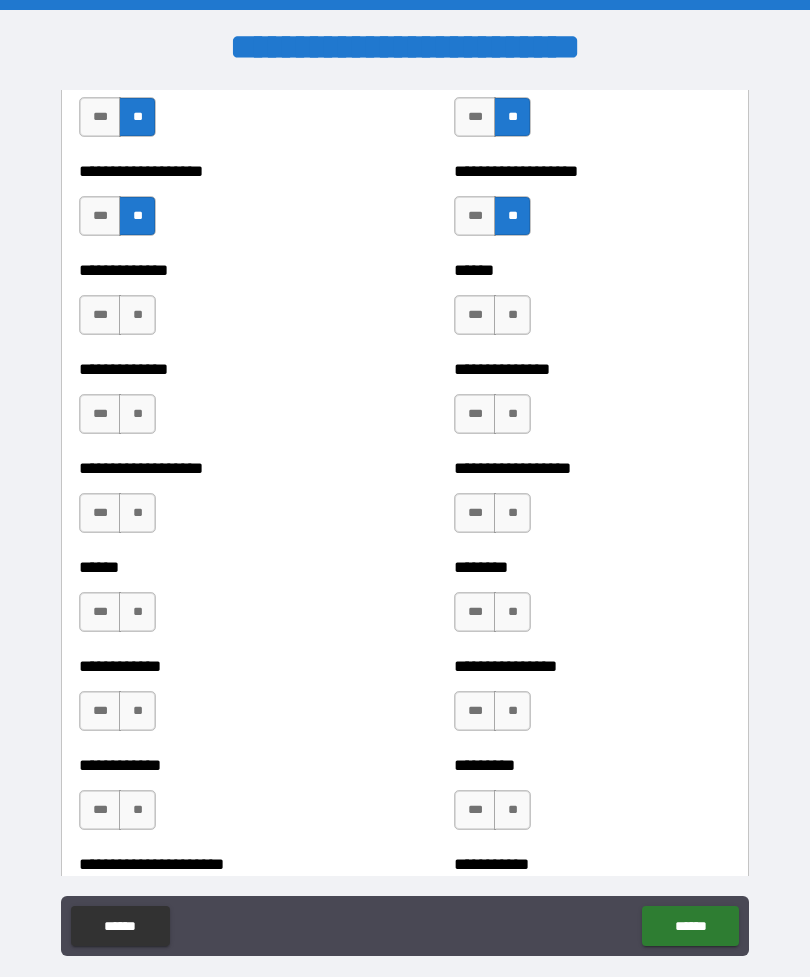 click on "**" at bounding box center (137, 315) 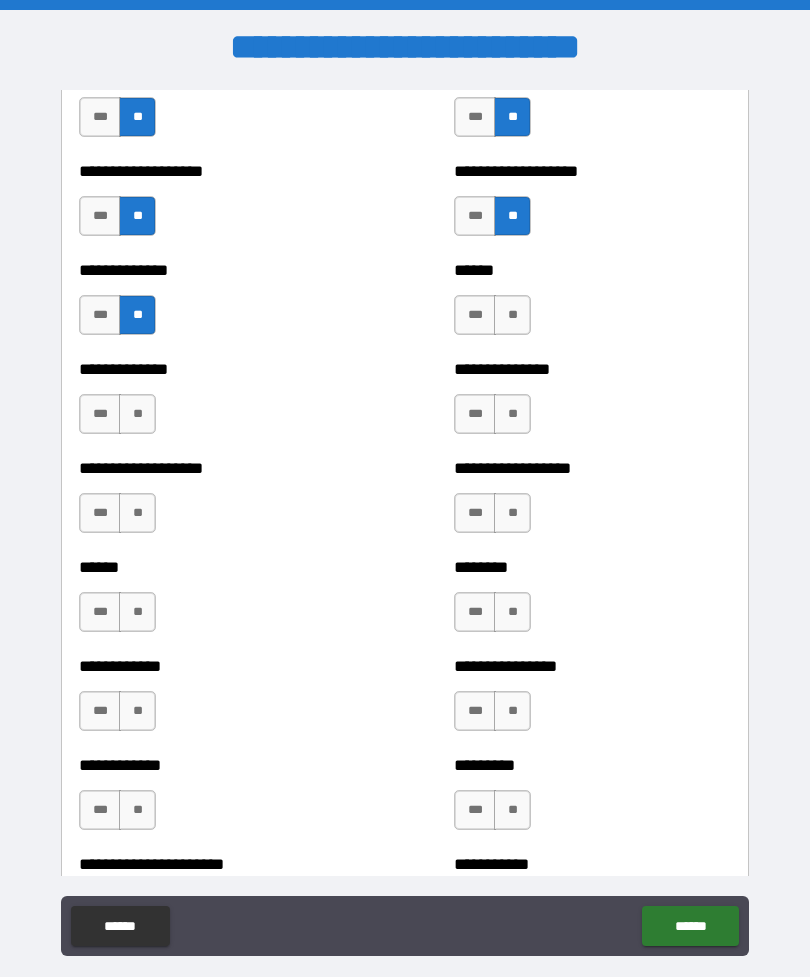 click on "**" at bounding box center (137, 414) 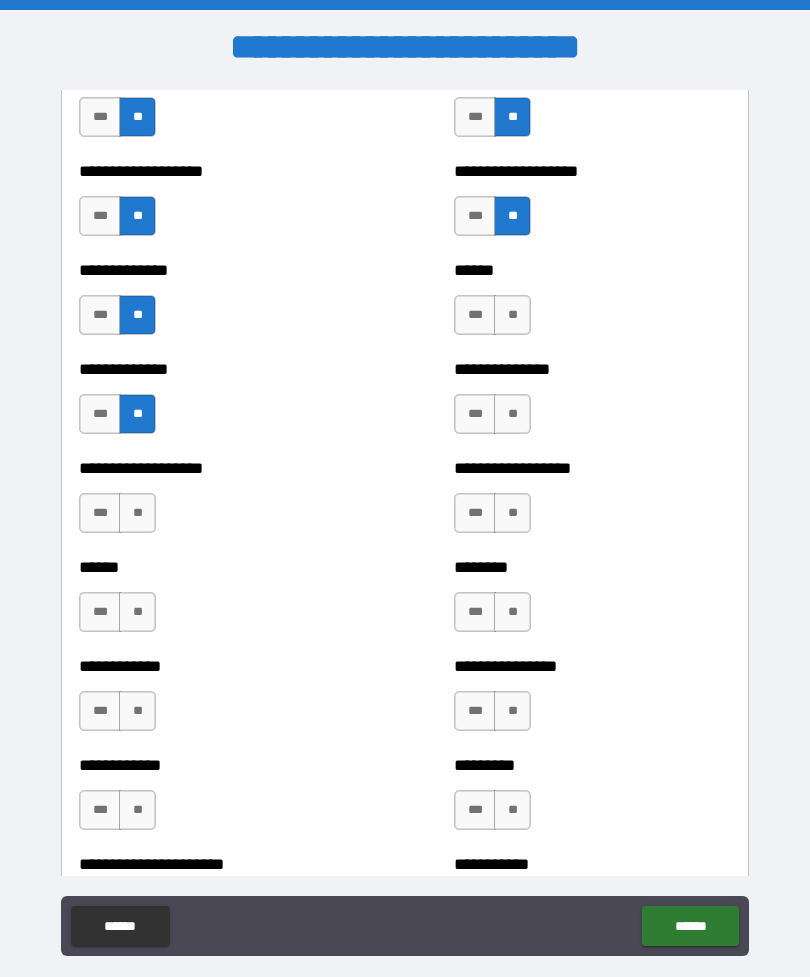 click on "**" at bounding box center (137, 513) 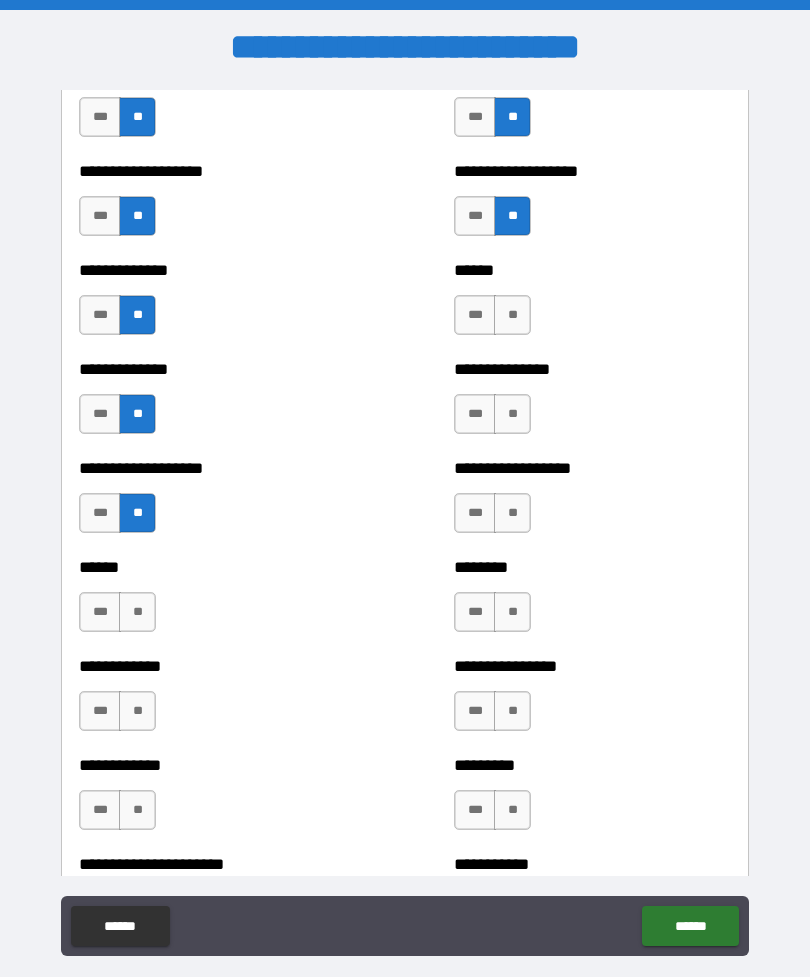 click on "**" at bounding box center (137, 612) 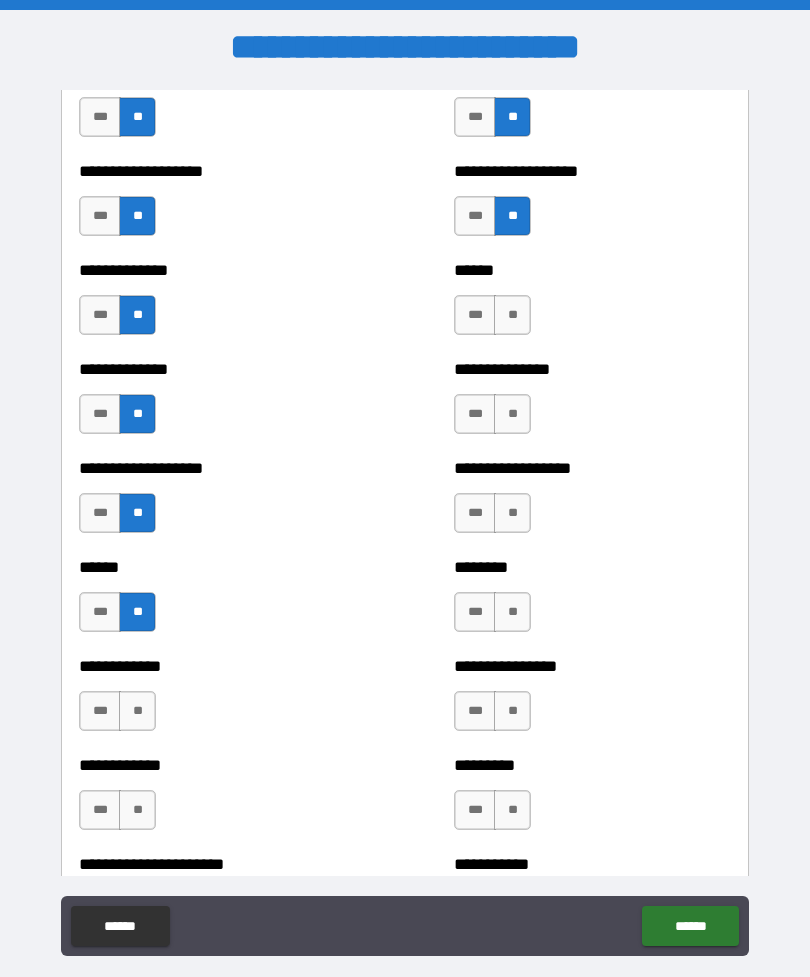 click on "**" at bounding box center (137, 711) 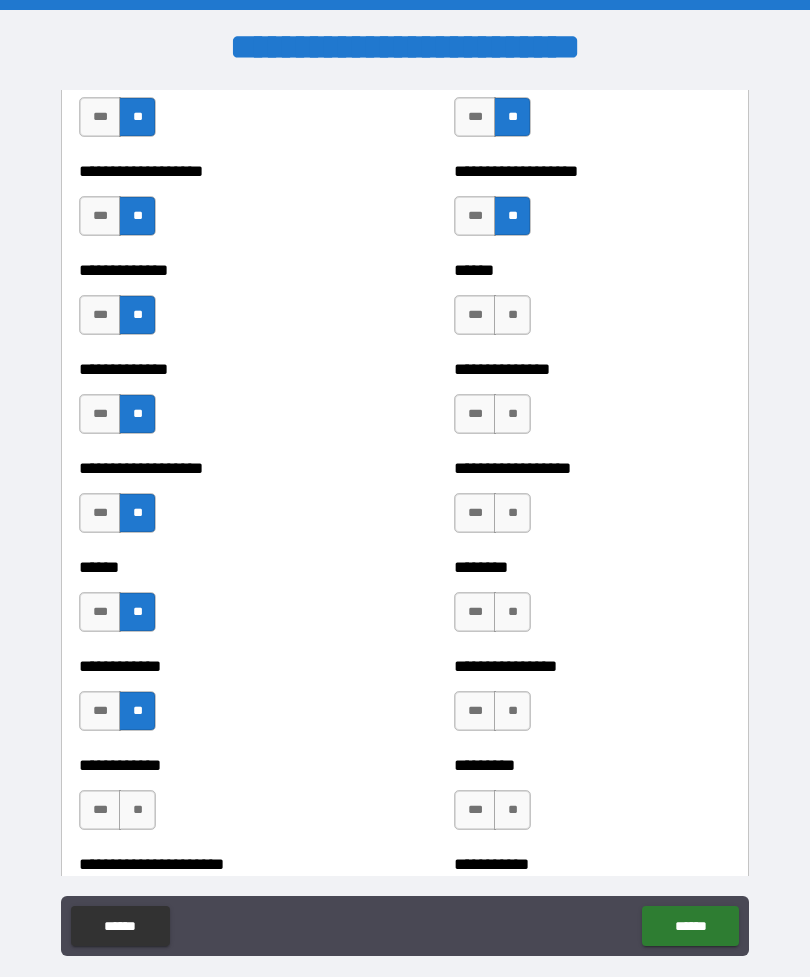 click on "**" at bounding box center [137, 810] 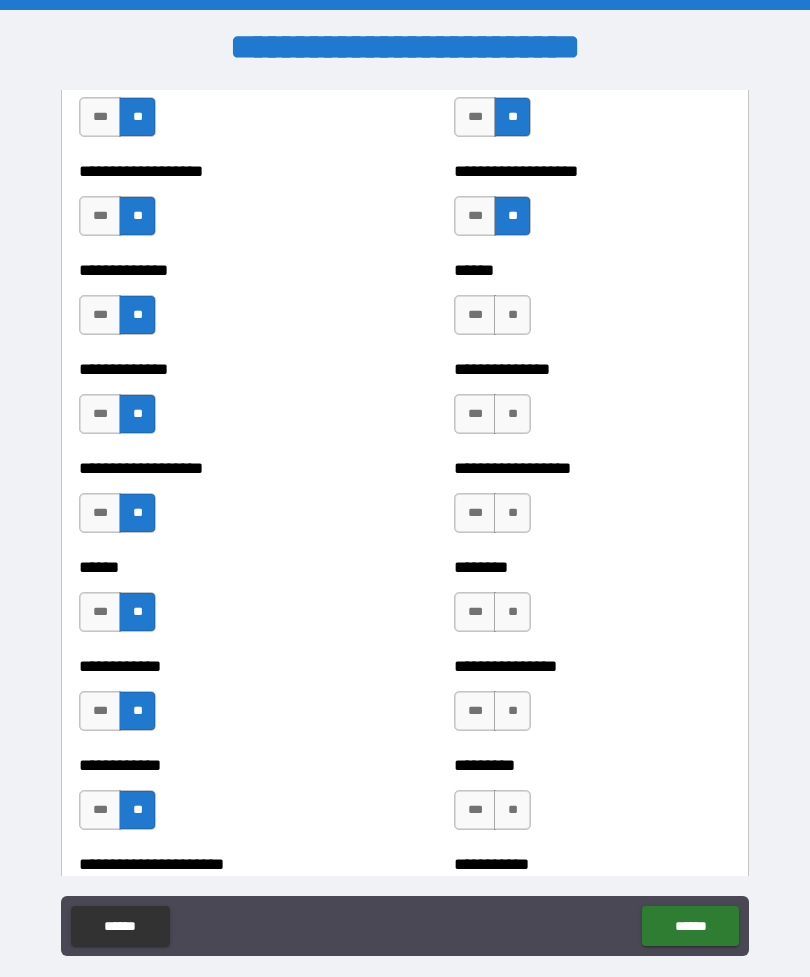 click on "**" at bounding box center [512, 315] 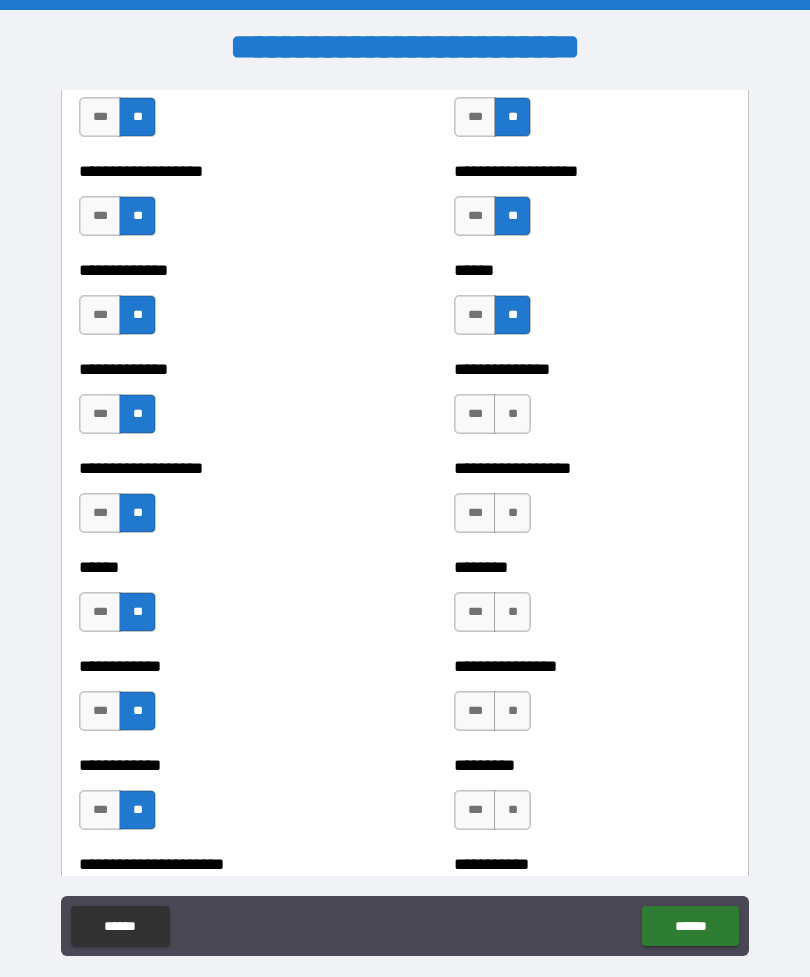 click on "**" at bounding box center [512, 414] 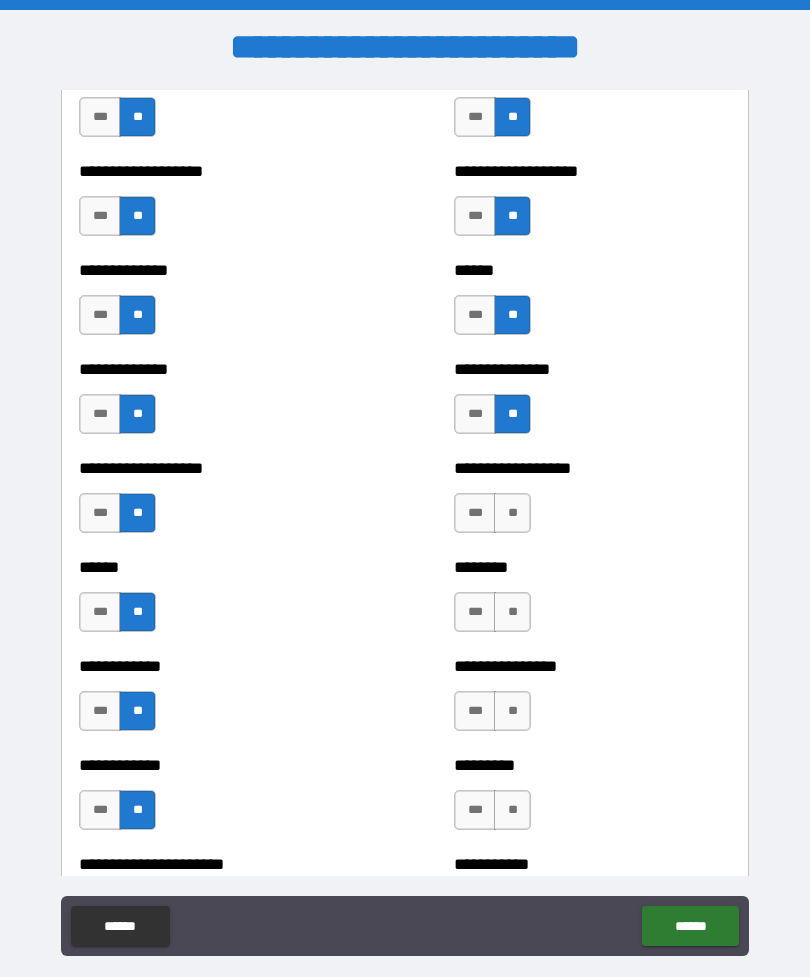 click on "**" at bounding box center [512, 513] 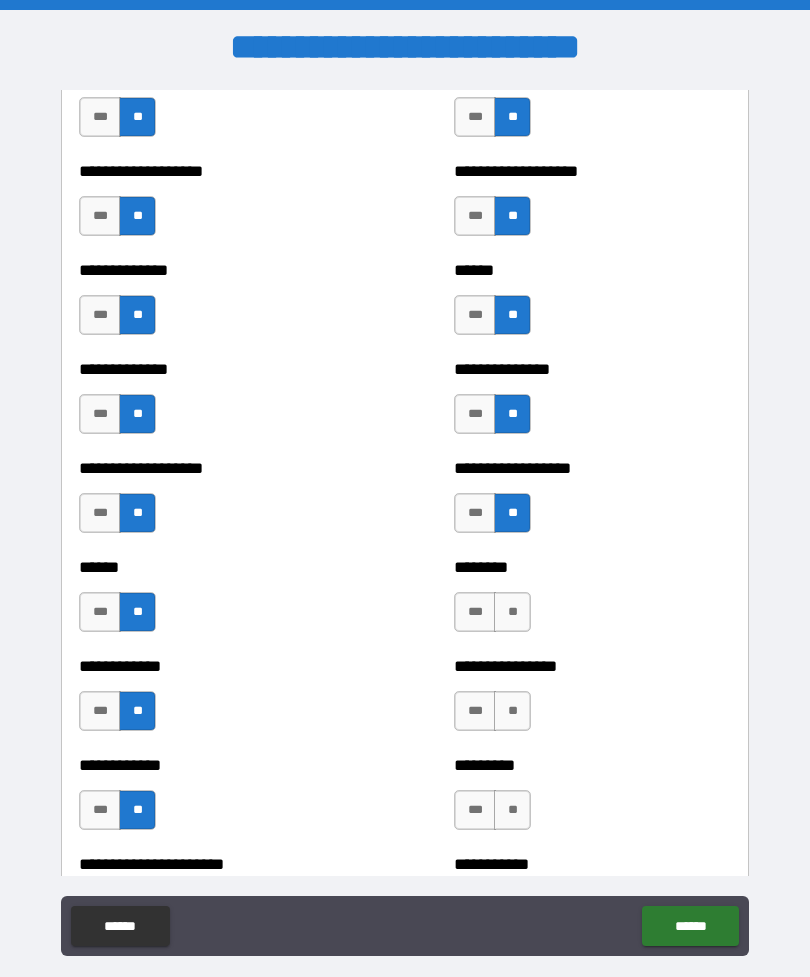 click on "**" at bounding box center [512, 612] 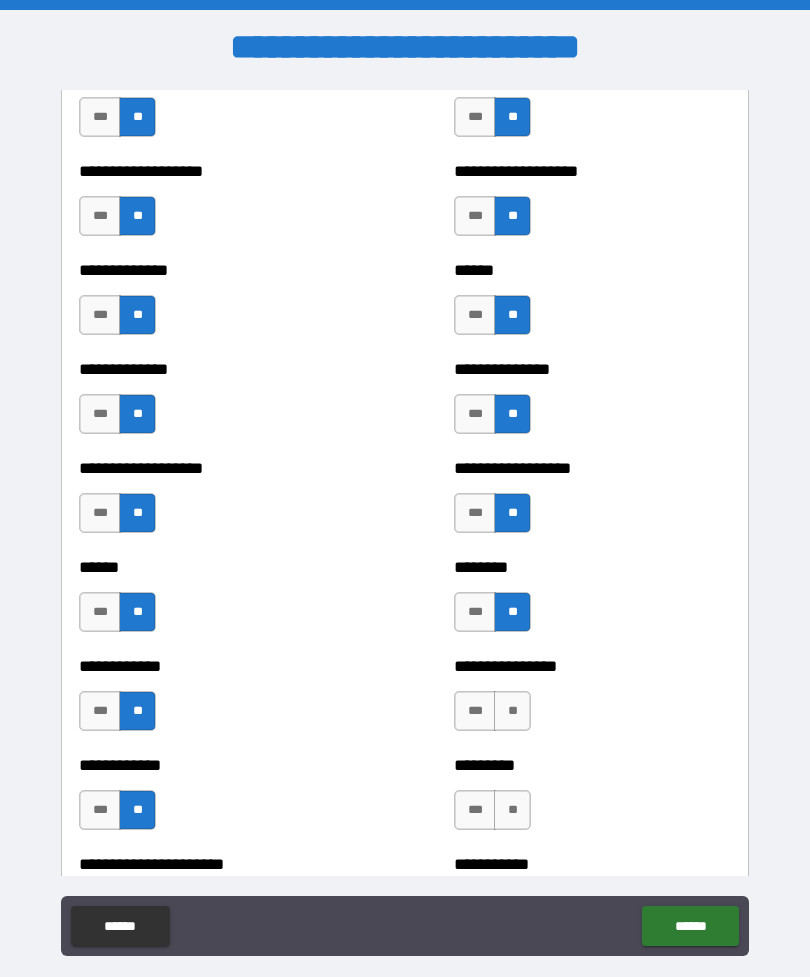 click on "***" at bounding box center (475, 711) 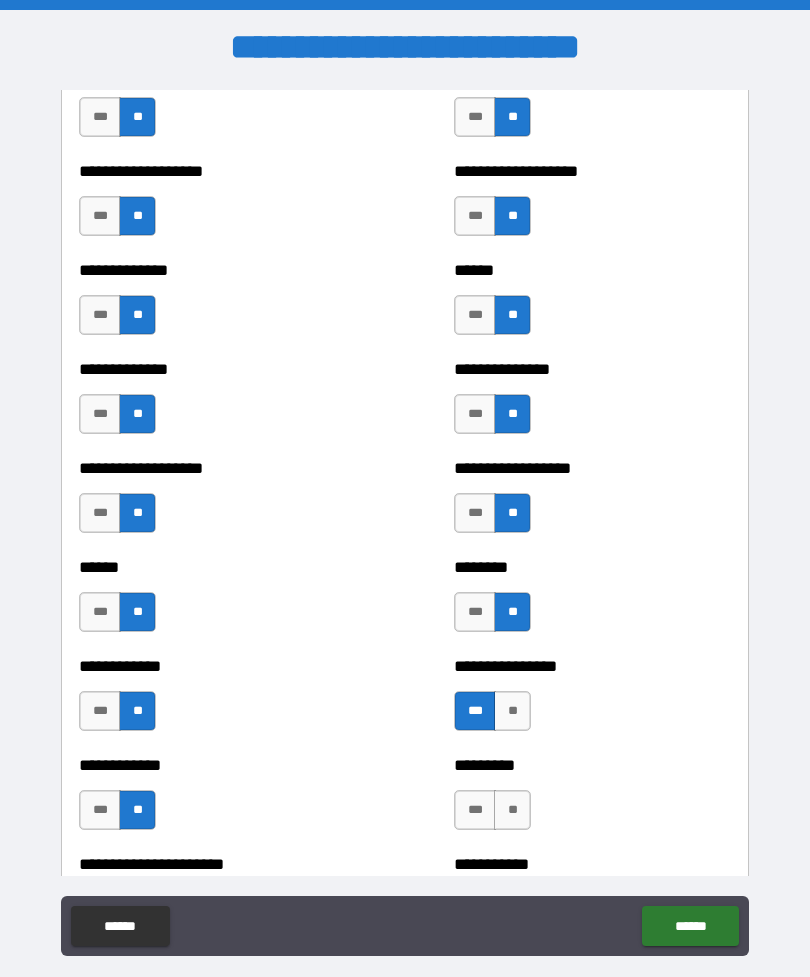 click on "**" at bounding box center (512, 810) 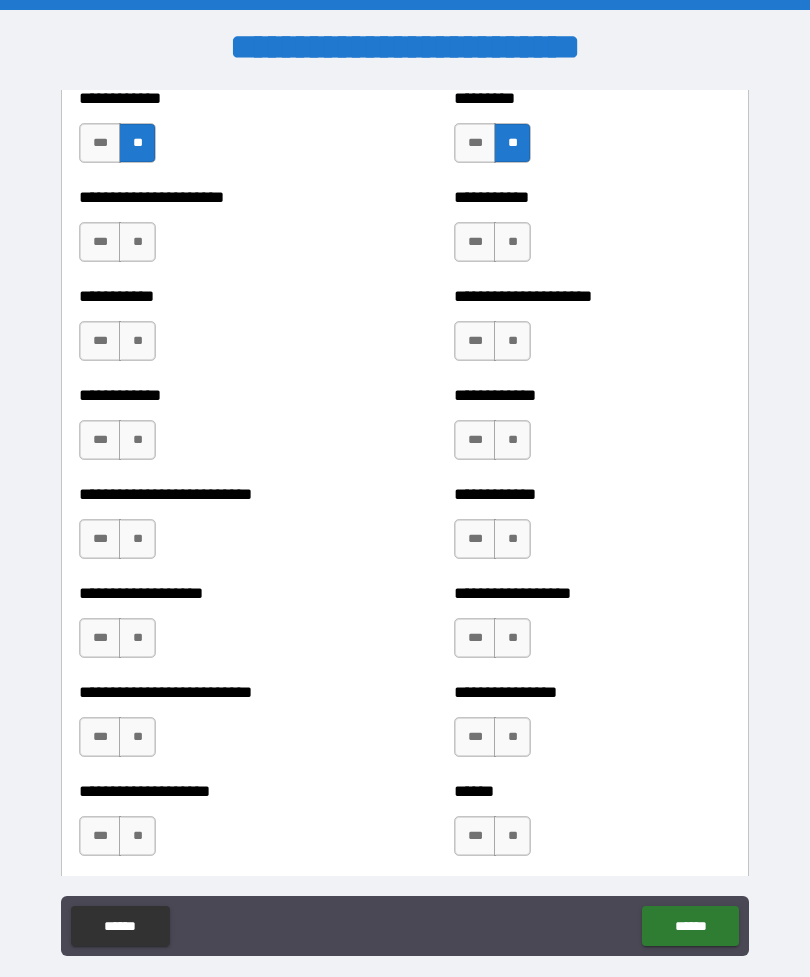 scroll, scrollTop: 5268, scrollLeft: 0, axis: vertical 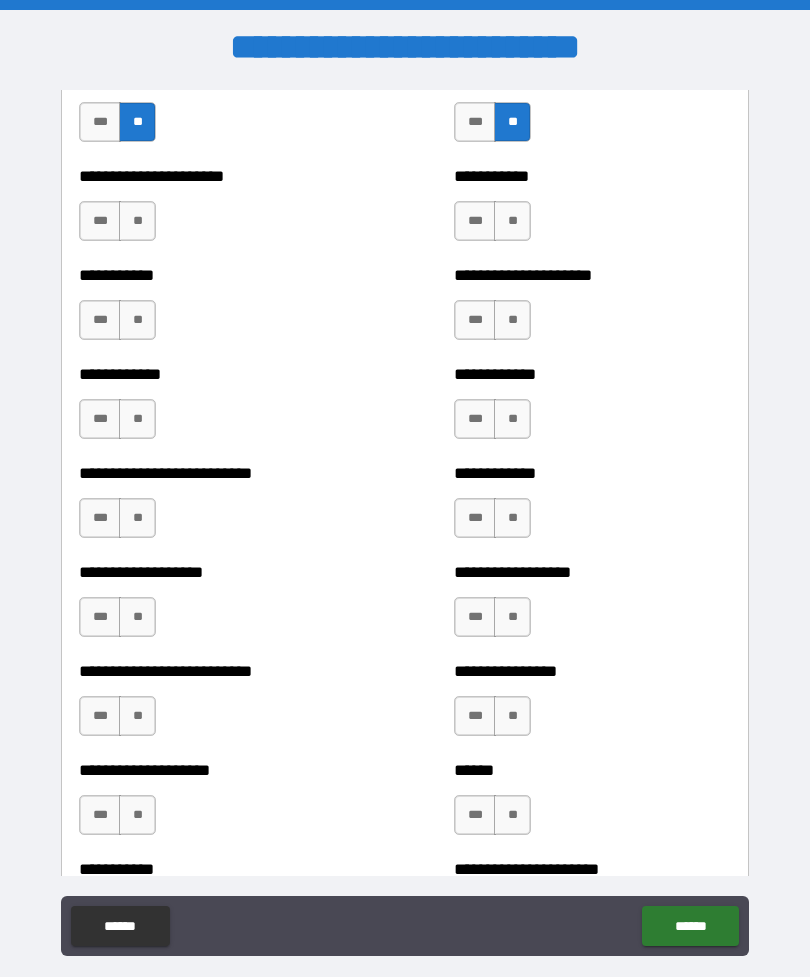 click on "**" at bounding box center (137, 221) 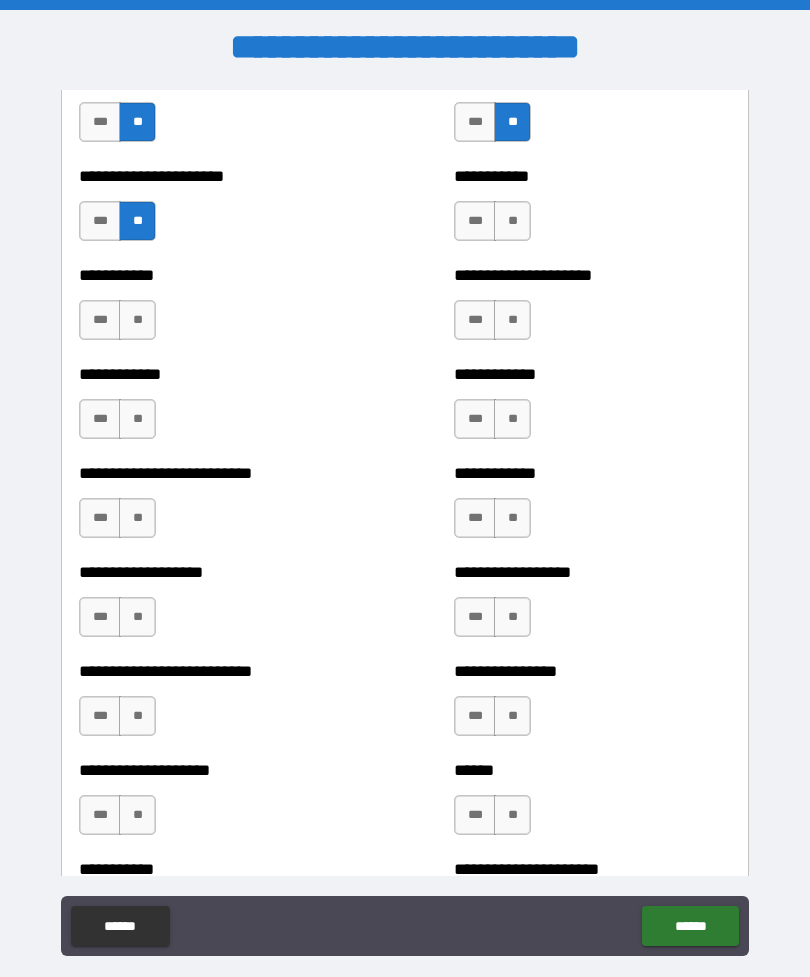 click on "**" at bounding box center (137, 320) 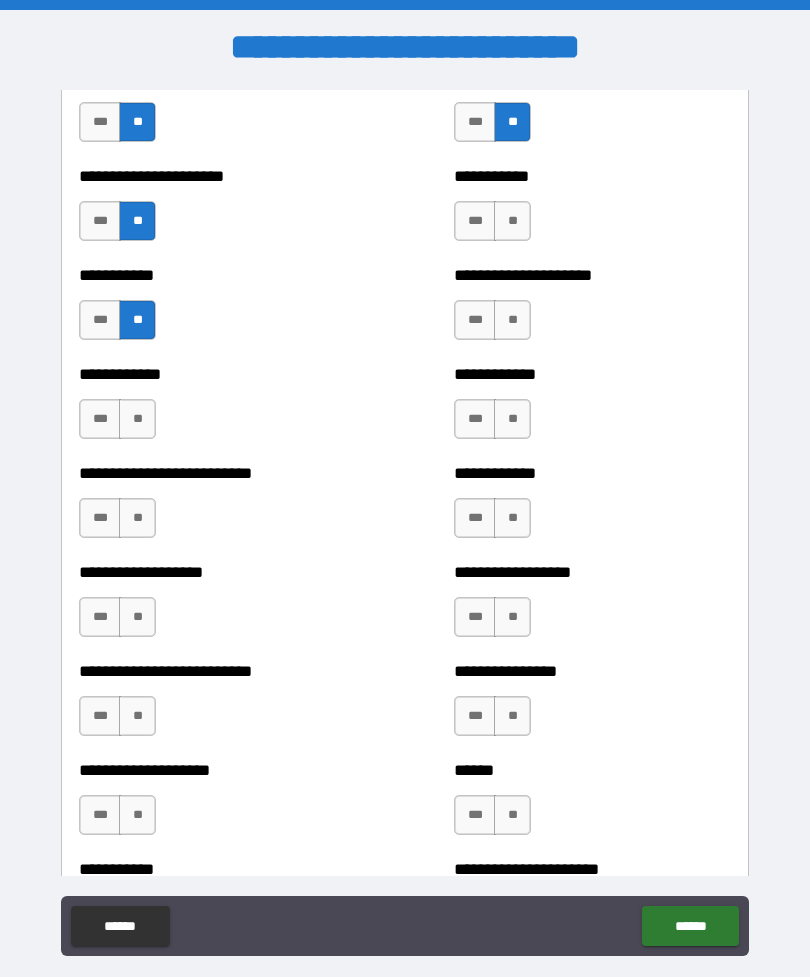 click on "**" at bounding box center (137, 419) 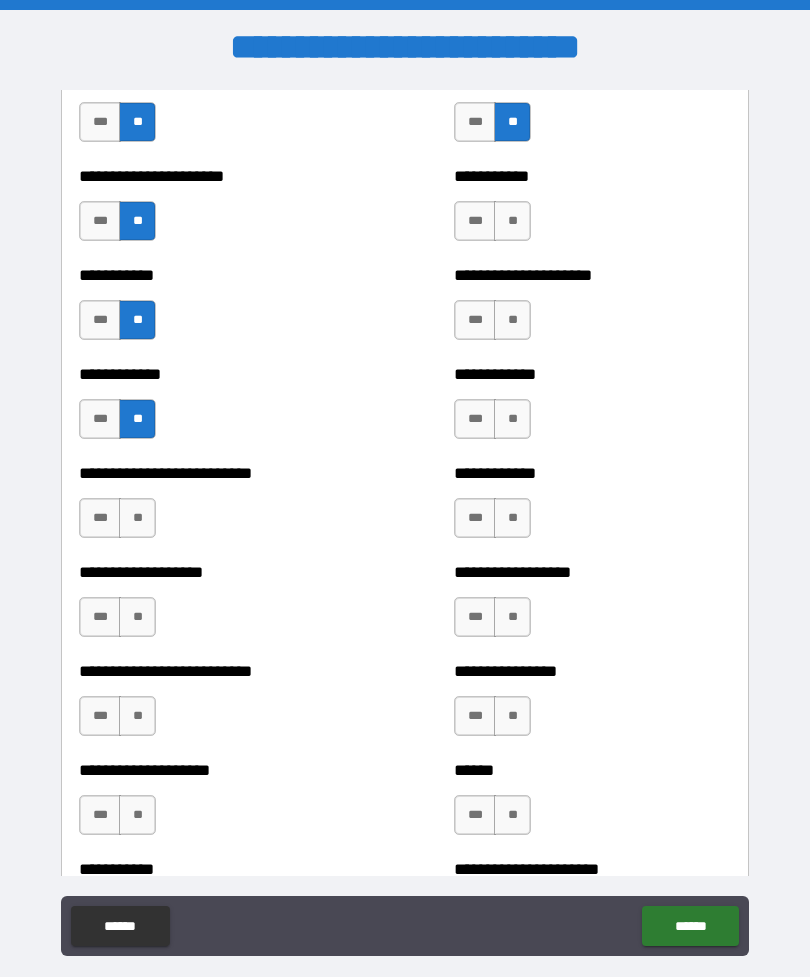 click on "***" at bounding box center (100, 518) 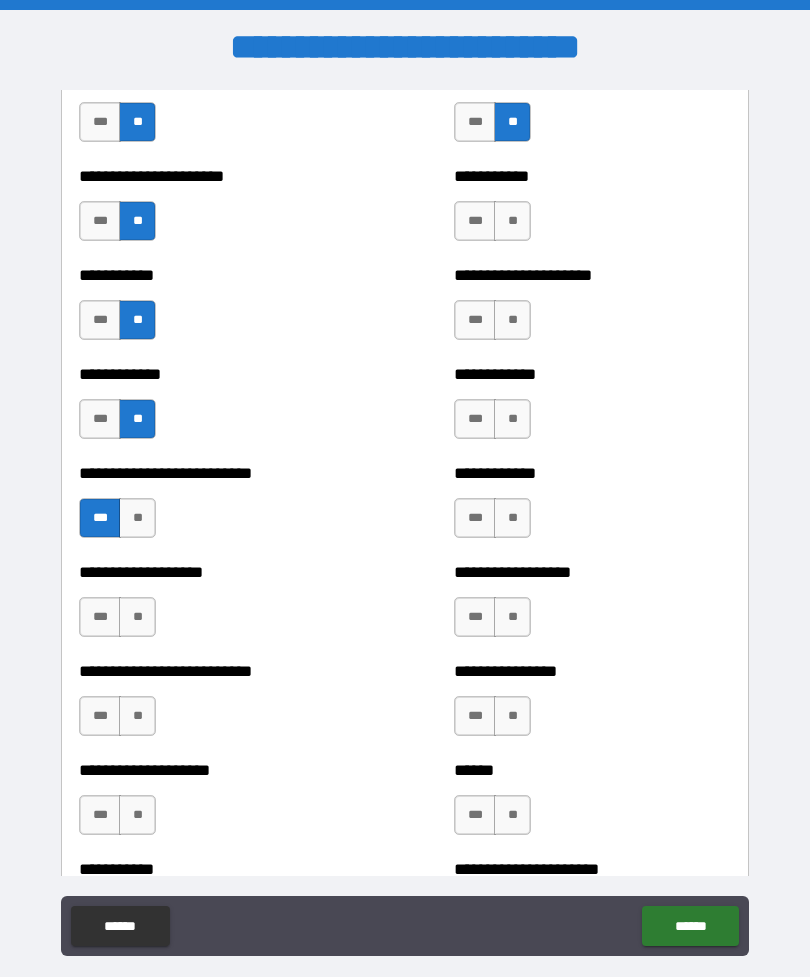 click on "**" at bounding box center [137, 617] 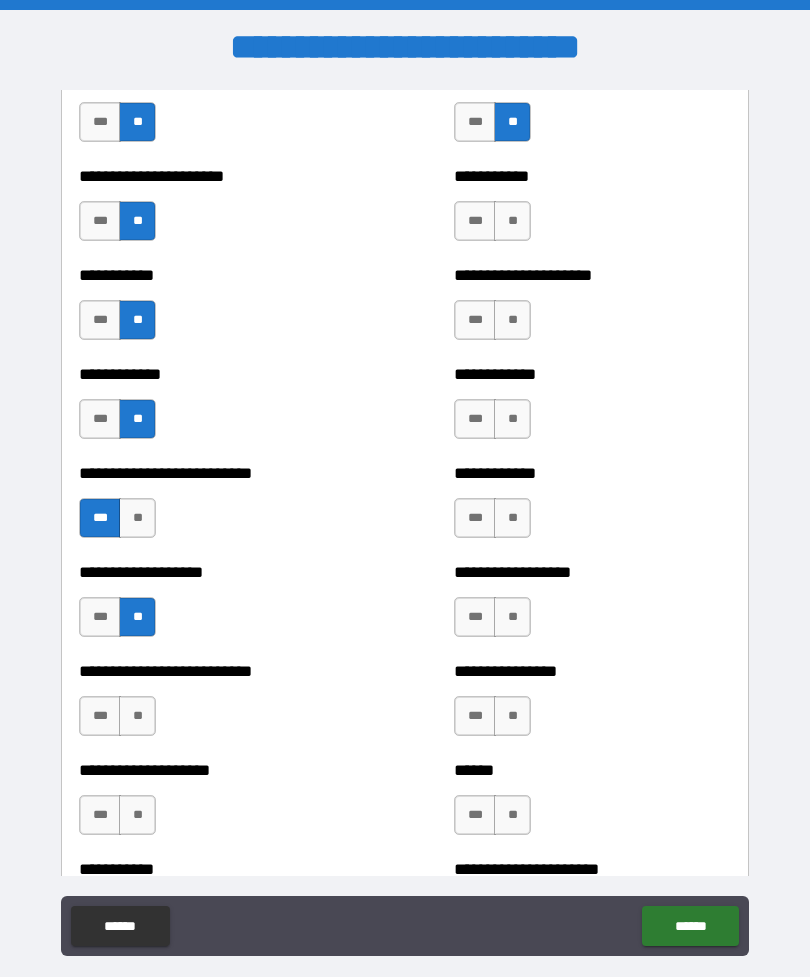 click on "**" at bounding box center (137, 716) 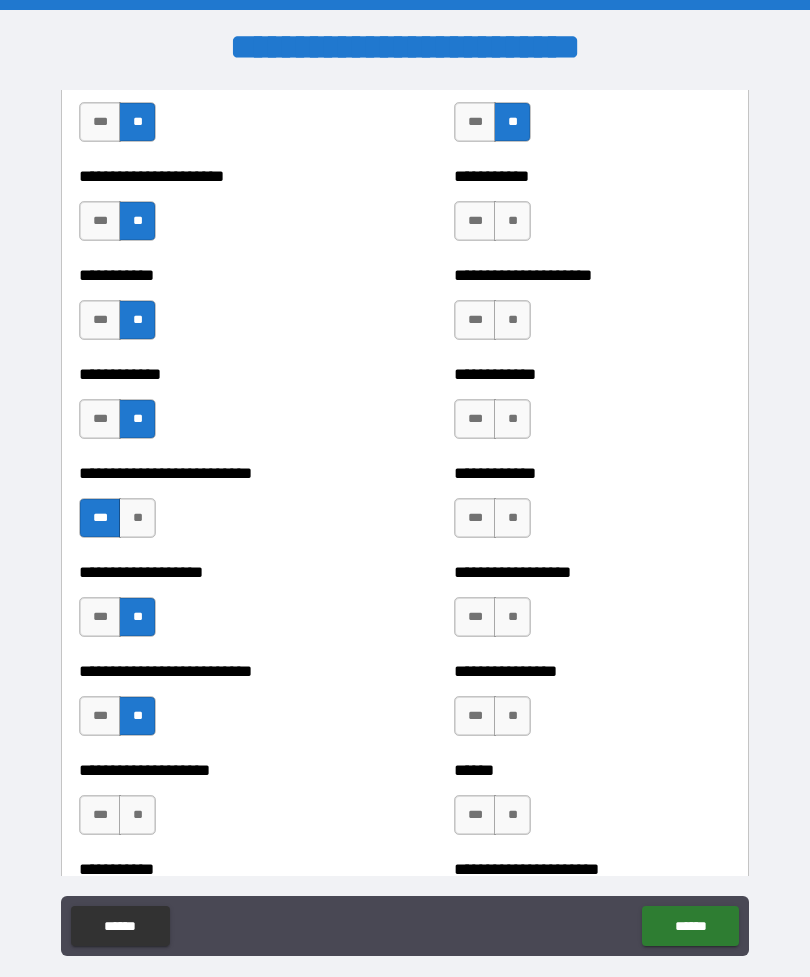 click on "**" at bounding box center [137, 815] 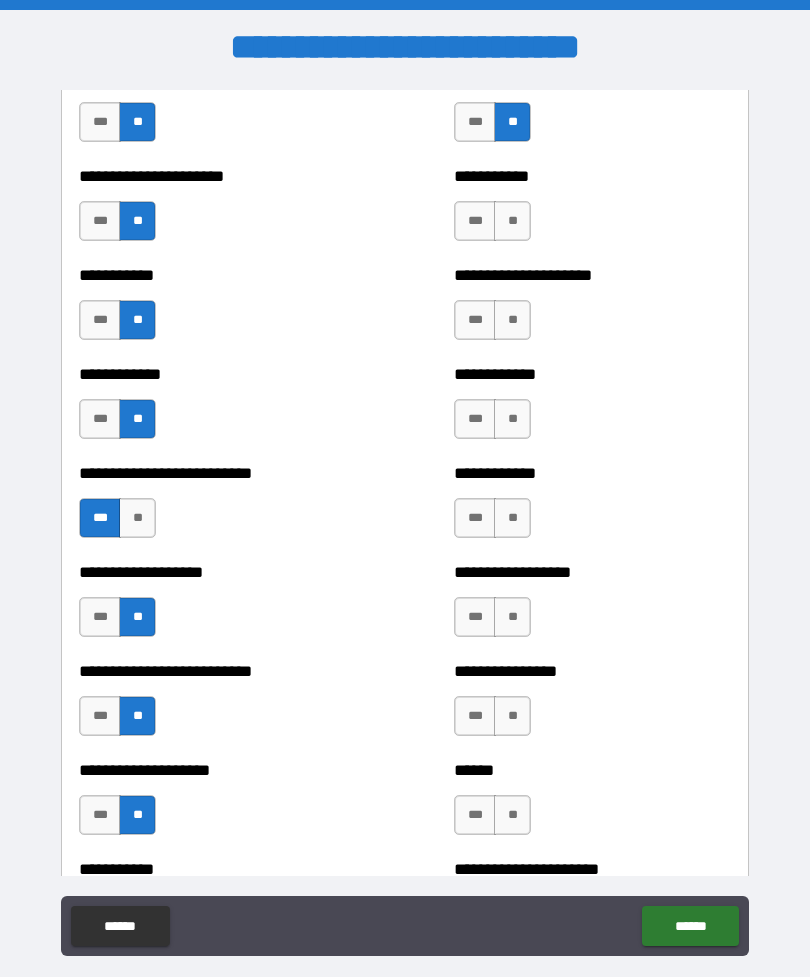 click on "**" at bounding box center [512, 221] 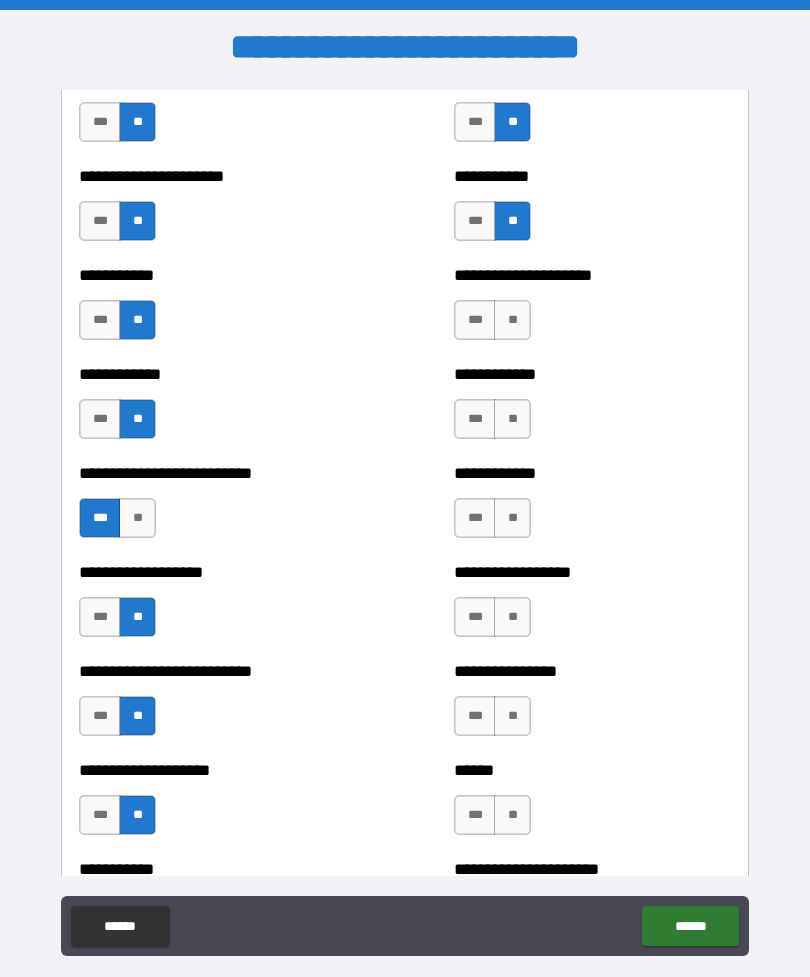click on "**" at bounding box center [512, 320] 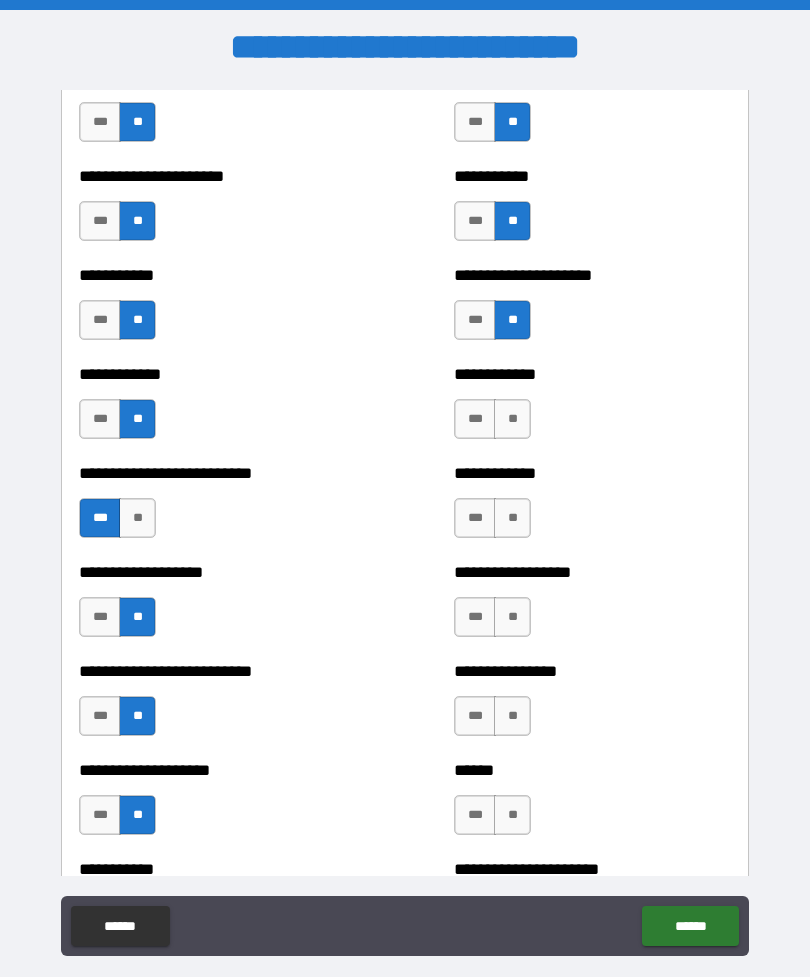 click on "**" at bounding box center (512, 419) 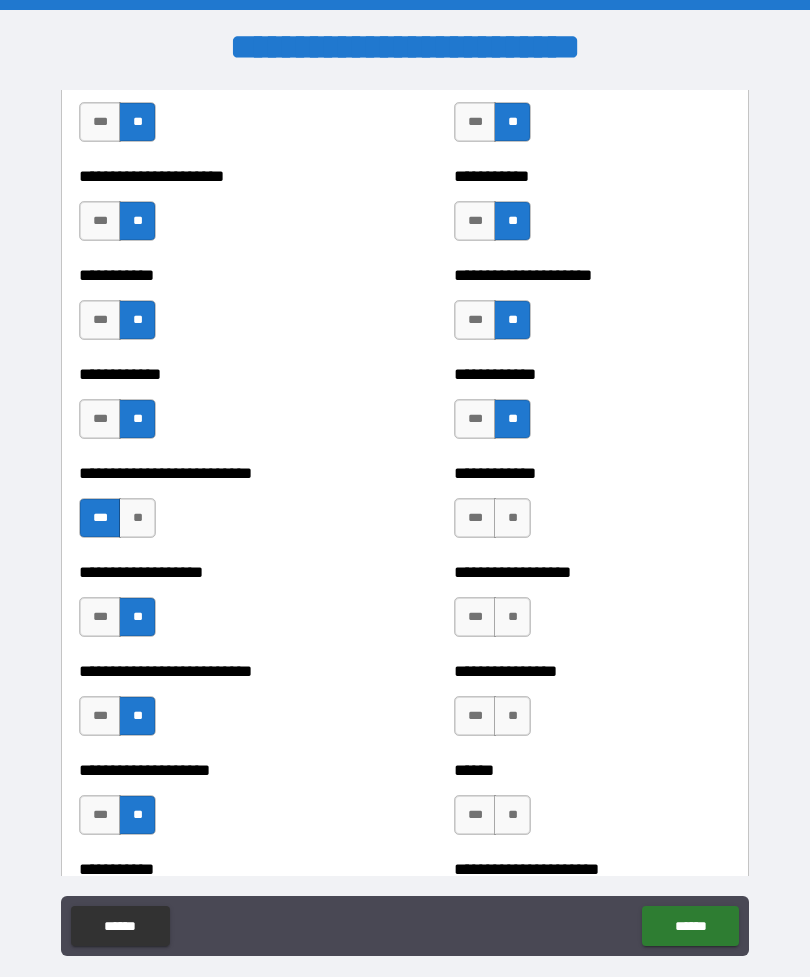 click on "**" at bounding box center (512, 518) 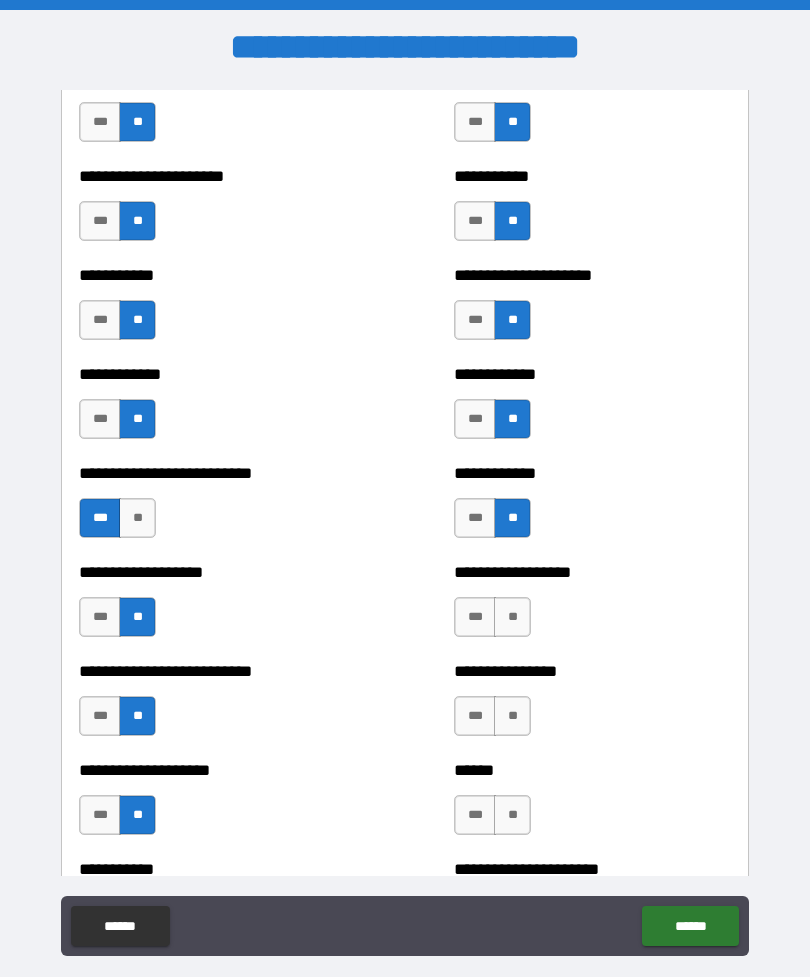 click on "**" at bounding box center (512, 617) 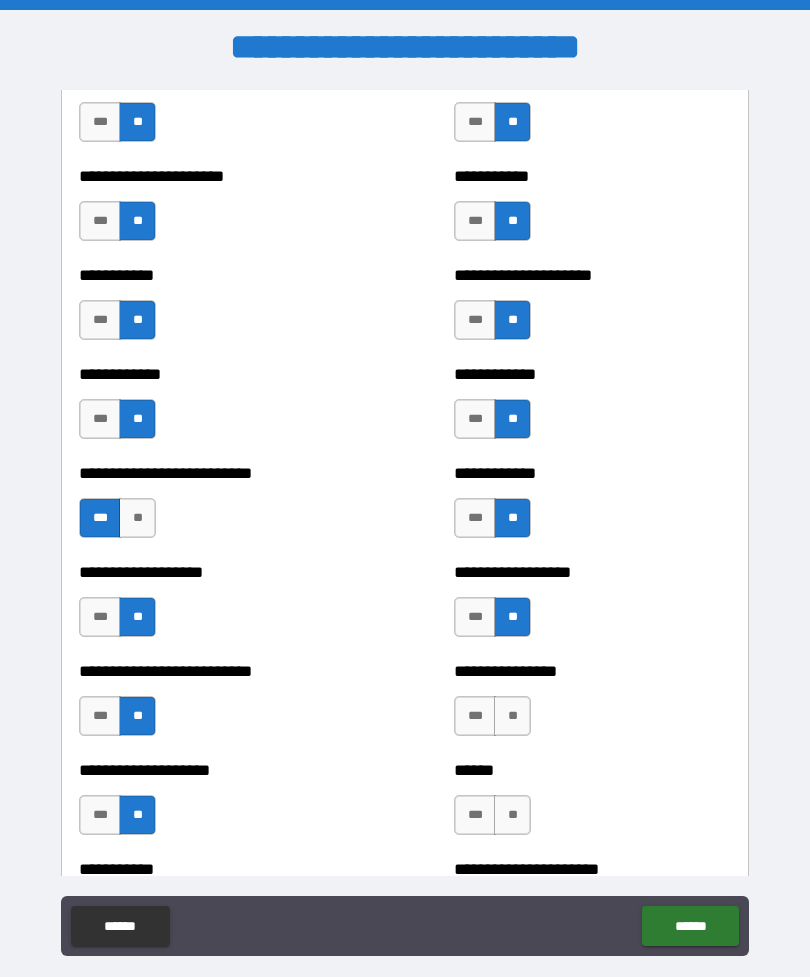 click on "**" at bounding box center (512, 716) 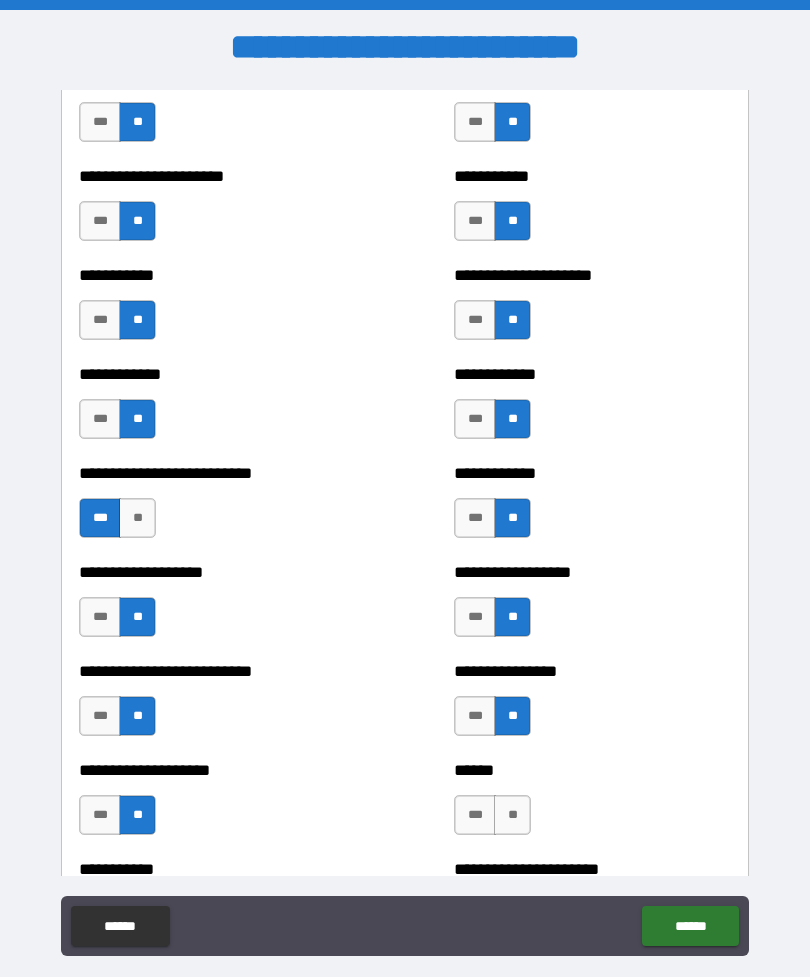 click on "**" at bounding box center [512, 815] 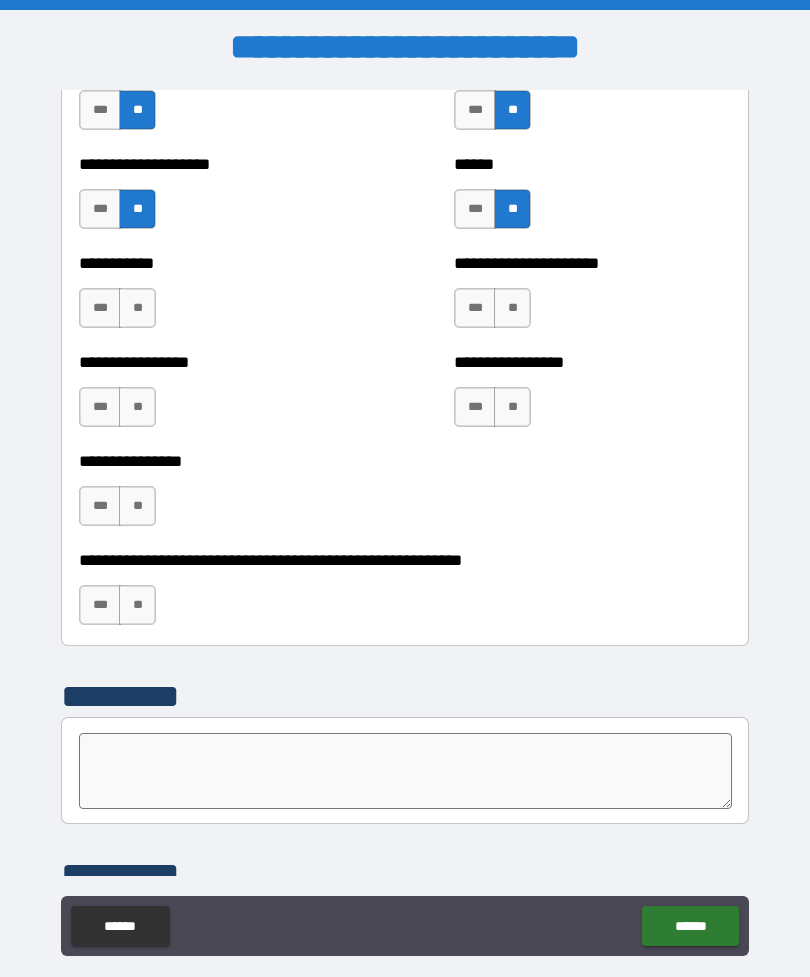 scroll, scrollTop: 5875, scrollLeft: 0, axis: vertical 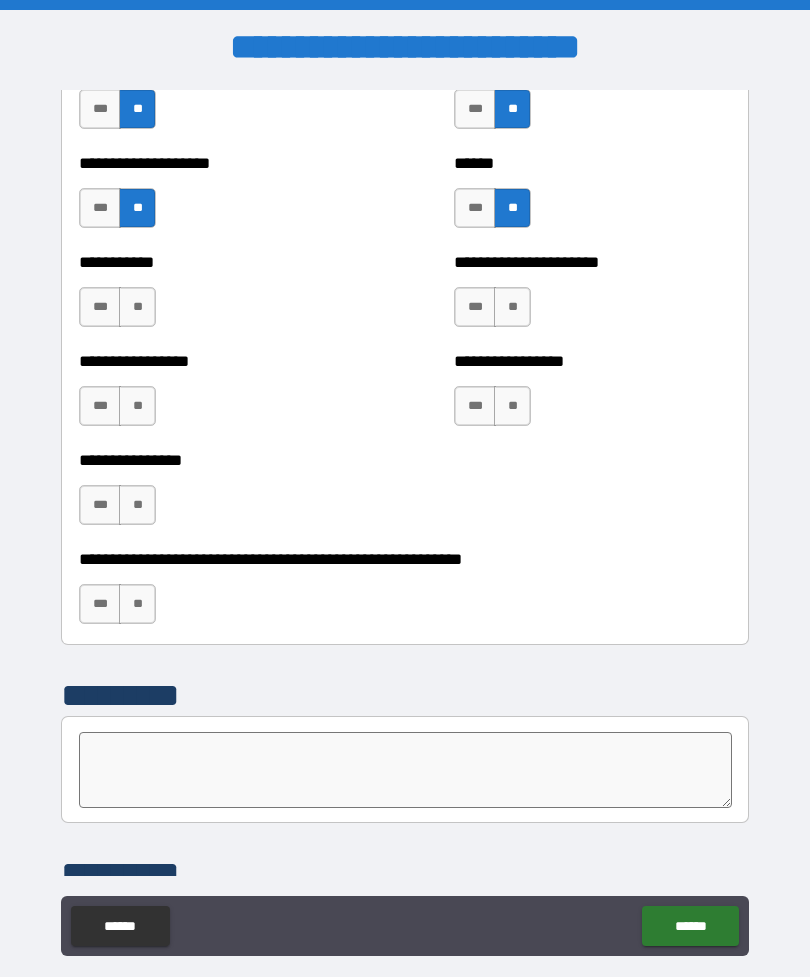 click on "**" at bounding box center [137, 307] 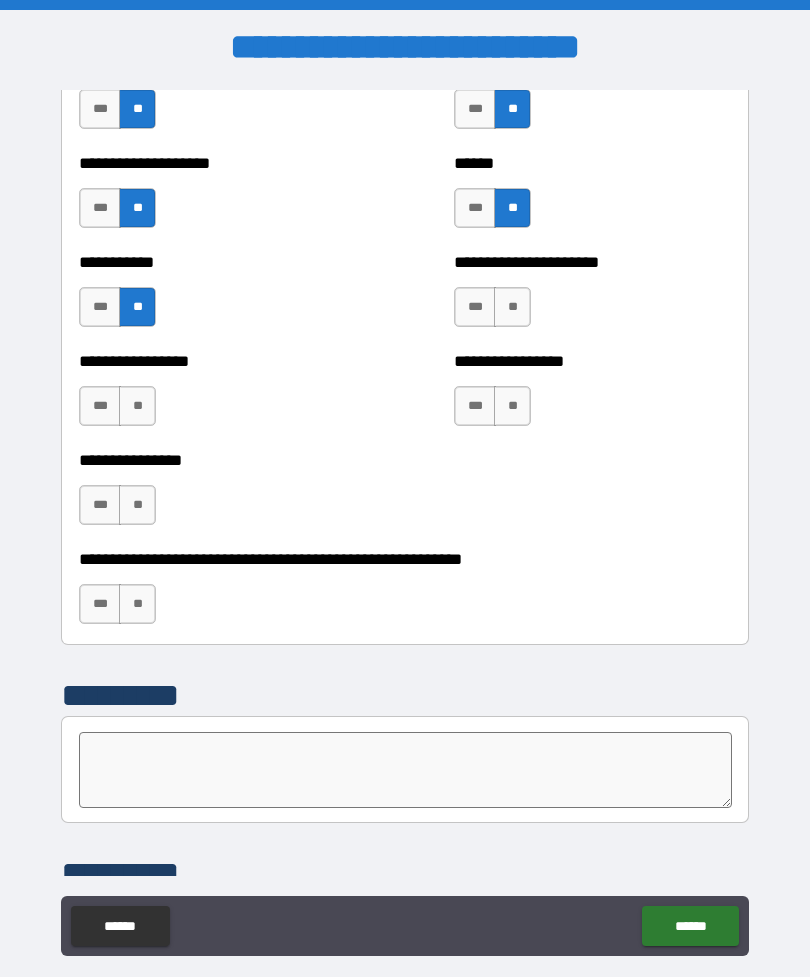 click on "**" at bounding box center [137, 406] 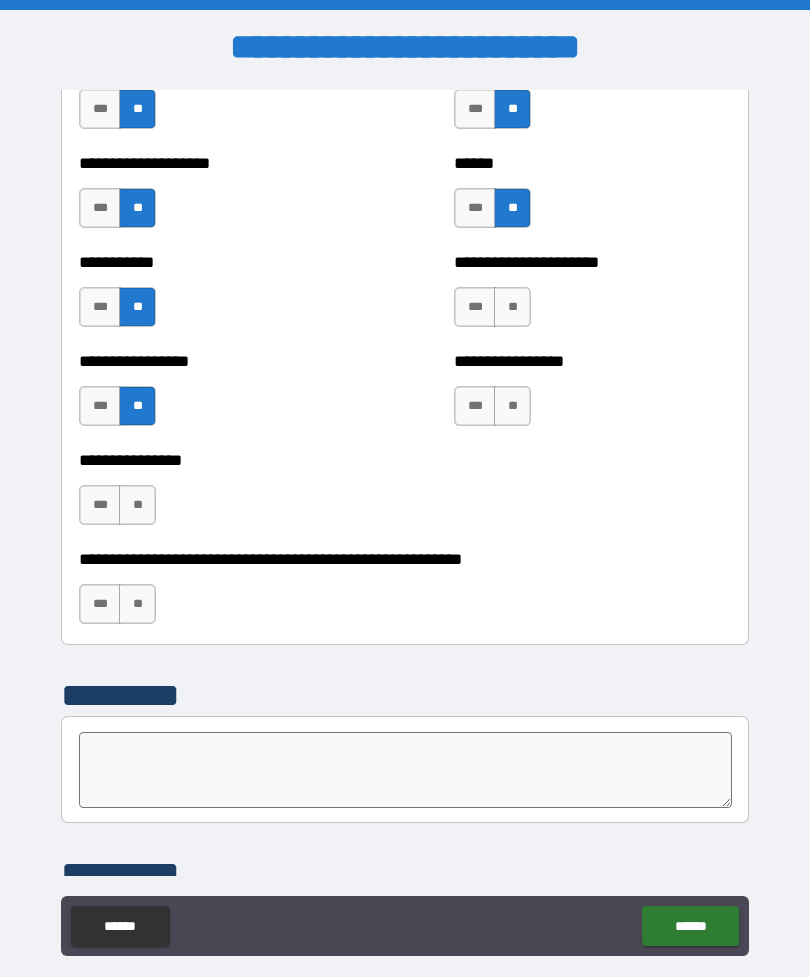 click on "**" at bounding box center [137, 505] 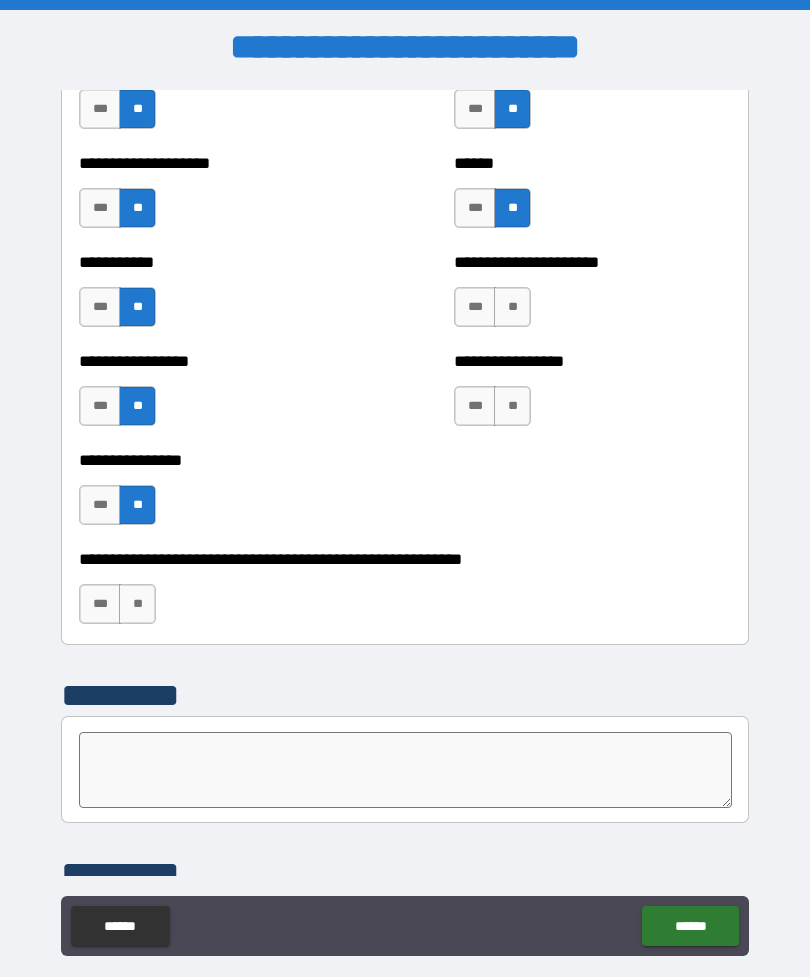 click on "**" at bounding box center [512, 307] 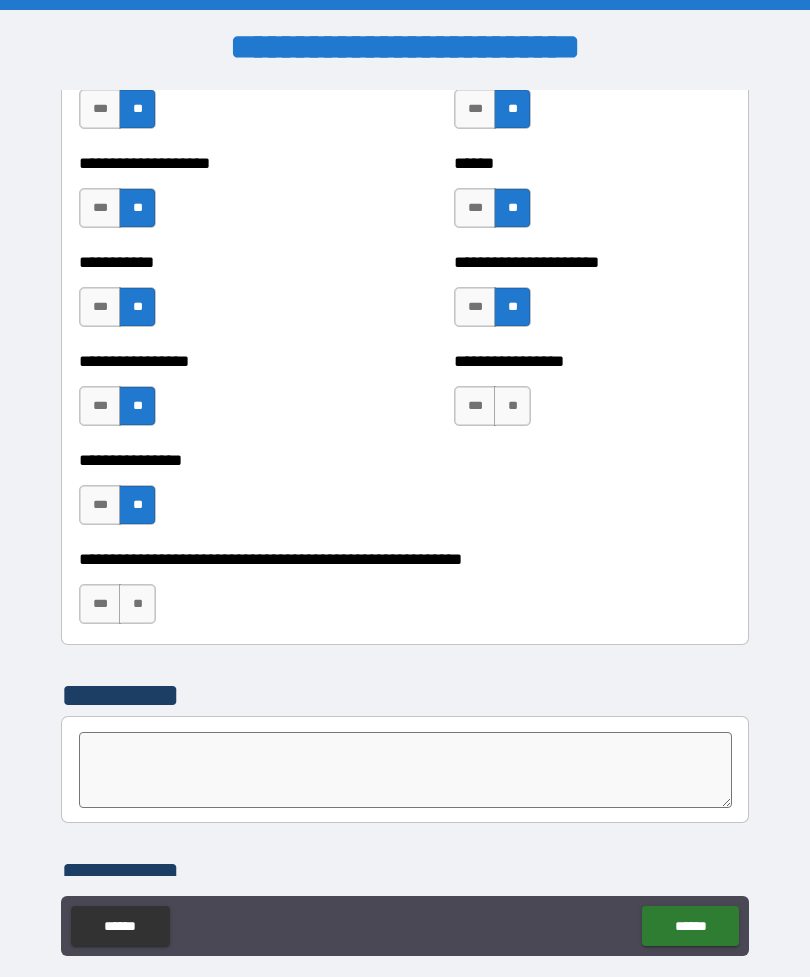 click on "**" at bounding box center (512, 406) 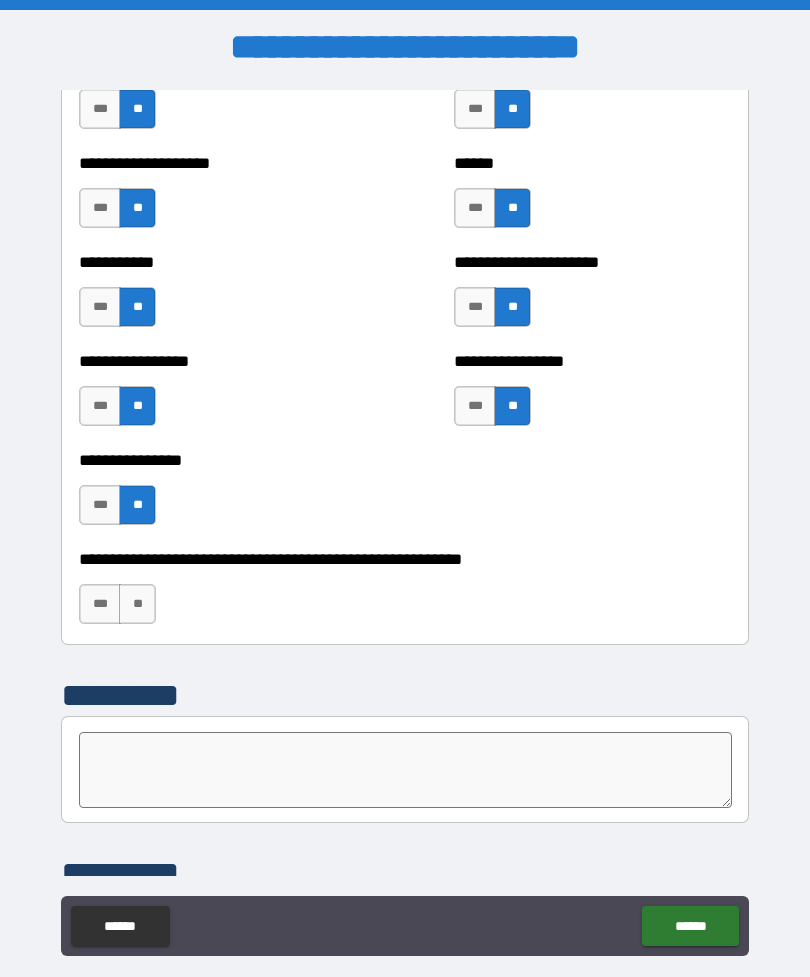 click on "***" at bounding box center (100, 604) 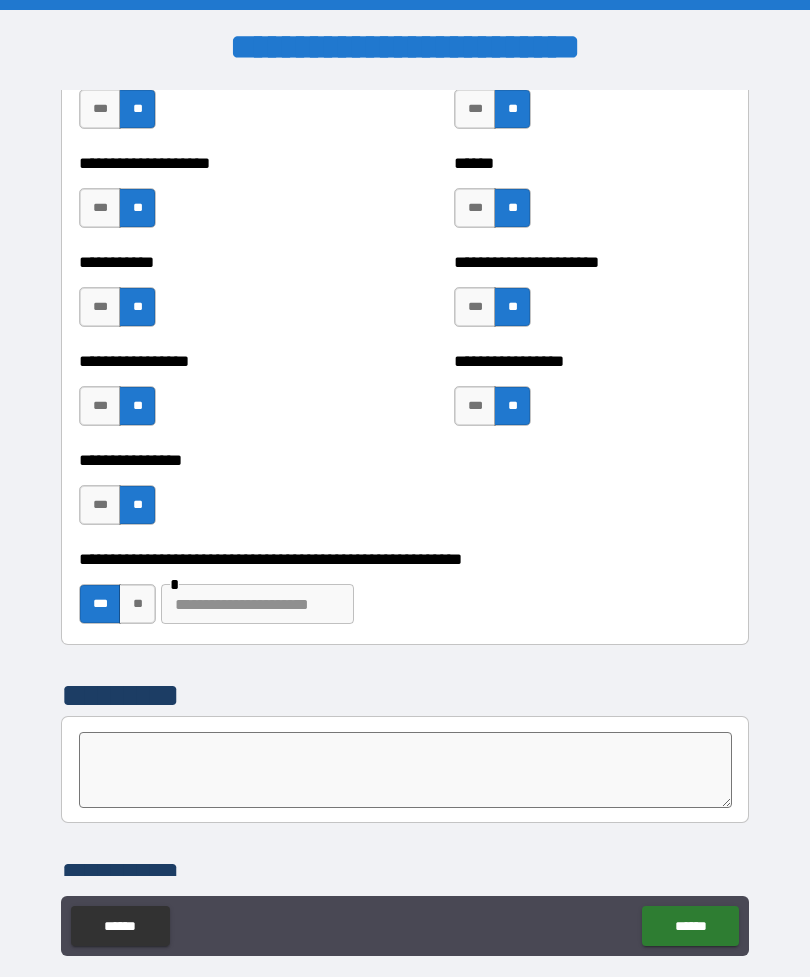 click at bounding box center (257, 604) 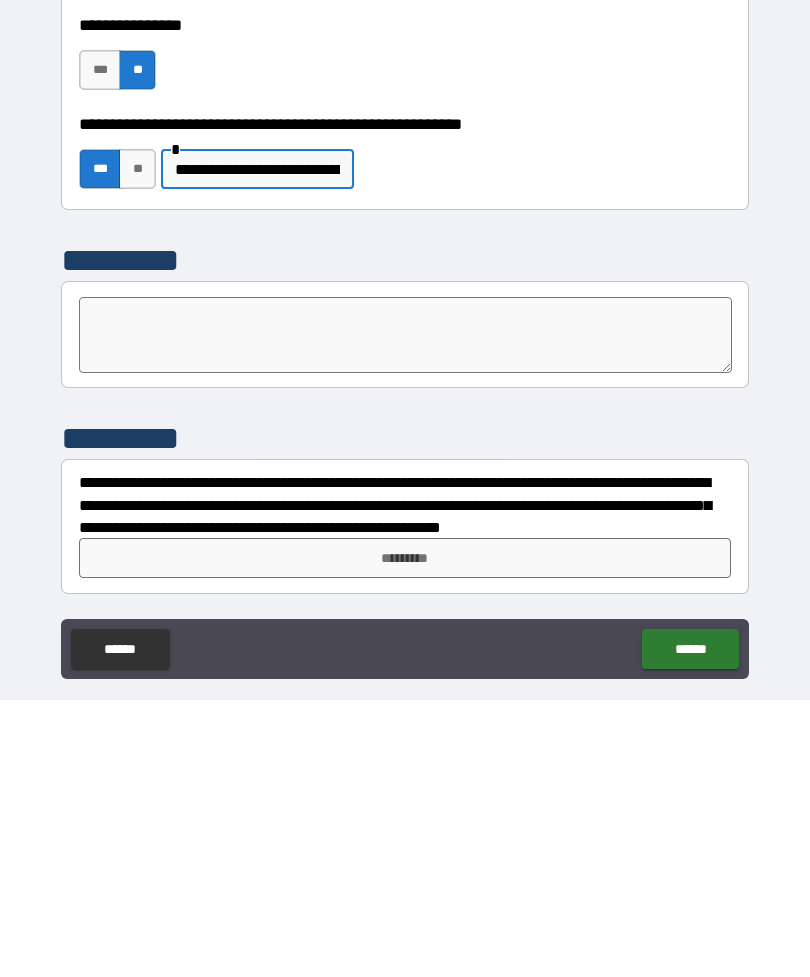 scroll, scrollTop: 6033, scrollLeft: 0, axis: vertical 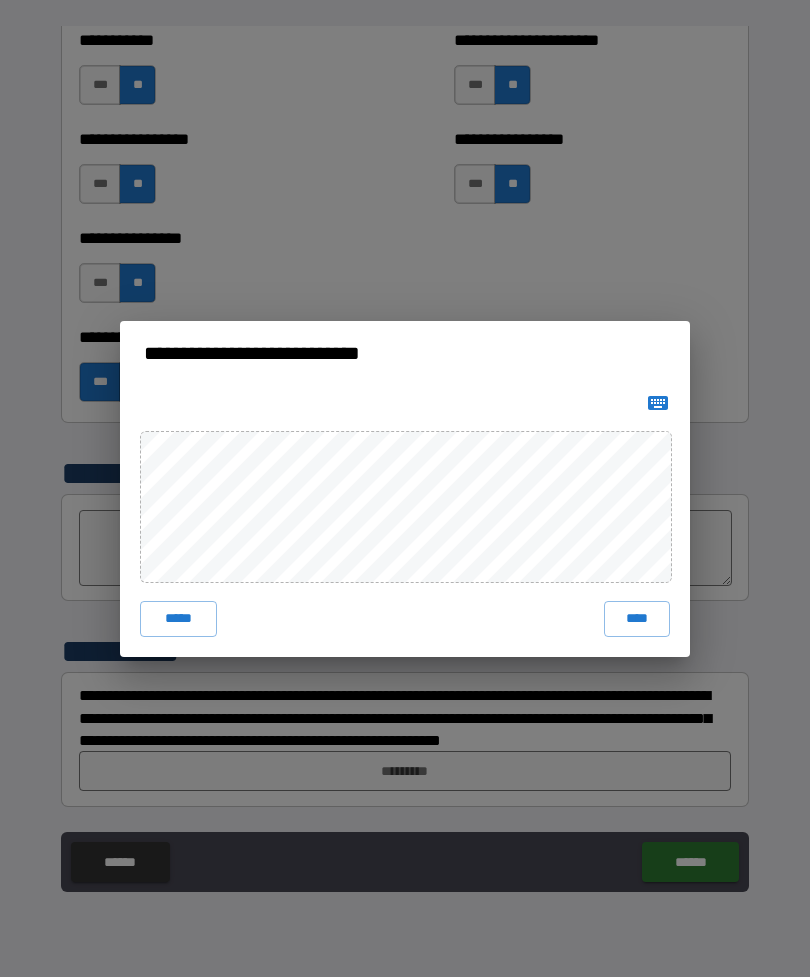 click on "****" at bounding box center (637, 619) 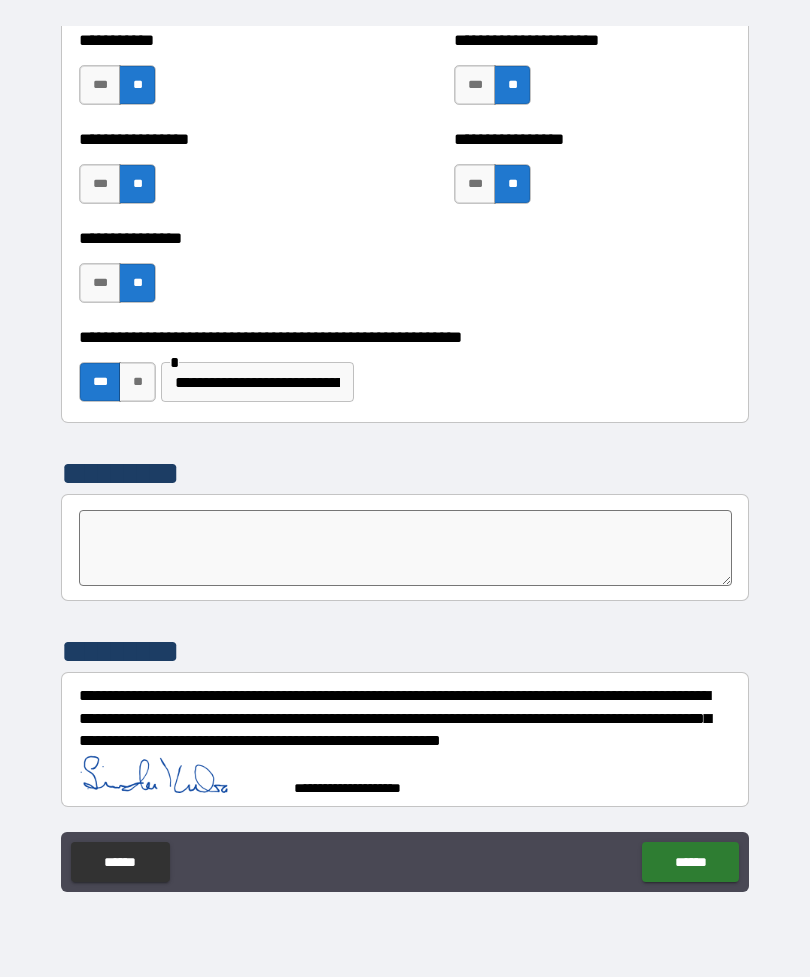 scroll, scrollTop: 6023, scrollLeft: 0, axis: vertical 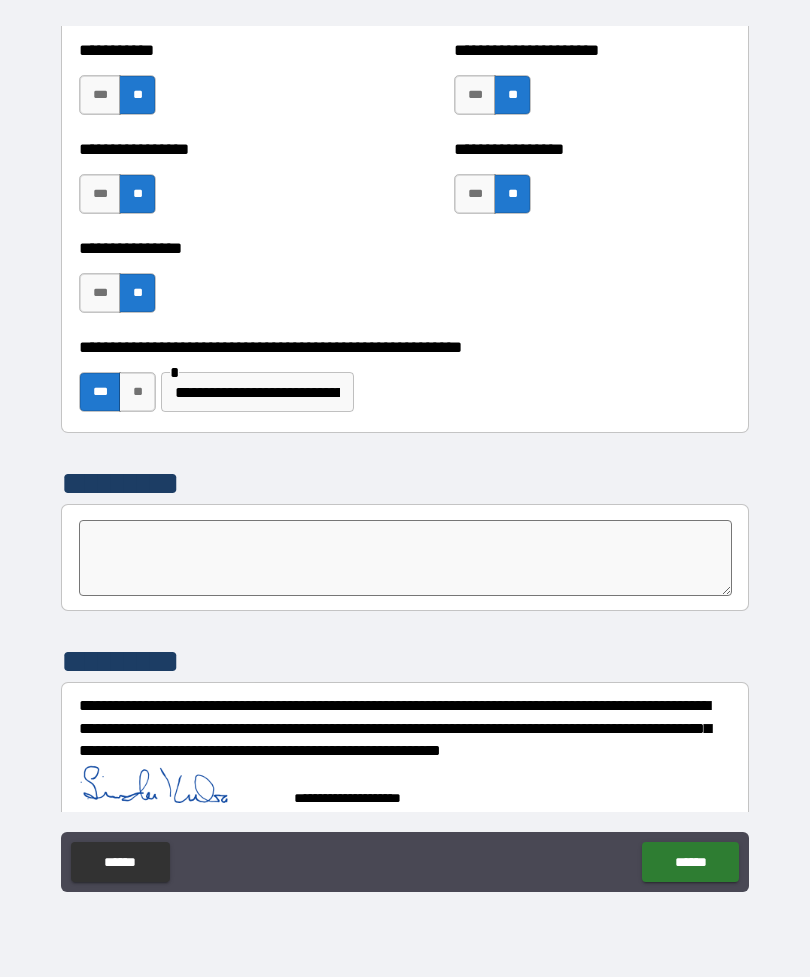 click on "******" at bounding box center [690, 862] 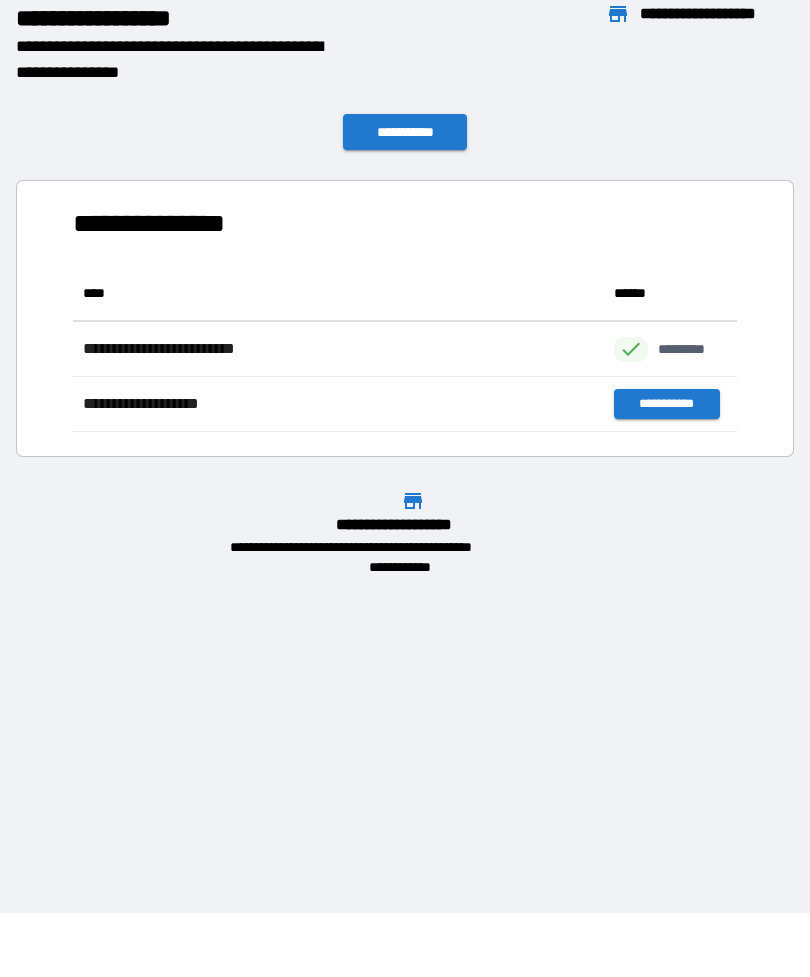 scroll, scrollTop: 166, scrollLeft: 664, axis: both 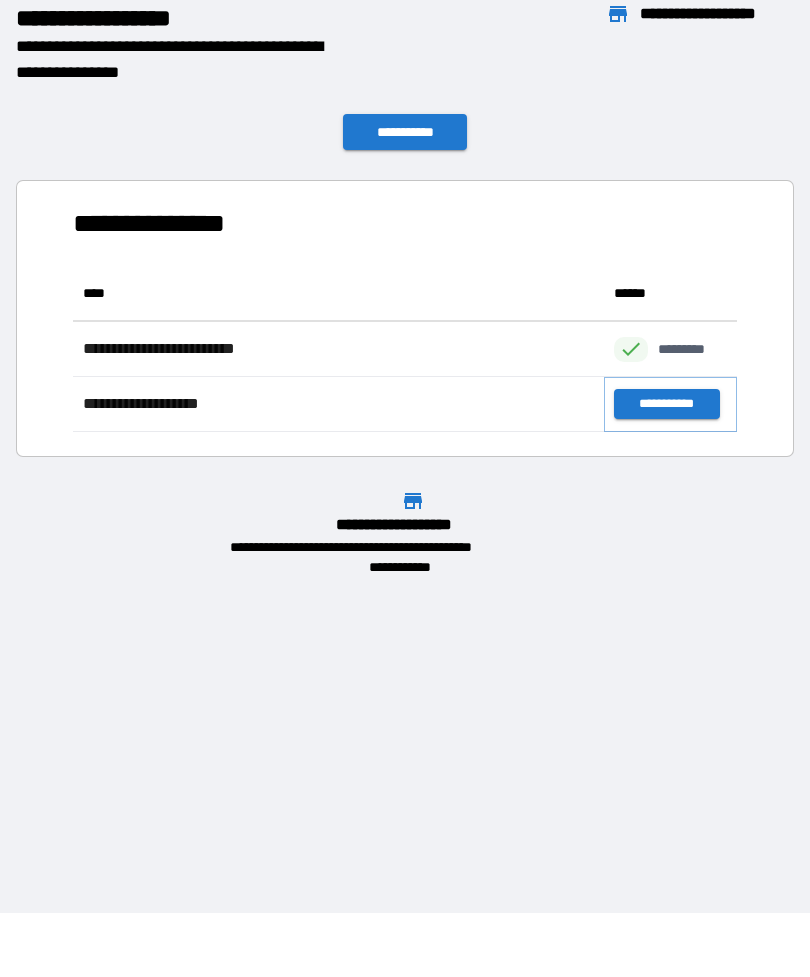 click on "**********" at bounding box center (666, 404) 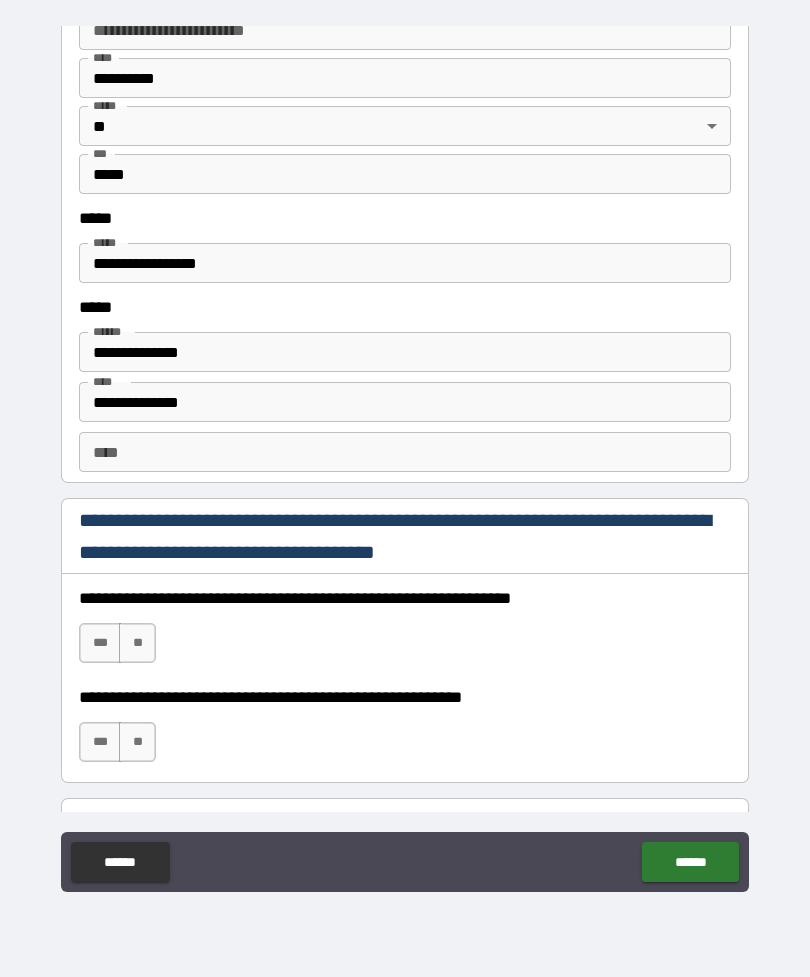 scroll, scrollTop: 2223, scrollLeft: 0, axis: vertical 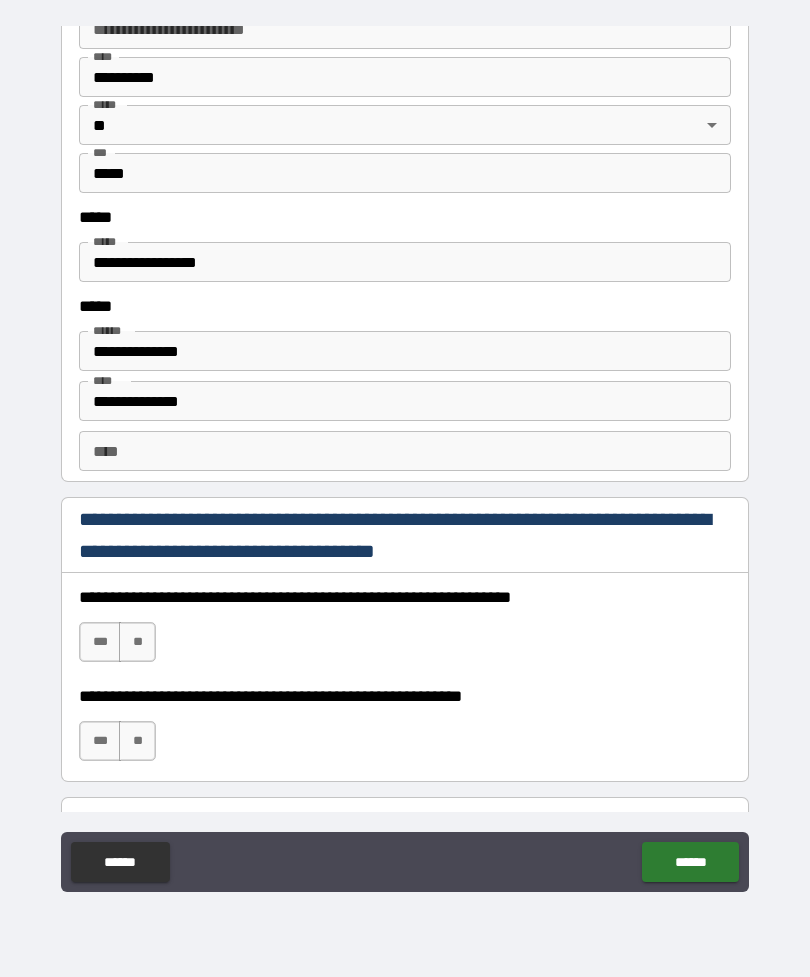 click on "***" at bounding box center [100, 642] 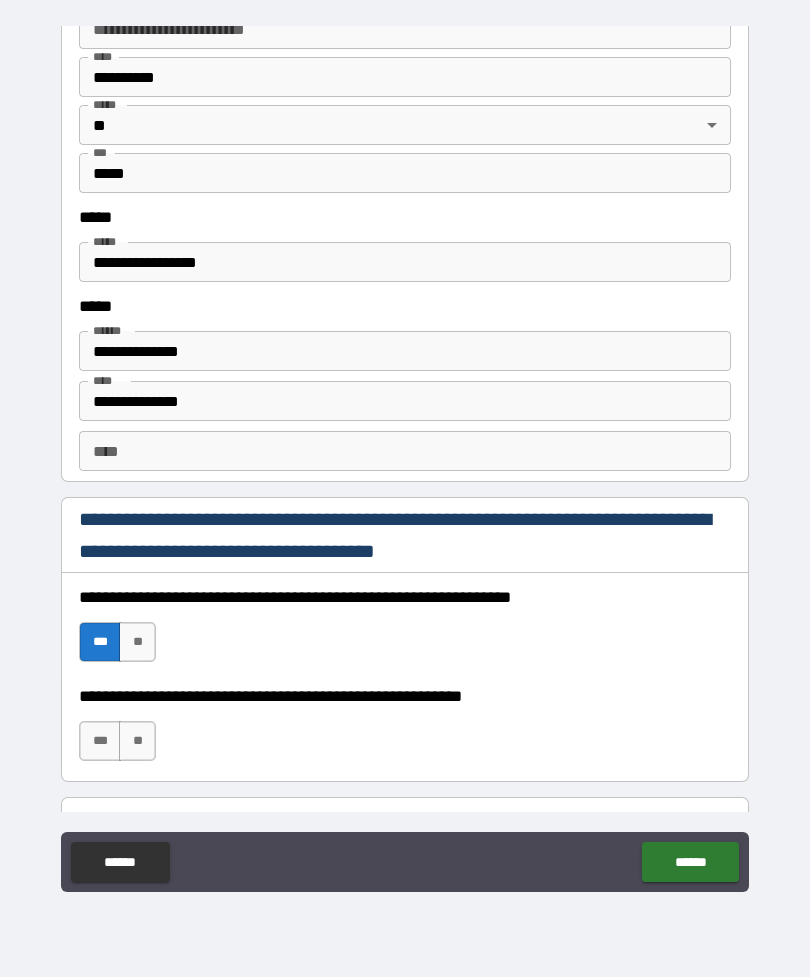 click on "***" at bounding box center (100, 741) 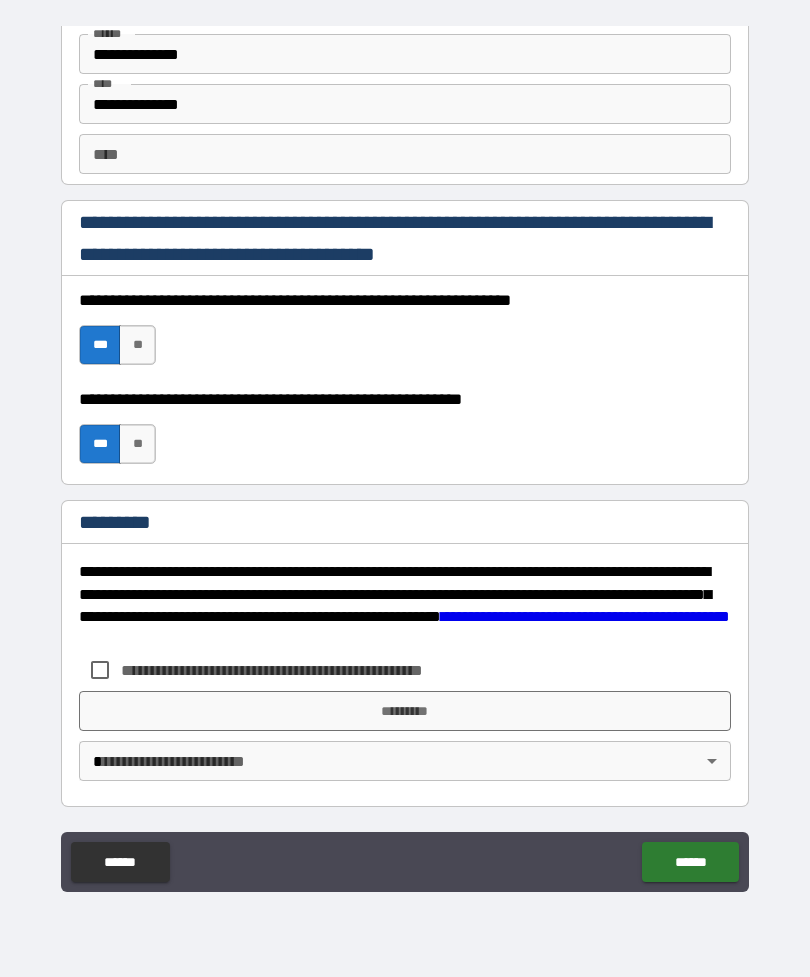 scroll, scrollTop: 2520, scrollLeft: 0, axis: vertical 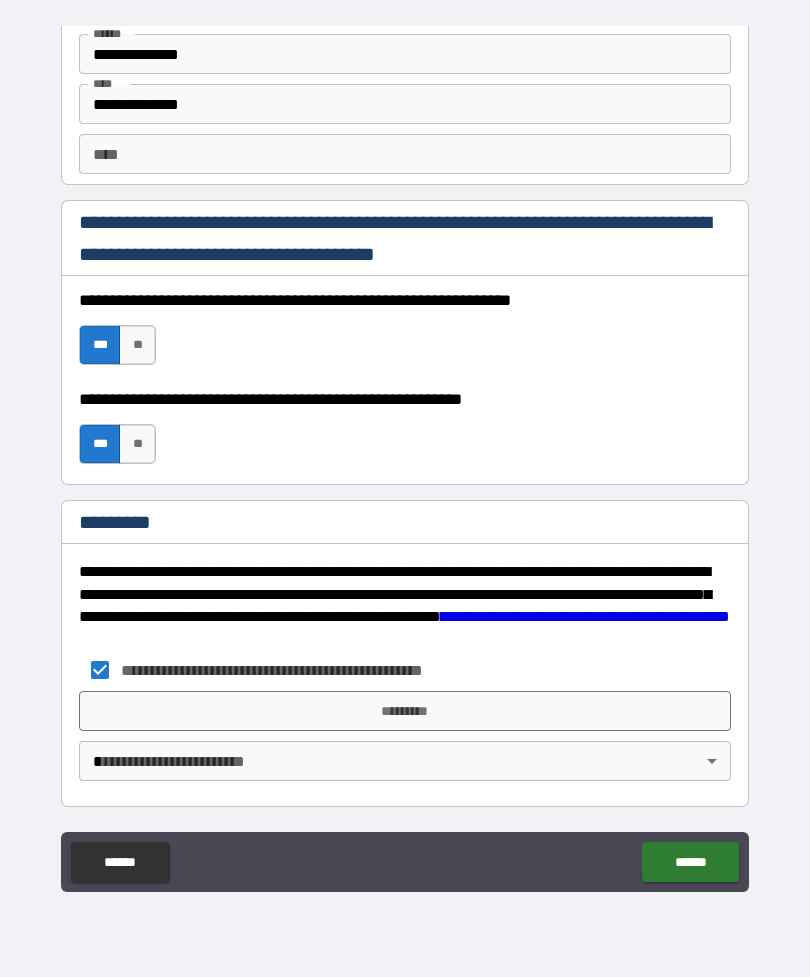 click on "*********" at bounding box center (405, 711) 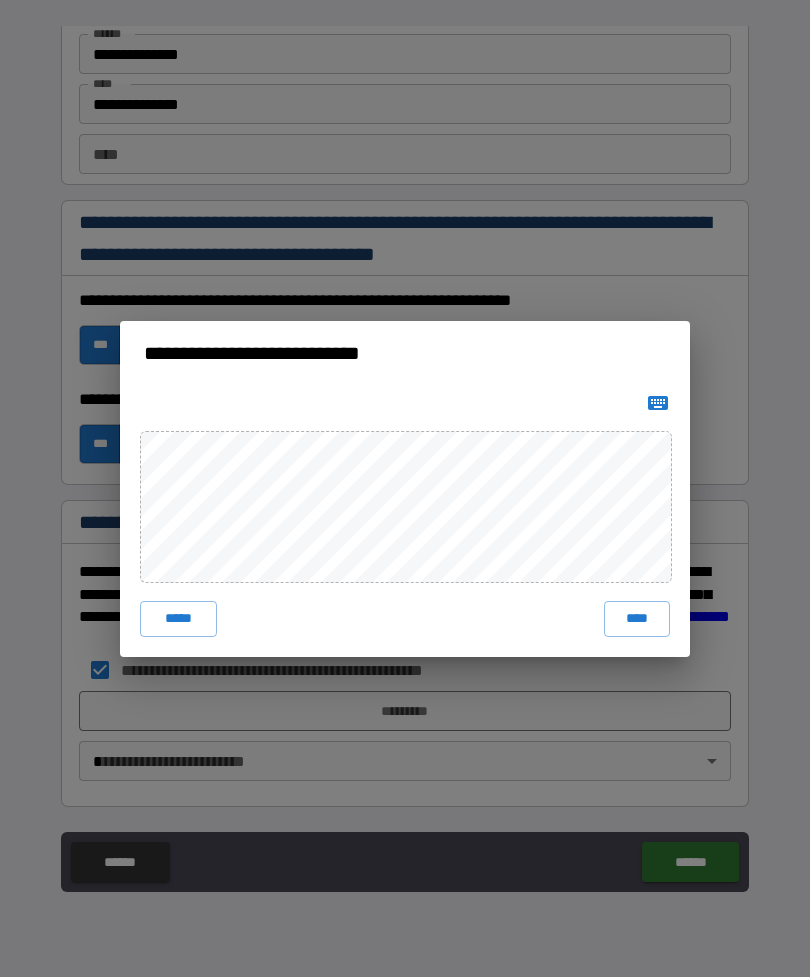 click on "****" at bounding box center [637, 619] 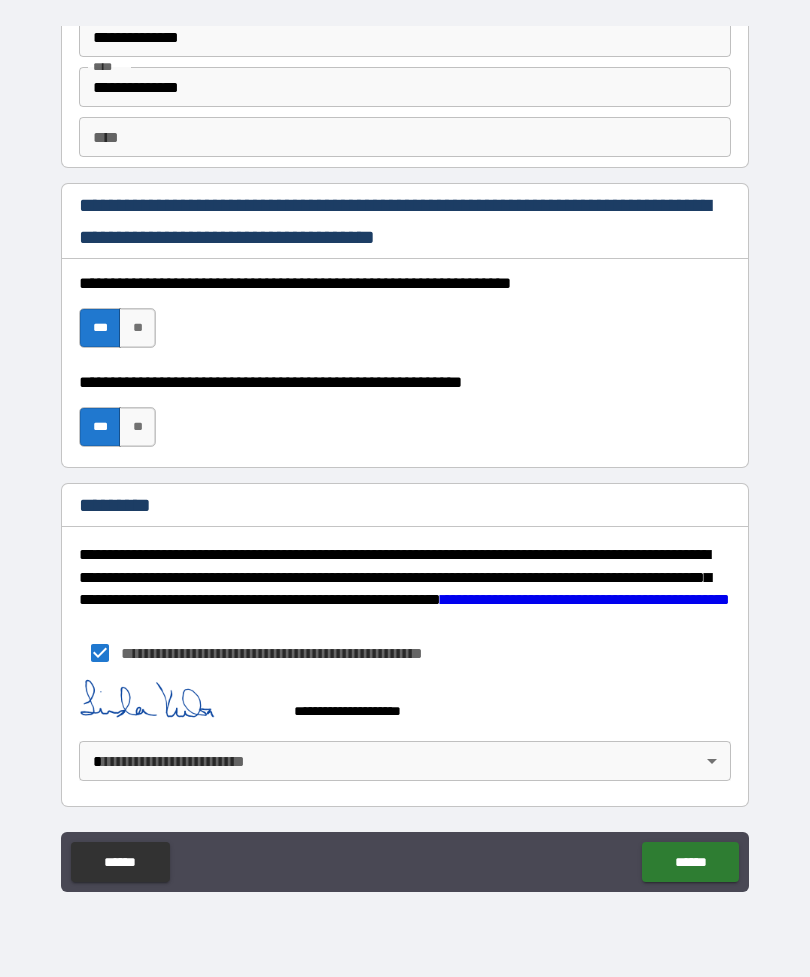 scroll, scrollTop: 2537, scrollLeft: 0, axis: vertical 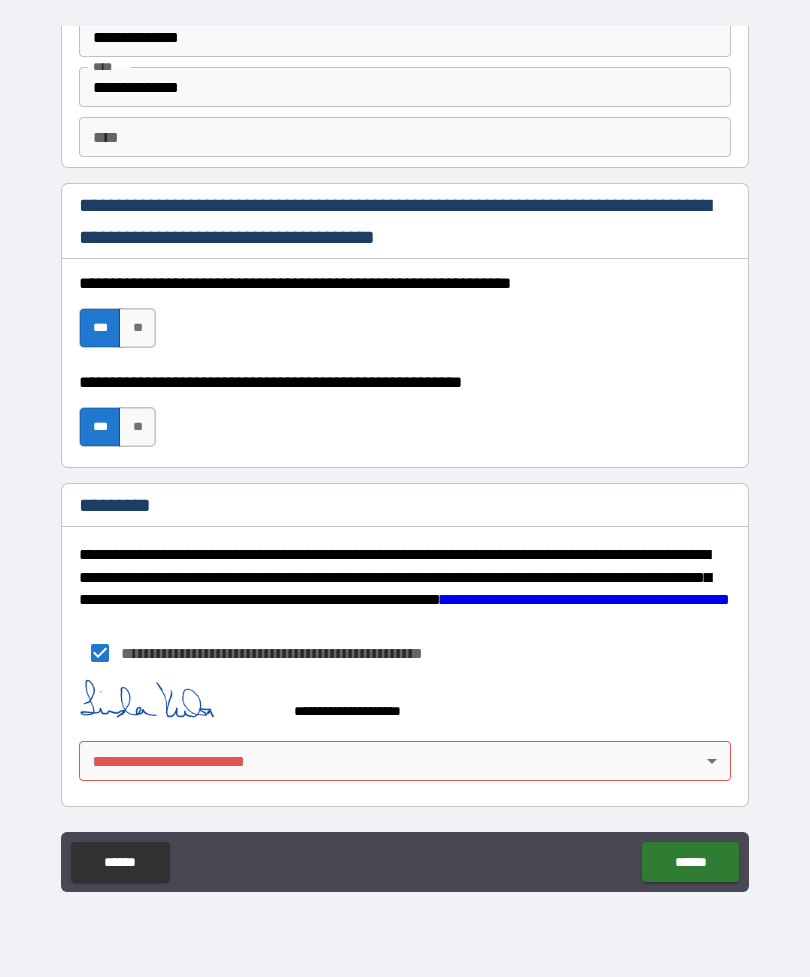 click on "**********" at bounding box center (405, 456) 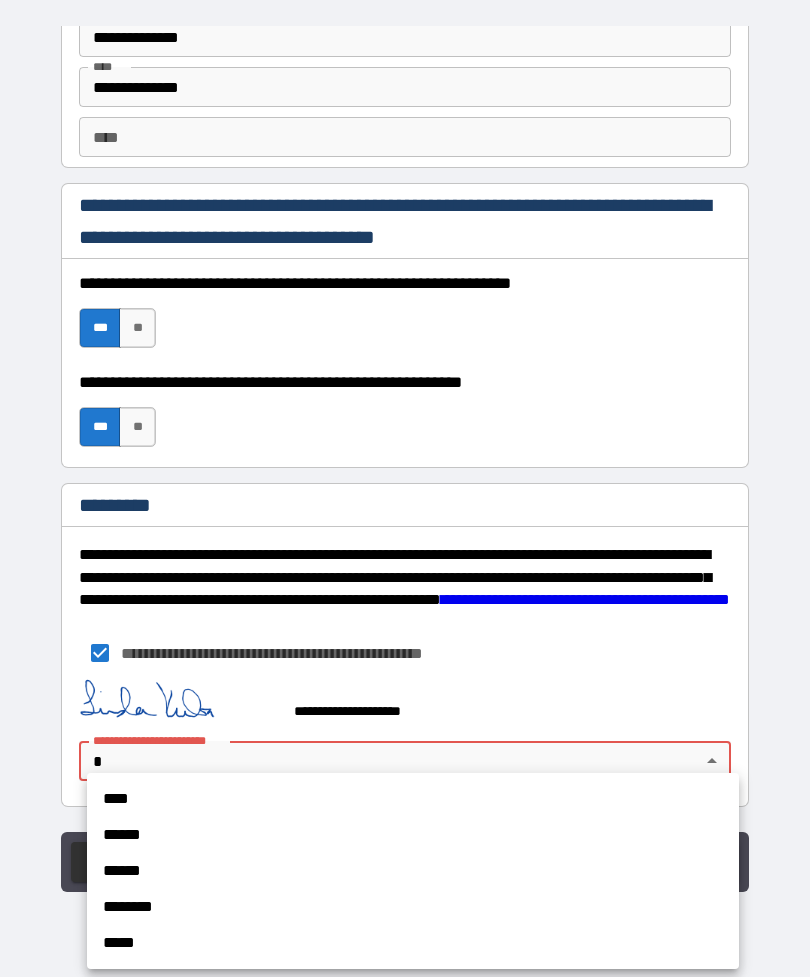 click on "****" at bounding box center (413, 799) 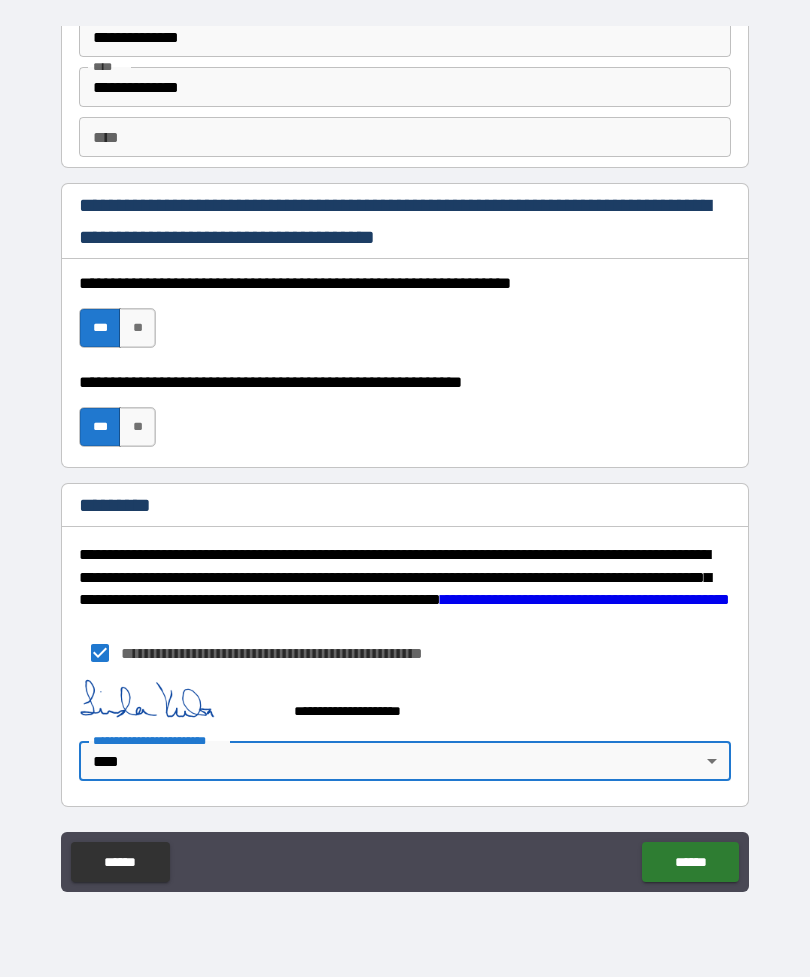 click on "******" at bounding box center [690, 862] 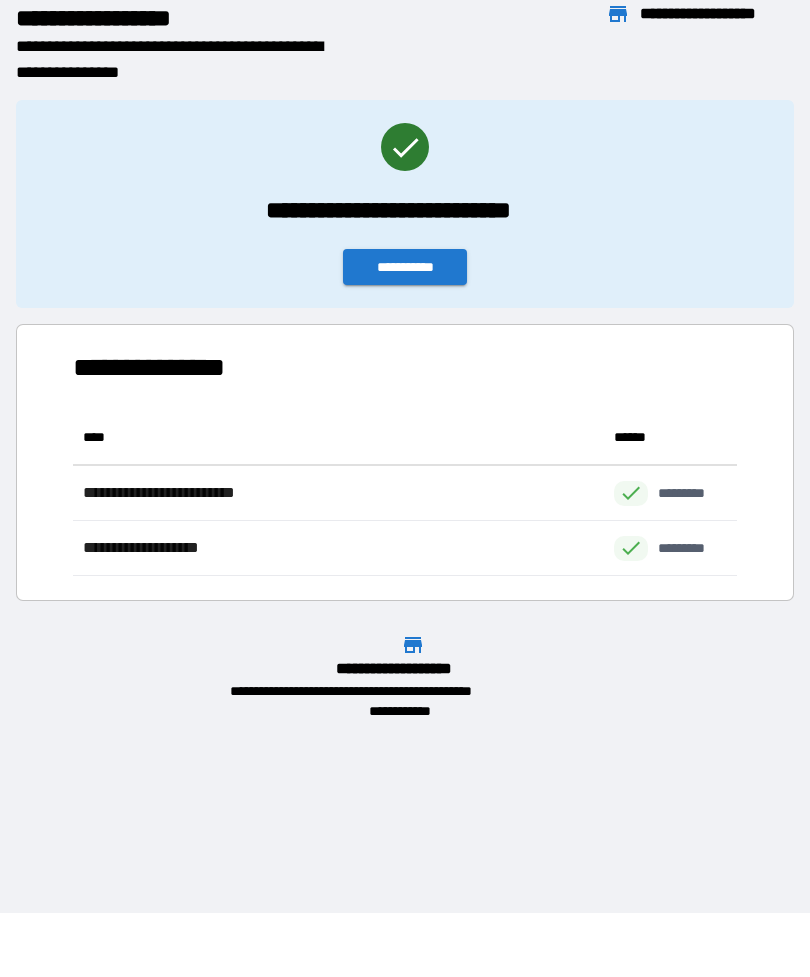 scroll, scrollTop: 1, scrollLeft: 1, axis: both 